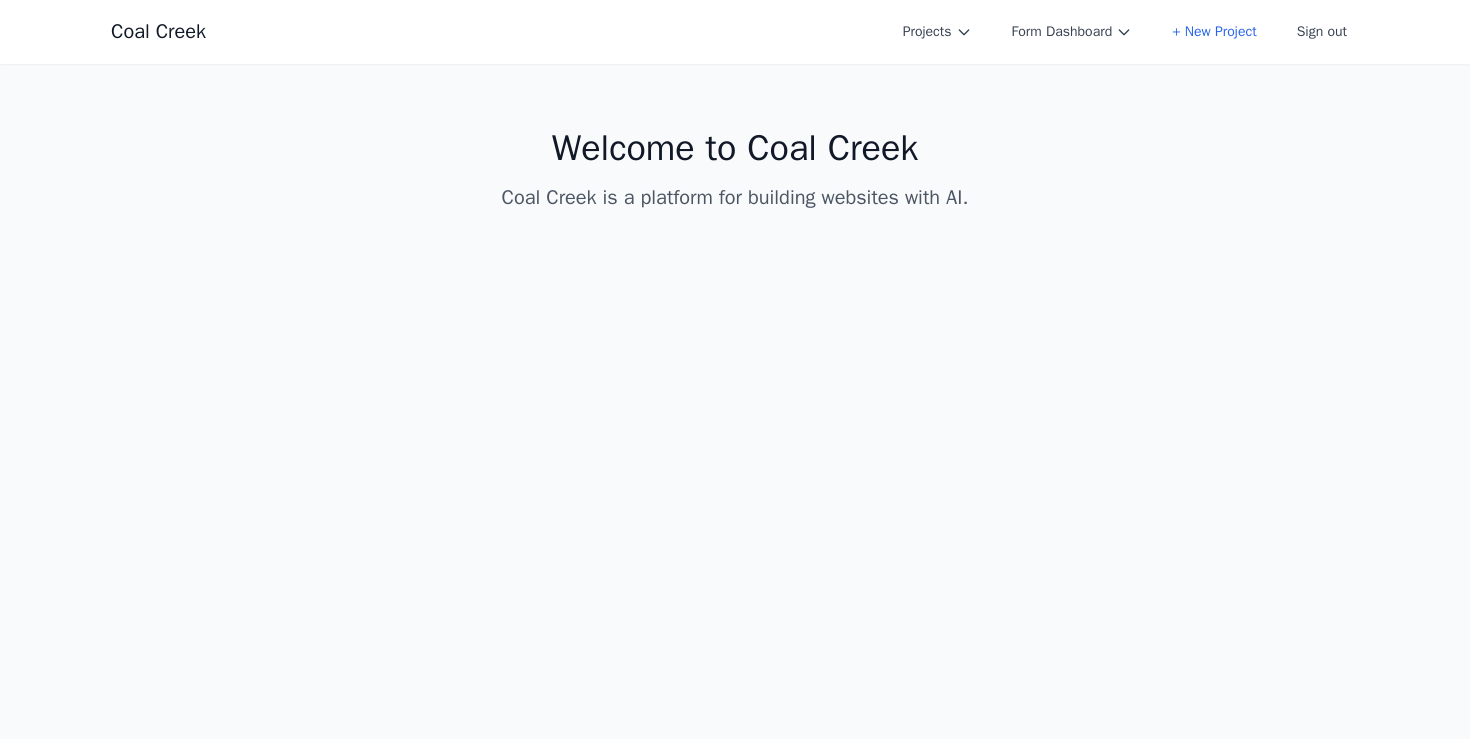 scroll, scrollTop: 0, scrollLeft: 0, axis: both 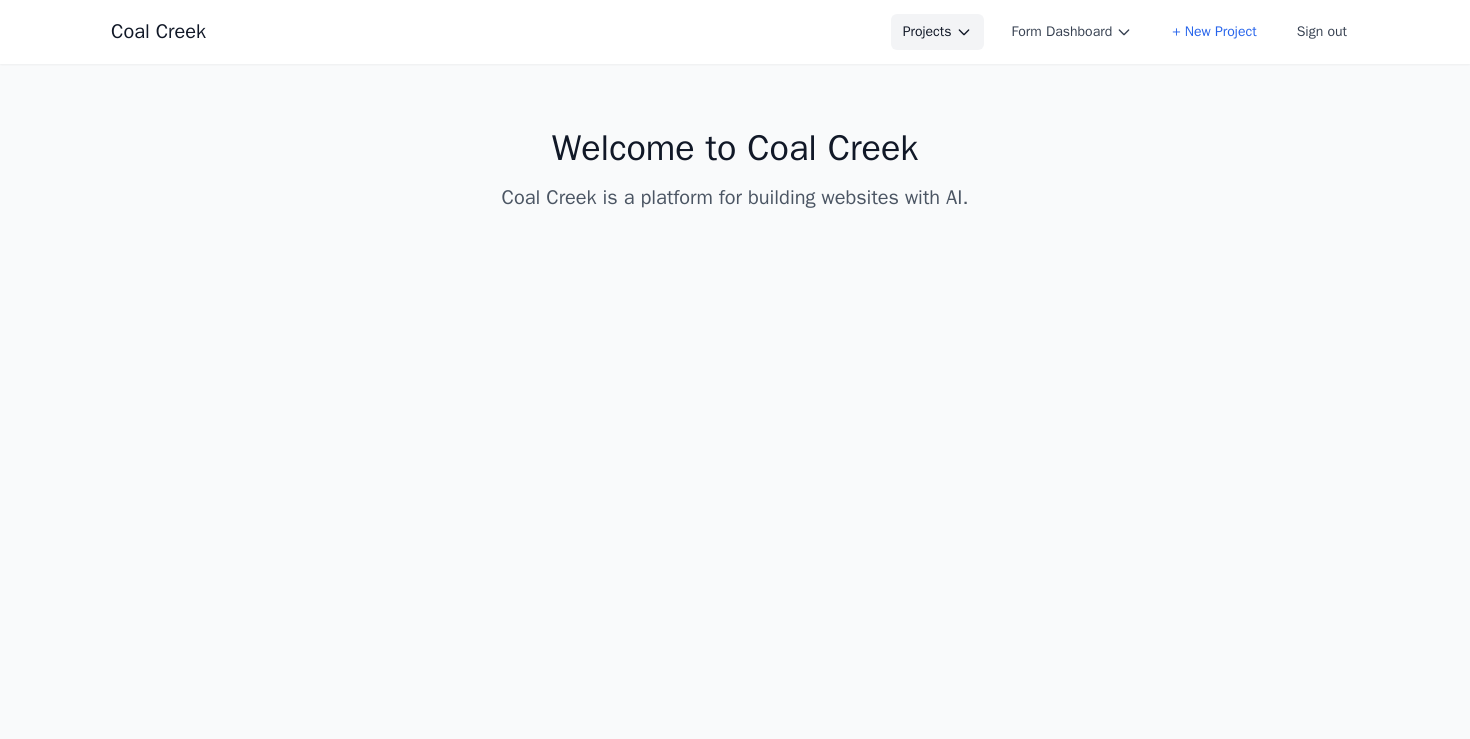 click on "Projects" at bounding box center (937, 32) 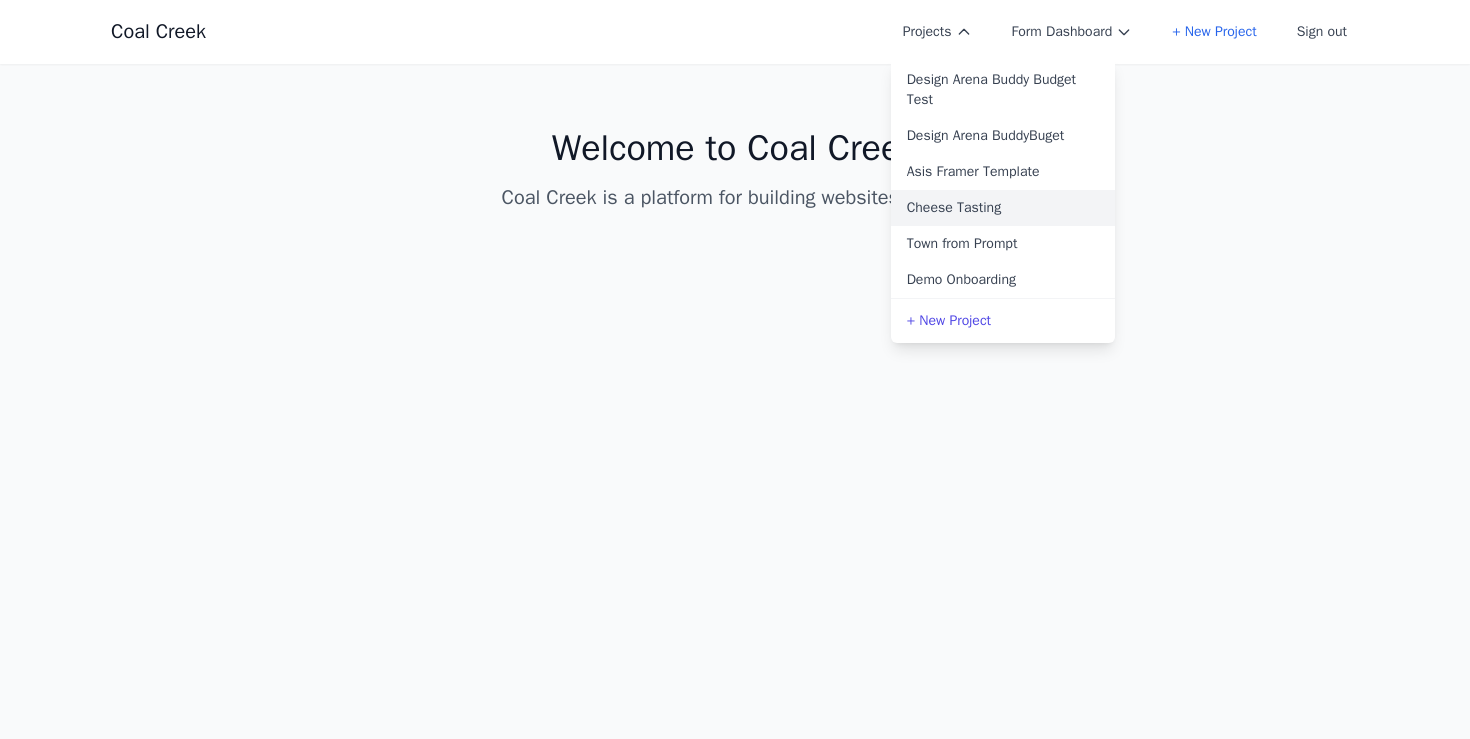 type 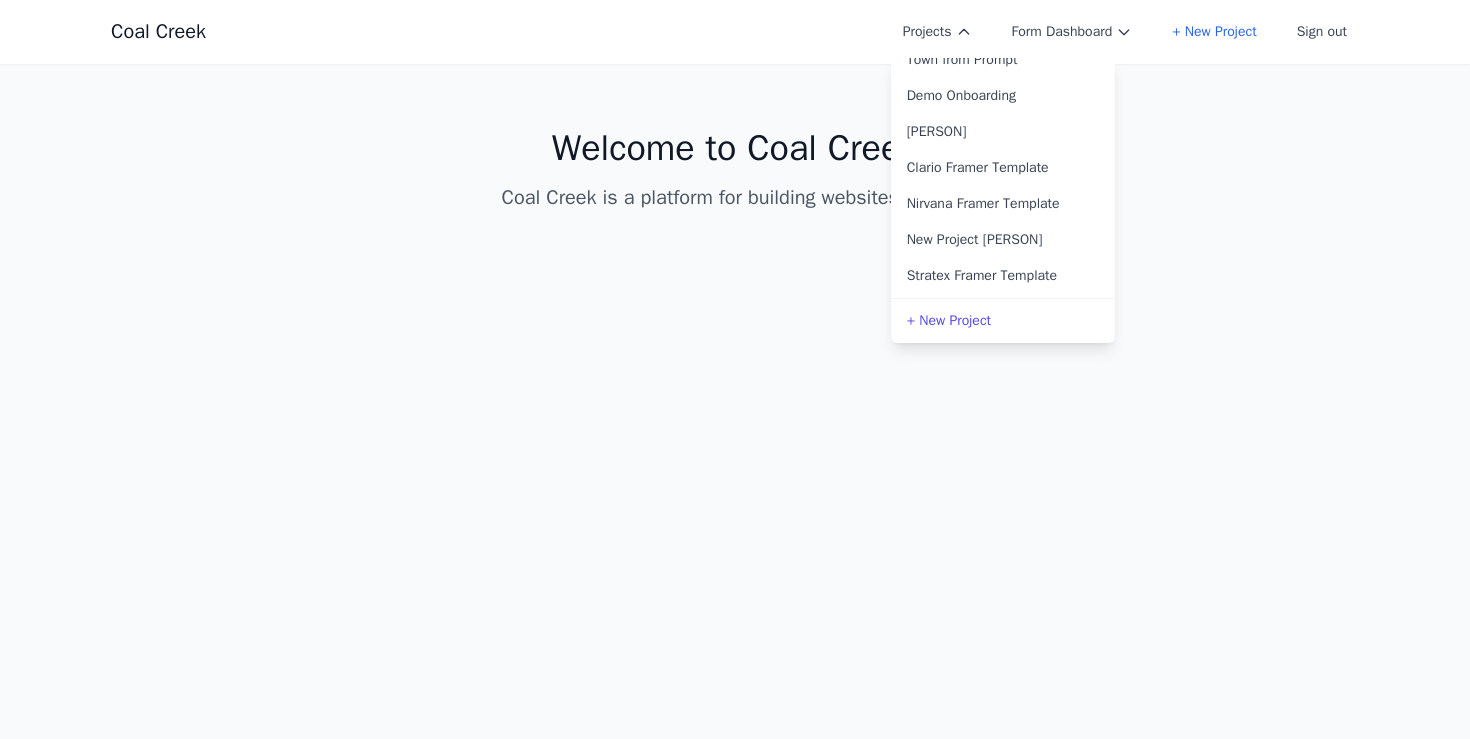 scroll, scrollTop: 188, scrollLeft: 0, axis: vertical 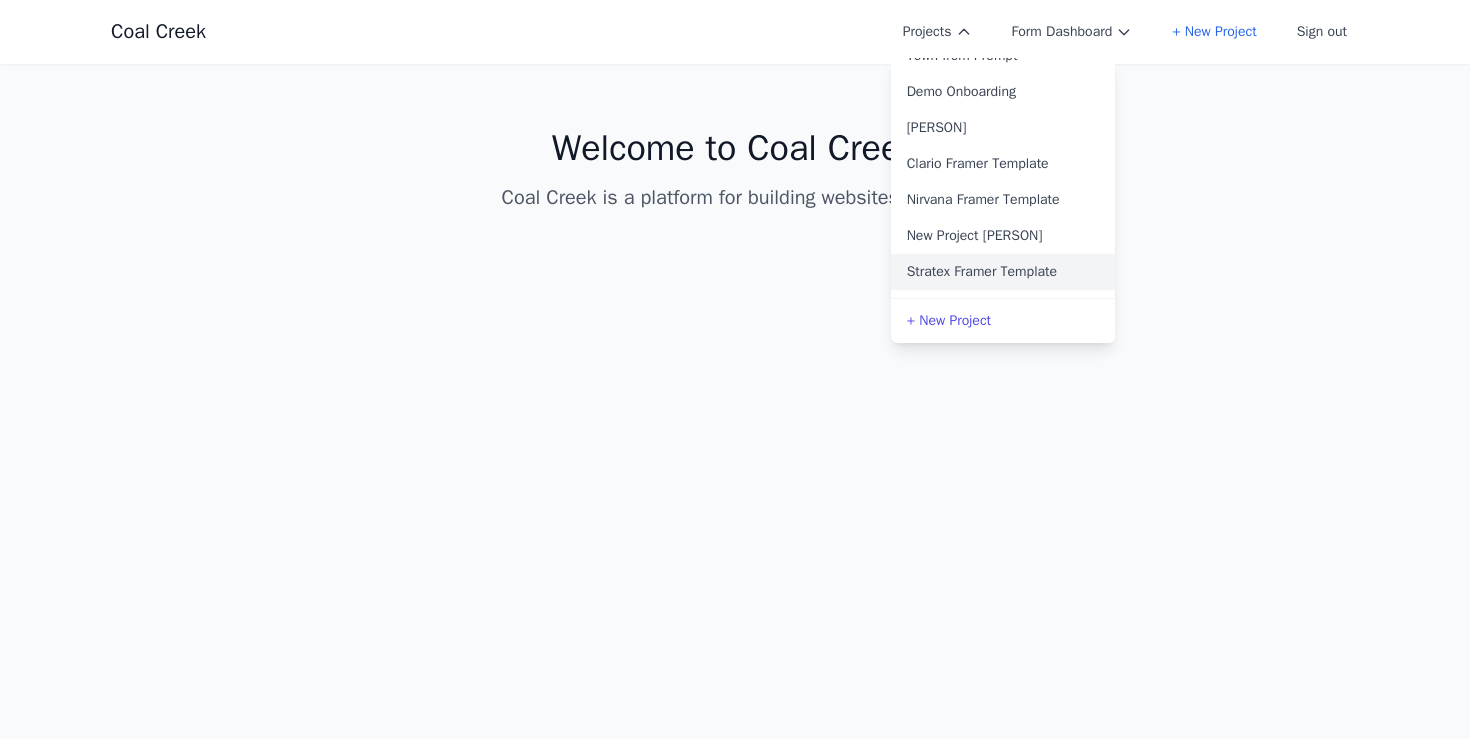 click on "Stratex Framer Template" at bounding box center (1003, 272) 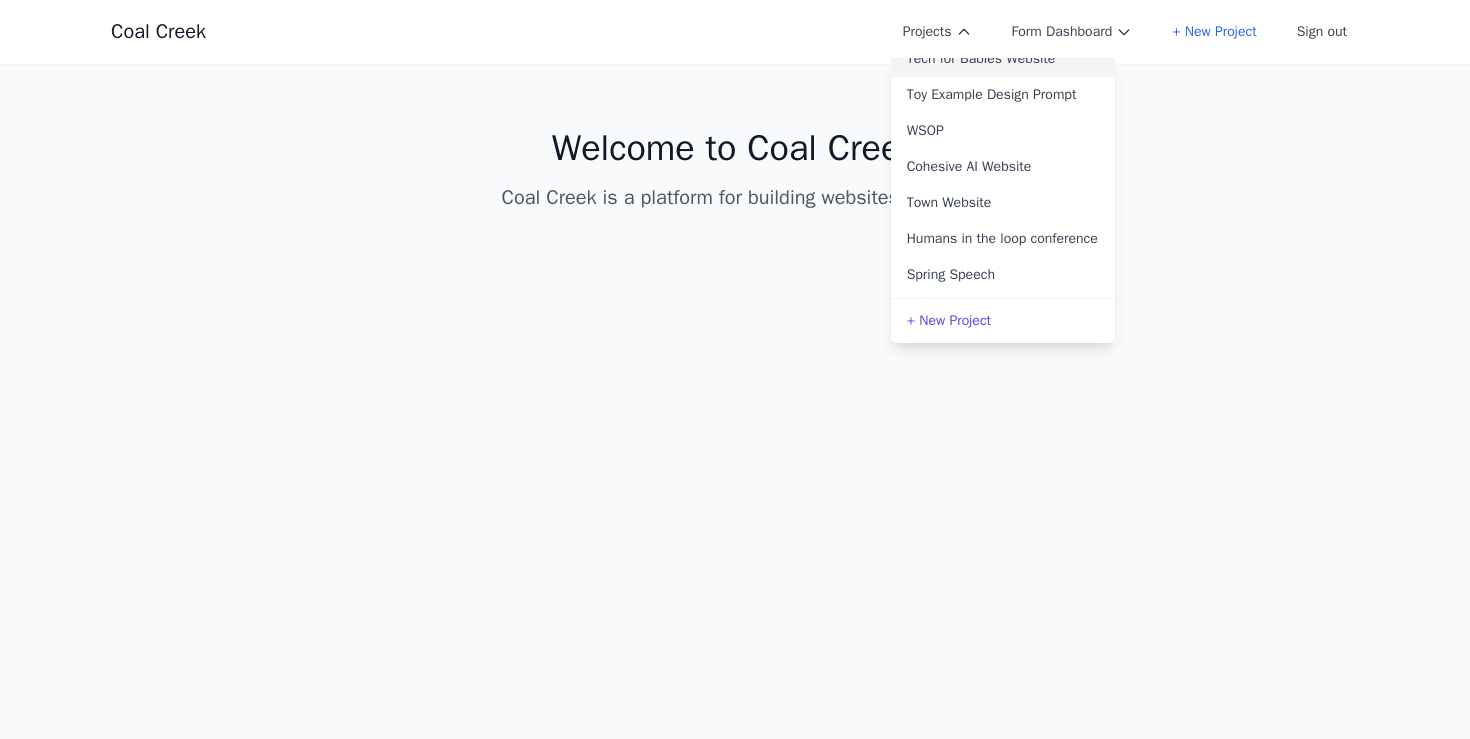 scroll, scrollTop: 497, scrollLeft: 0, axis: vertical 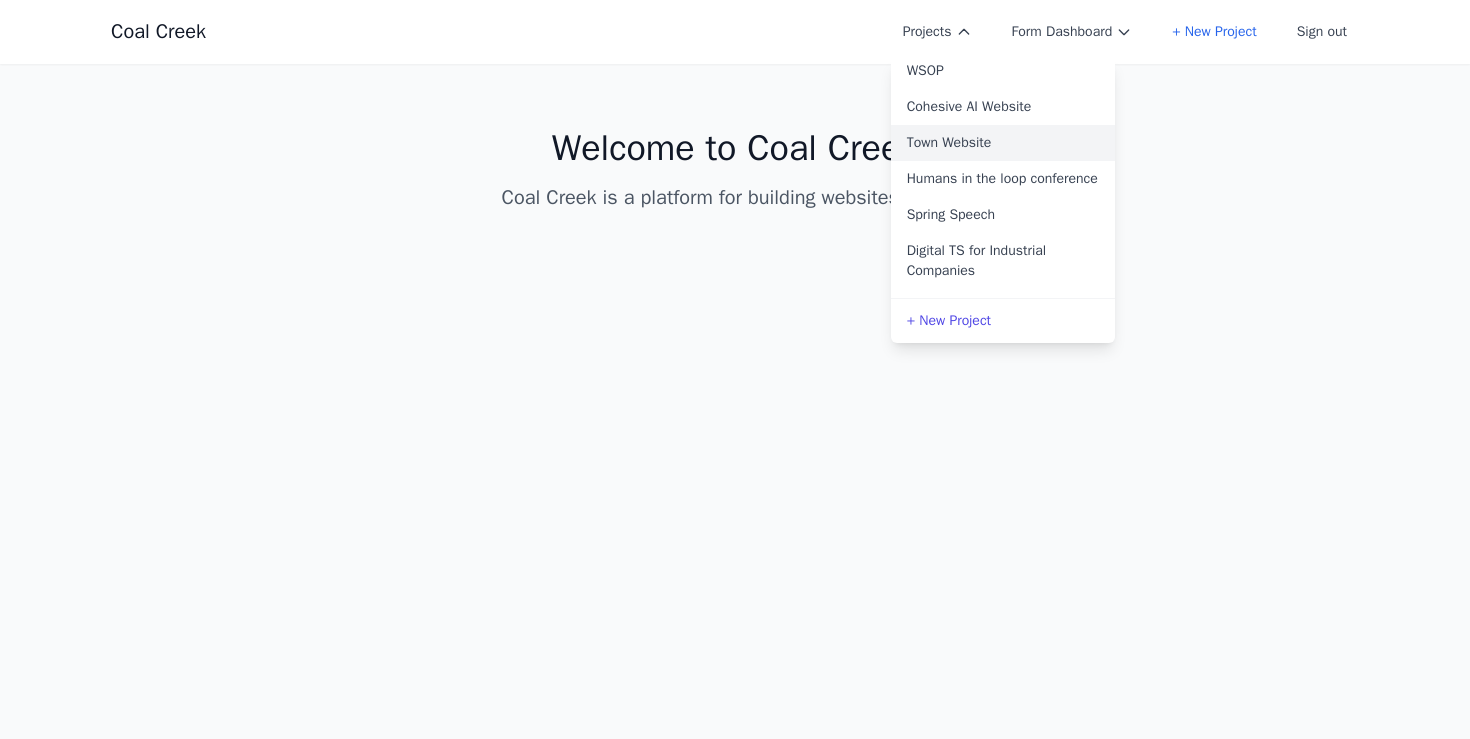 click on "Town Website" at bounding box center [1003, 143] 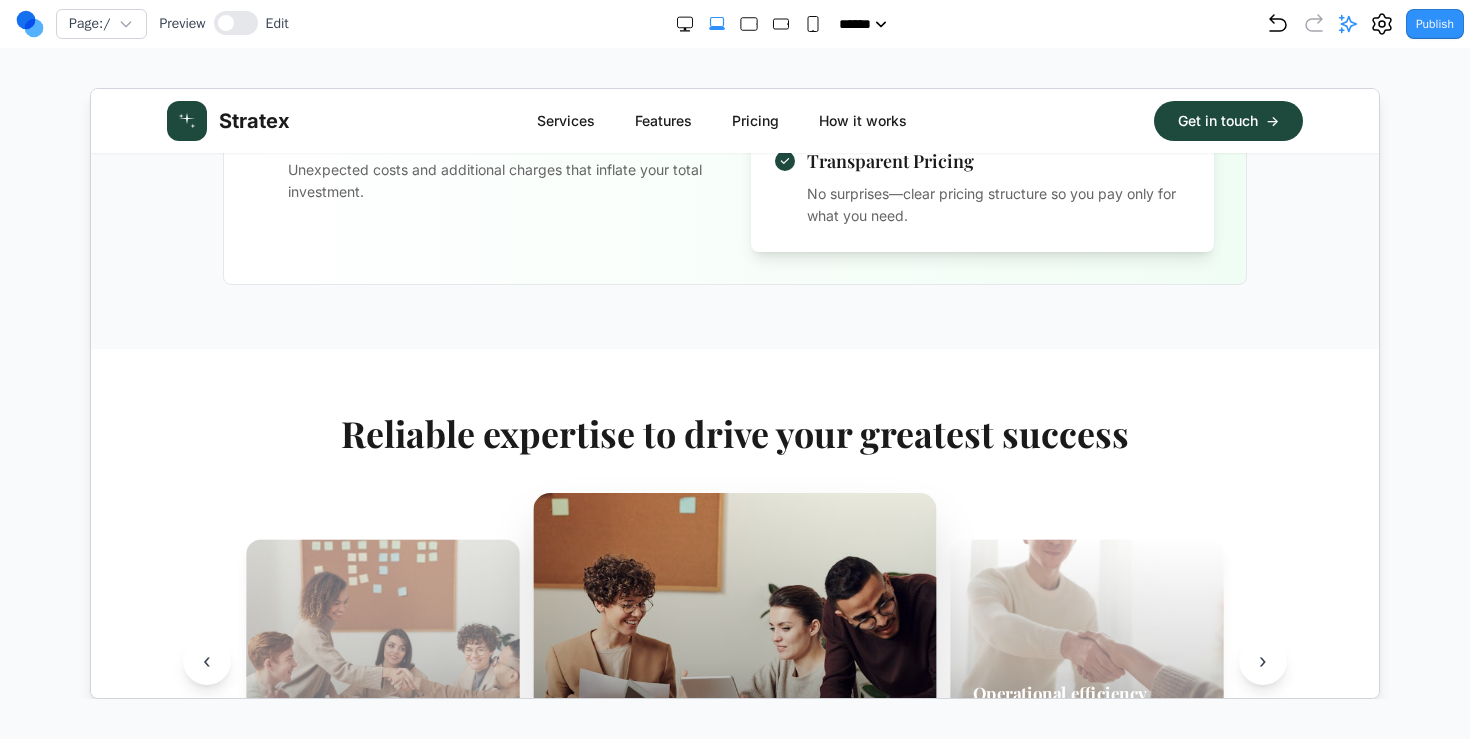 scroll, scrollTop: 1252, scrollLeft: 0, axis: vertical 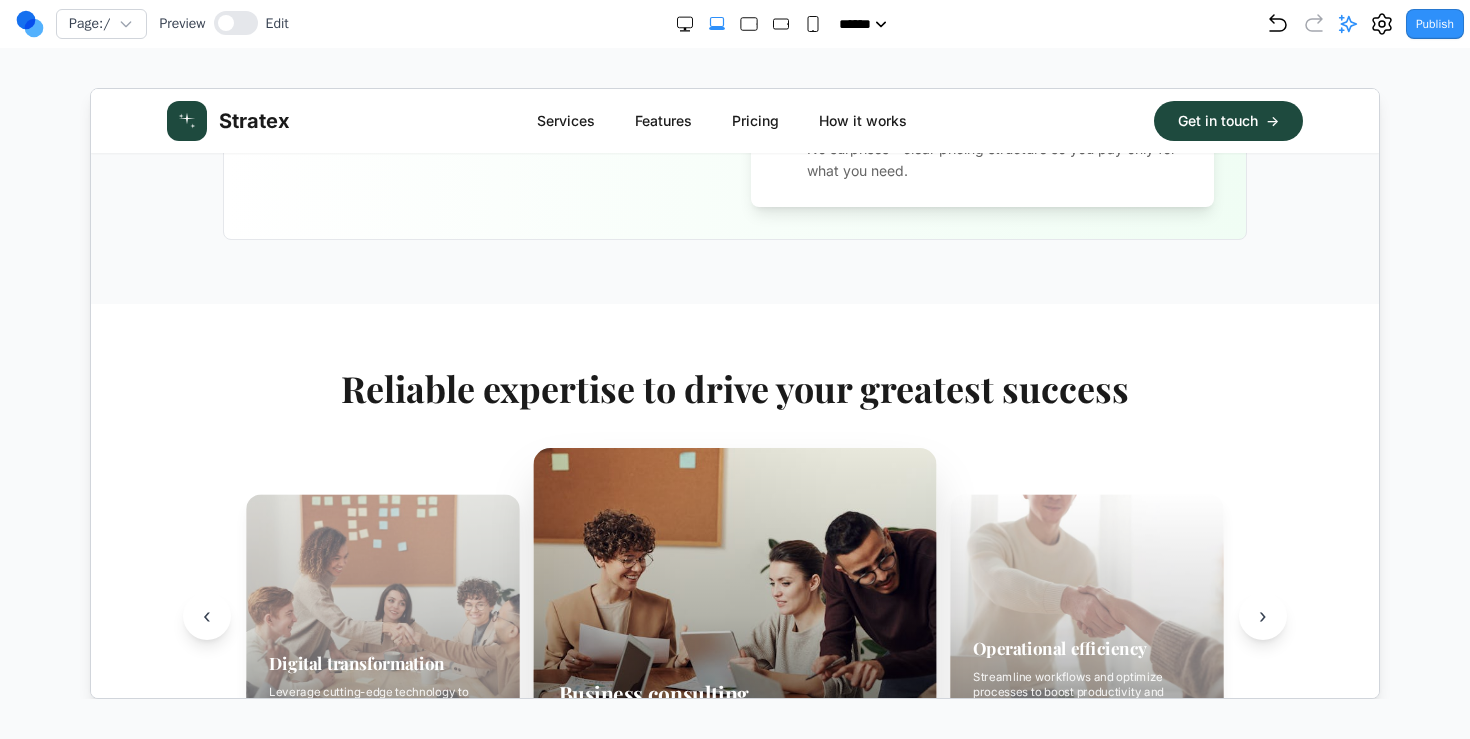 click 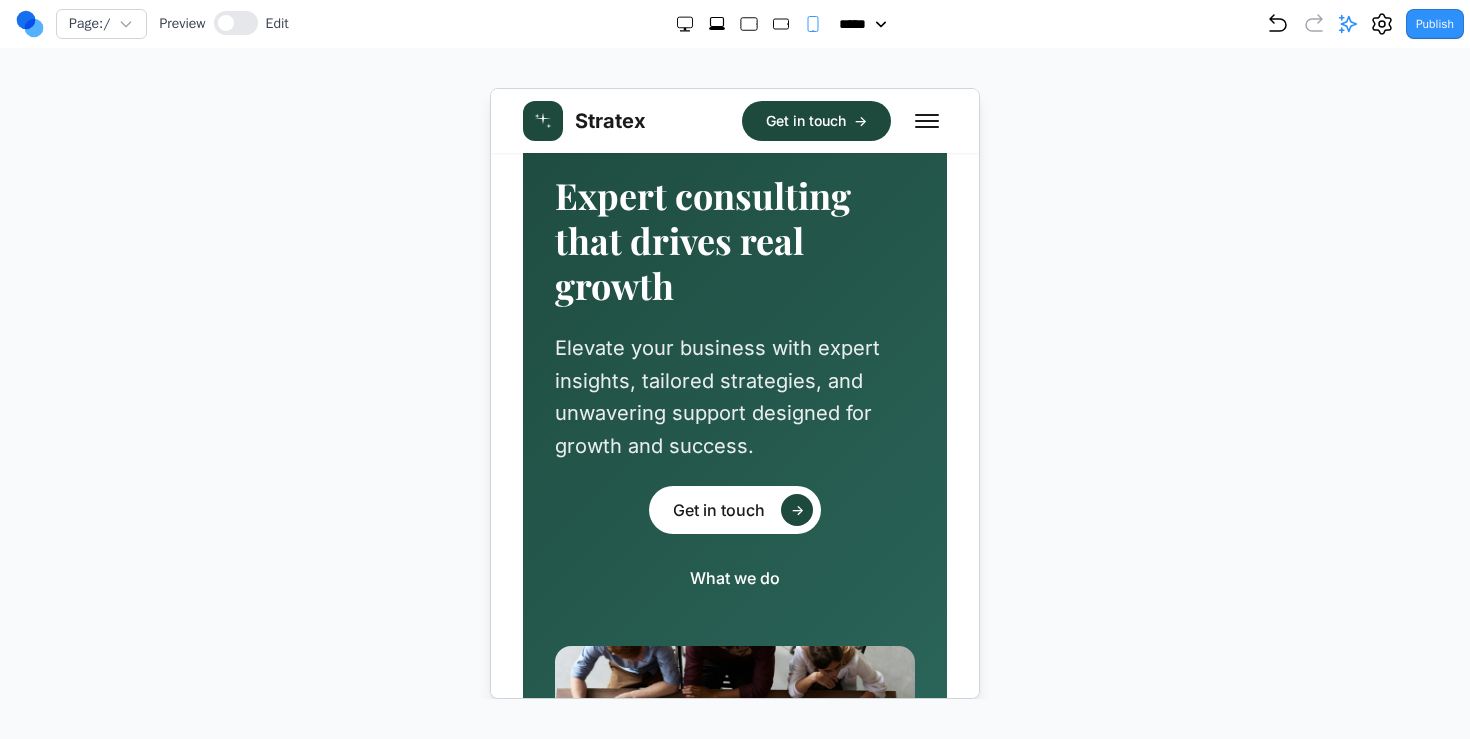 scroll, scrollTop: 0, scrollLeft: 0, axis: both 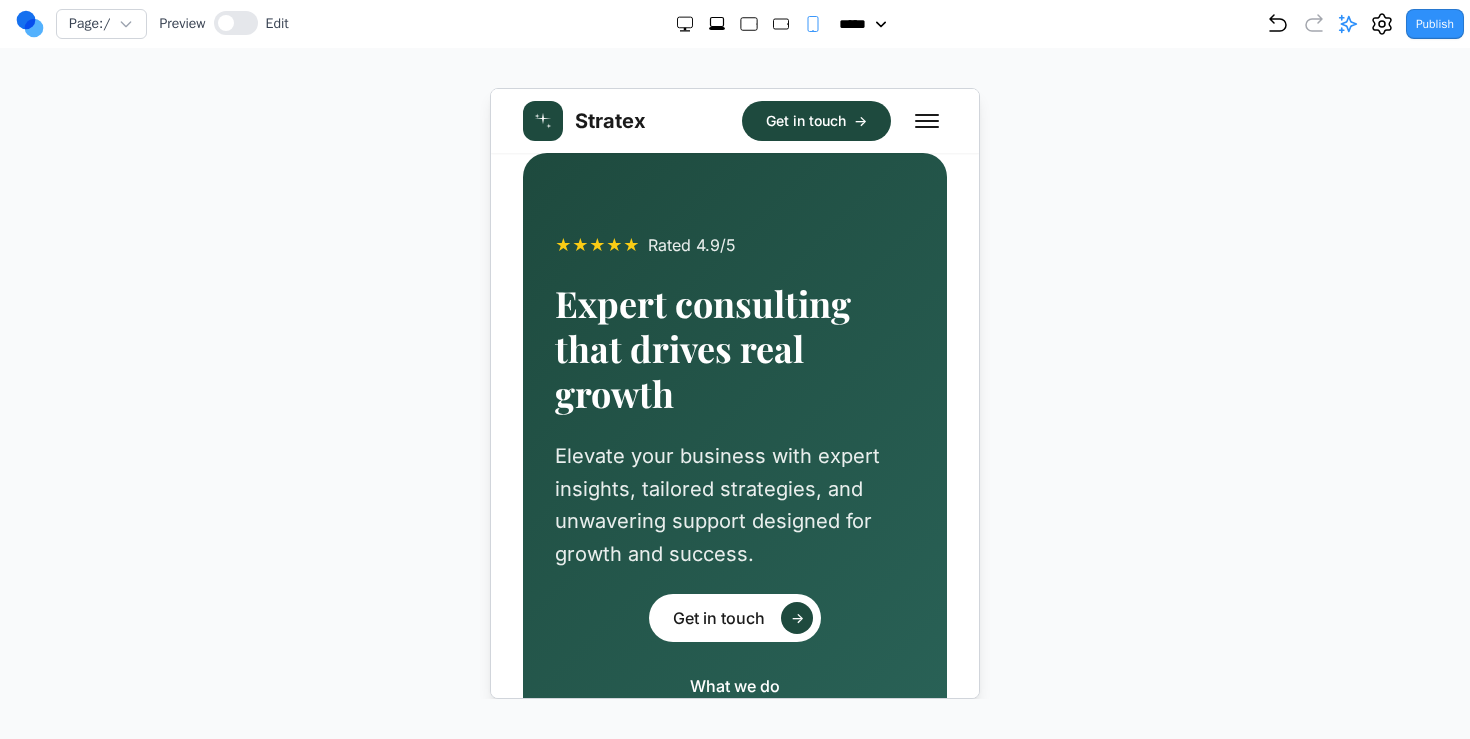 click 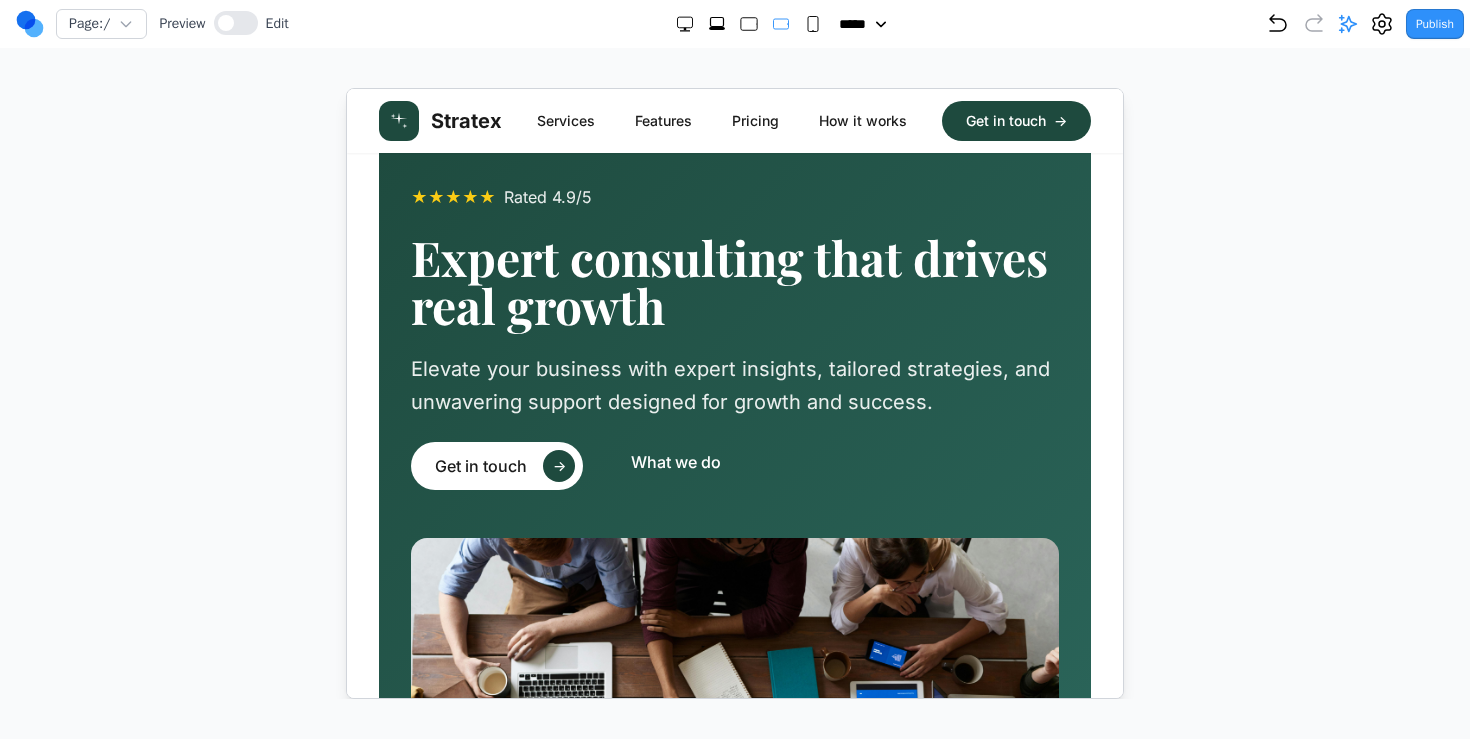 scroll, scrollTop: 71, scrollLeft: 0, axis: vertical 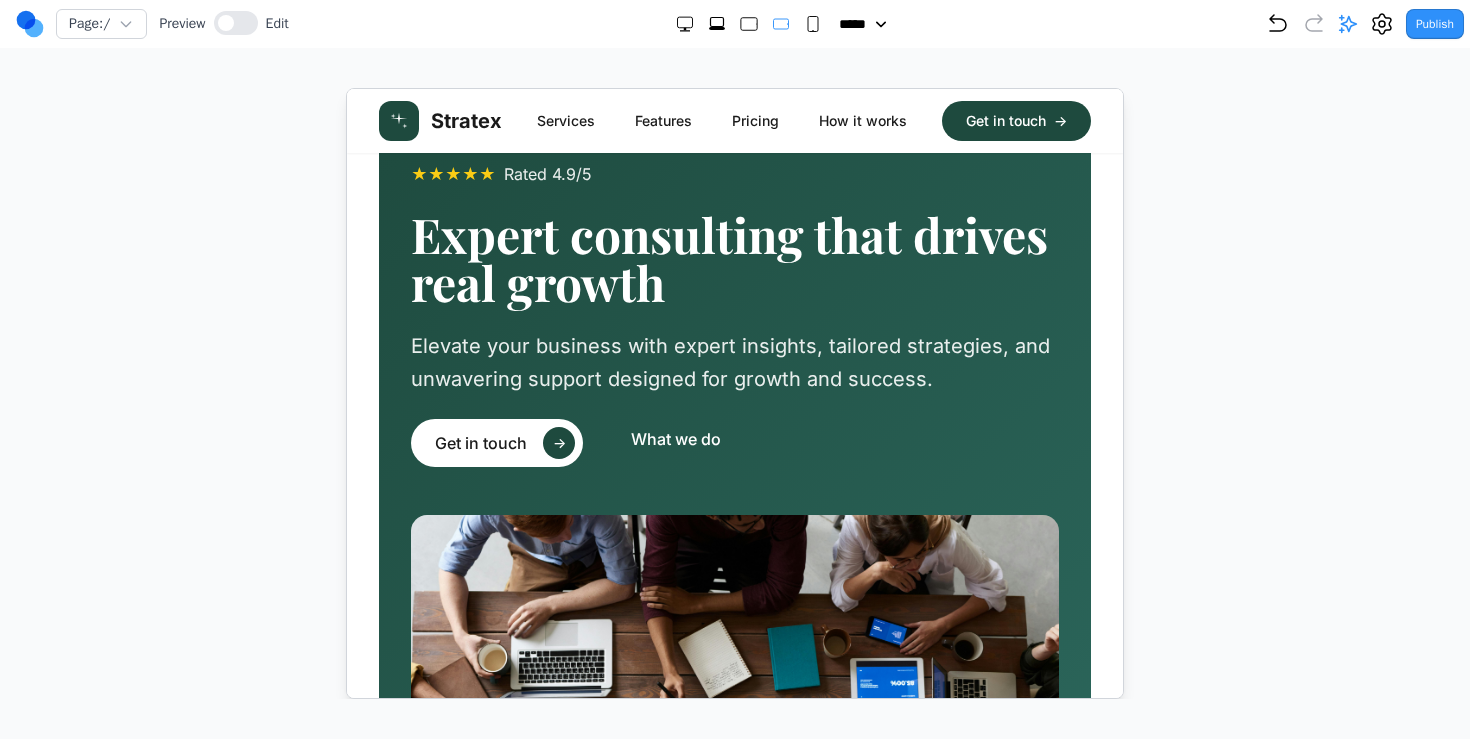 click on "Elevate your business with expert insights, tailored strategies, and unwavering support designed for growth and success." at bounding box center (734, 361) 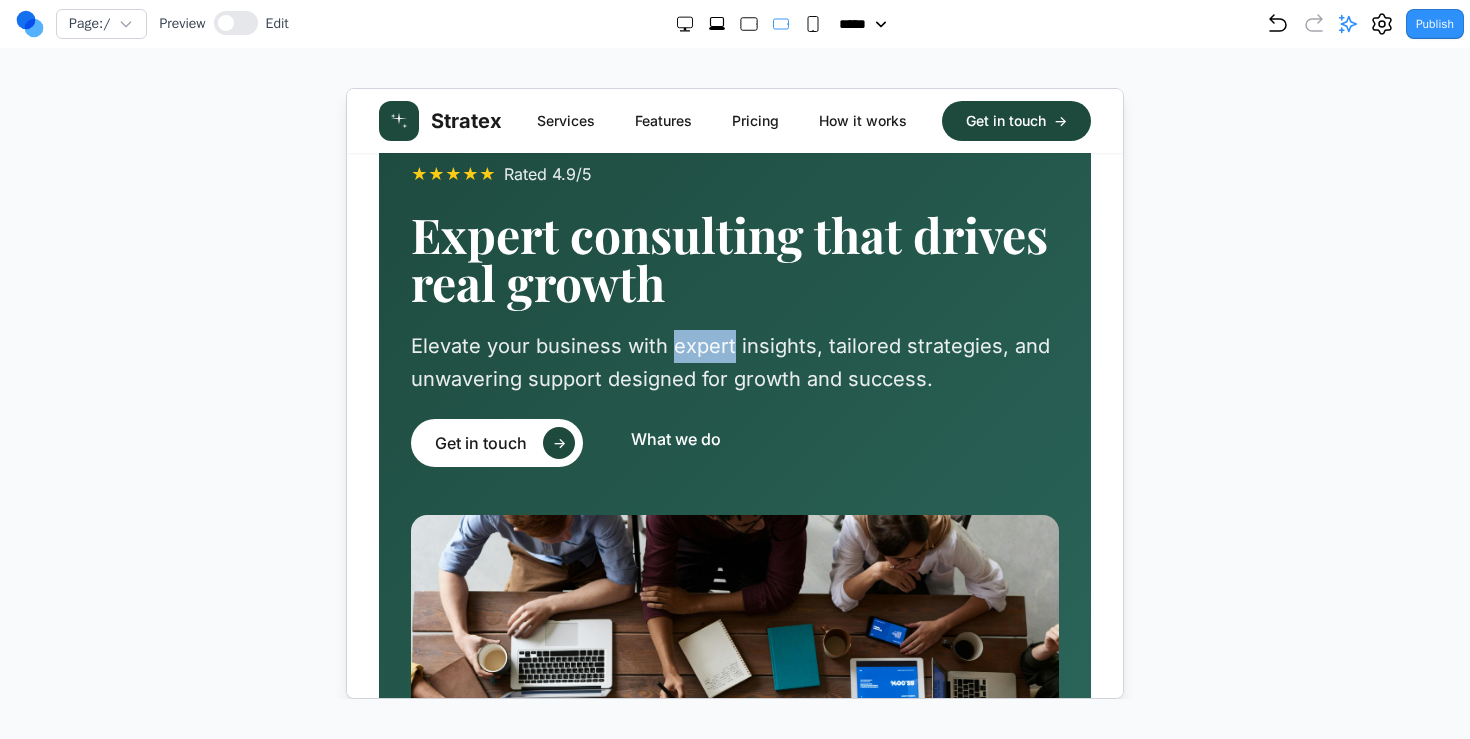 click on "Elevate your business with expert insights, tailored strategies, and unwavering support designed for growth and success." at bounding box center [734, 361] 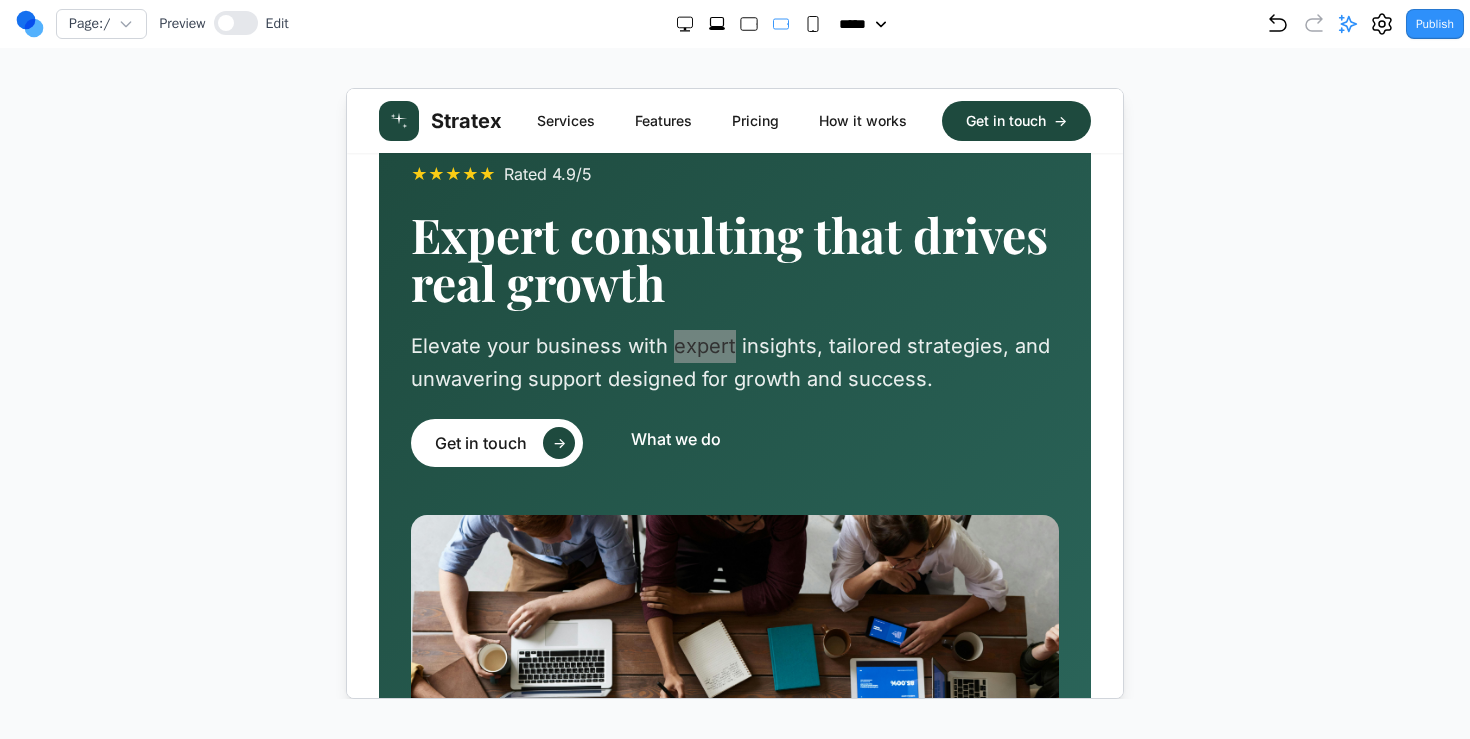click 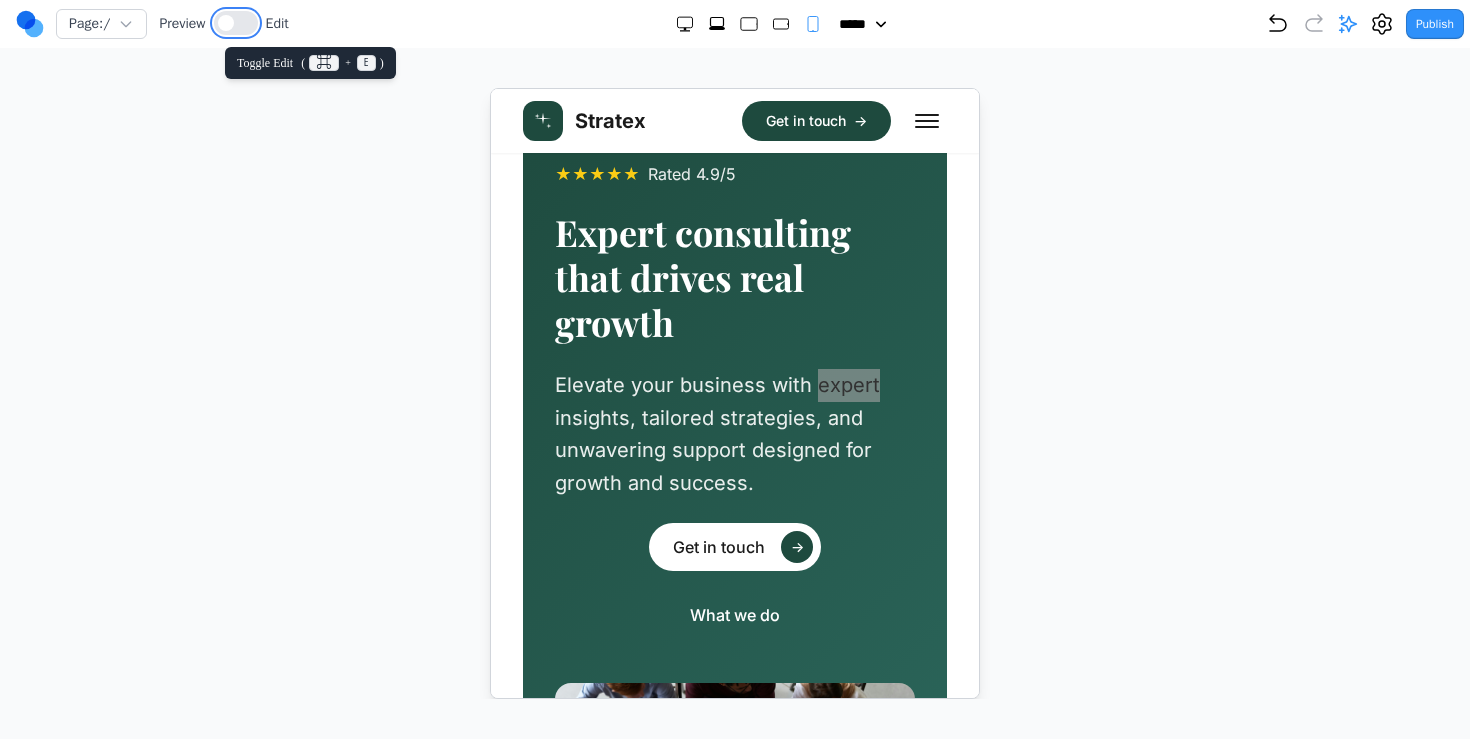 click at bounding box center [236, 23] 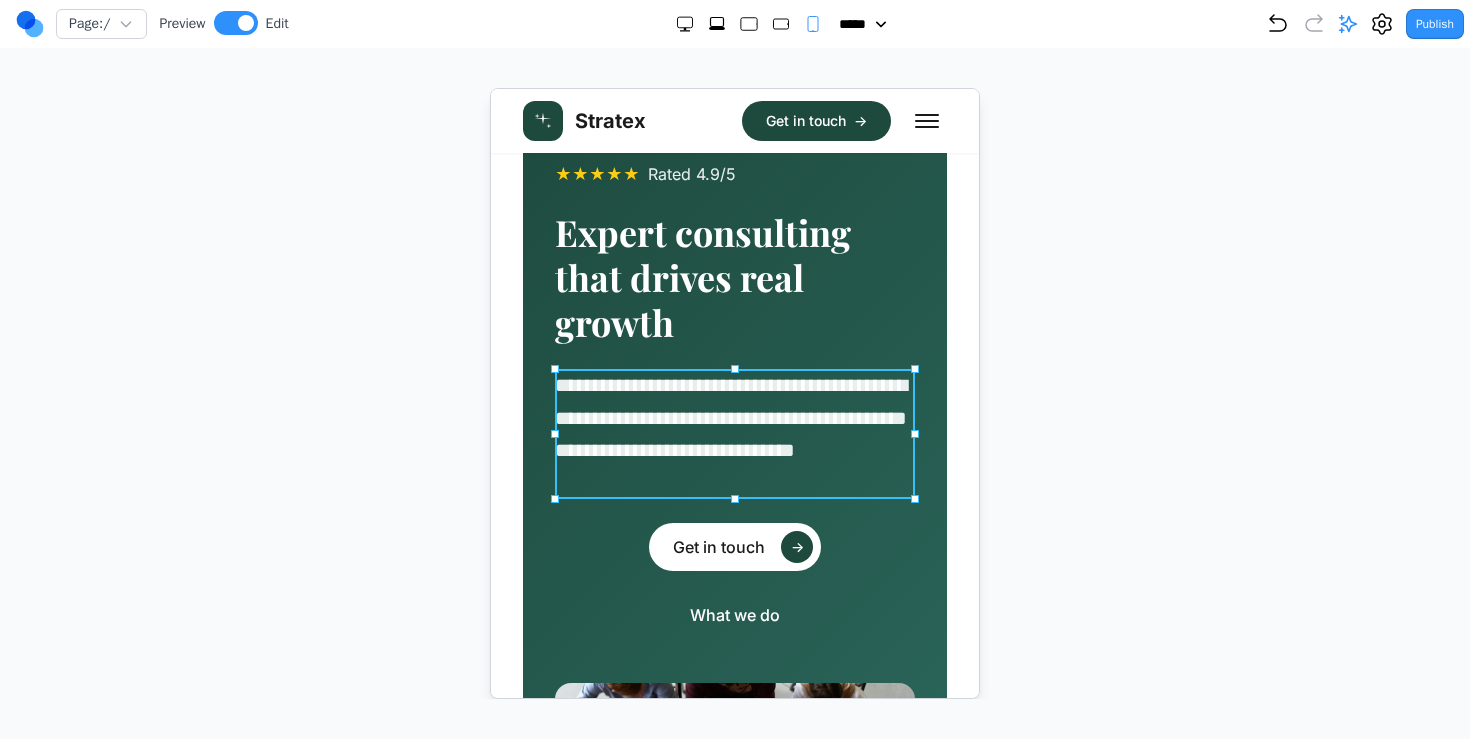 click on "**********" at bounding box center [734, 433] 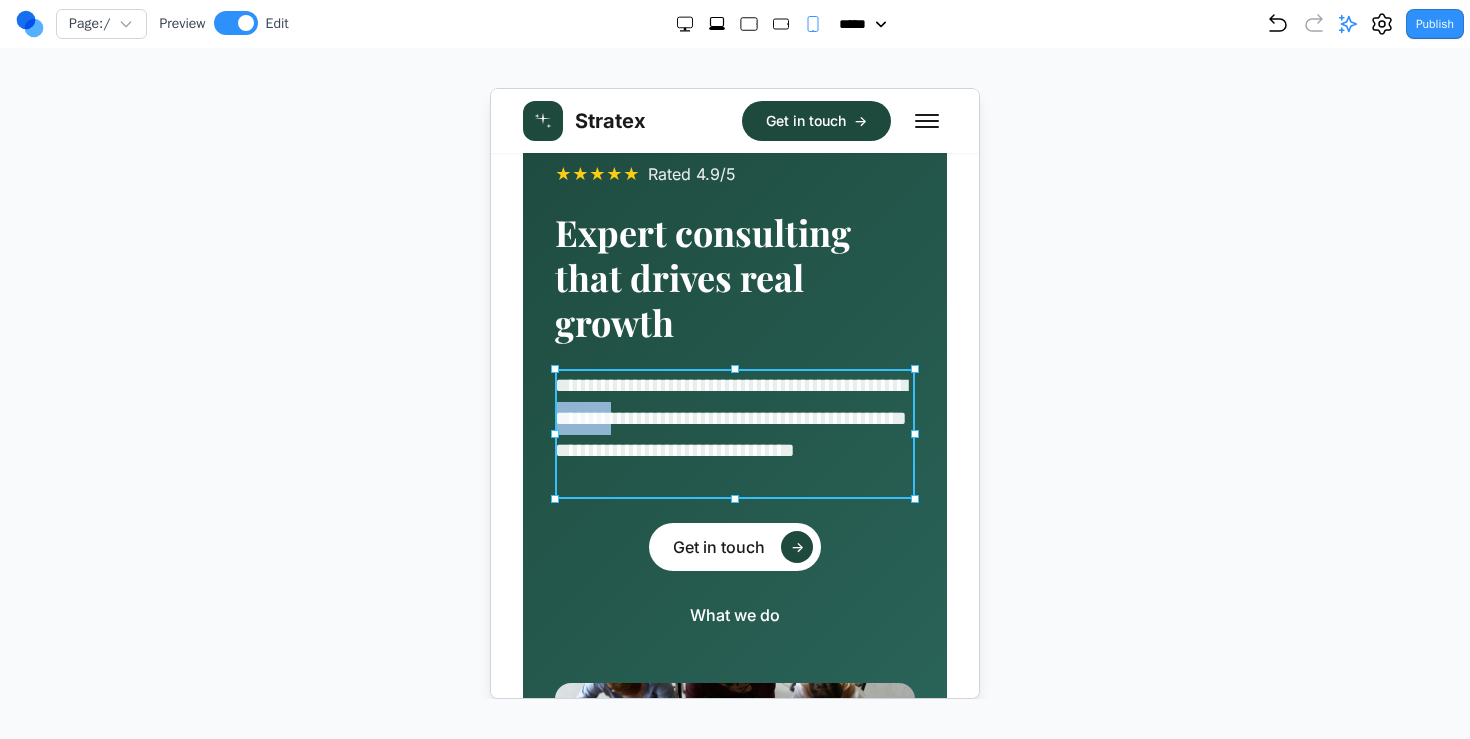 click on "**********" at bounding box center [734, 433] 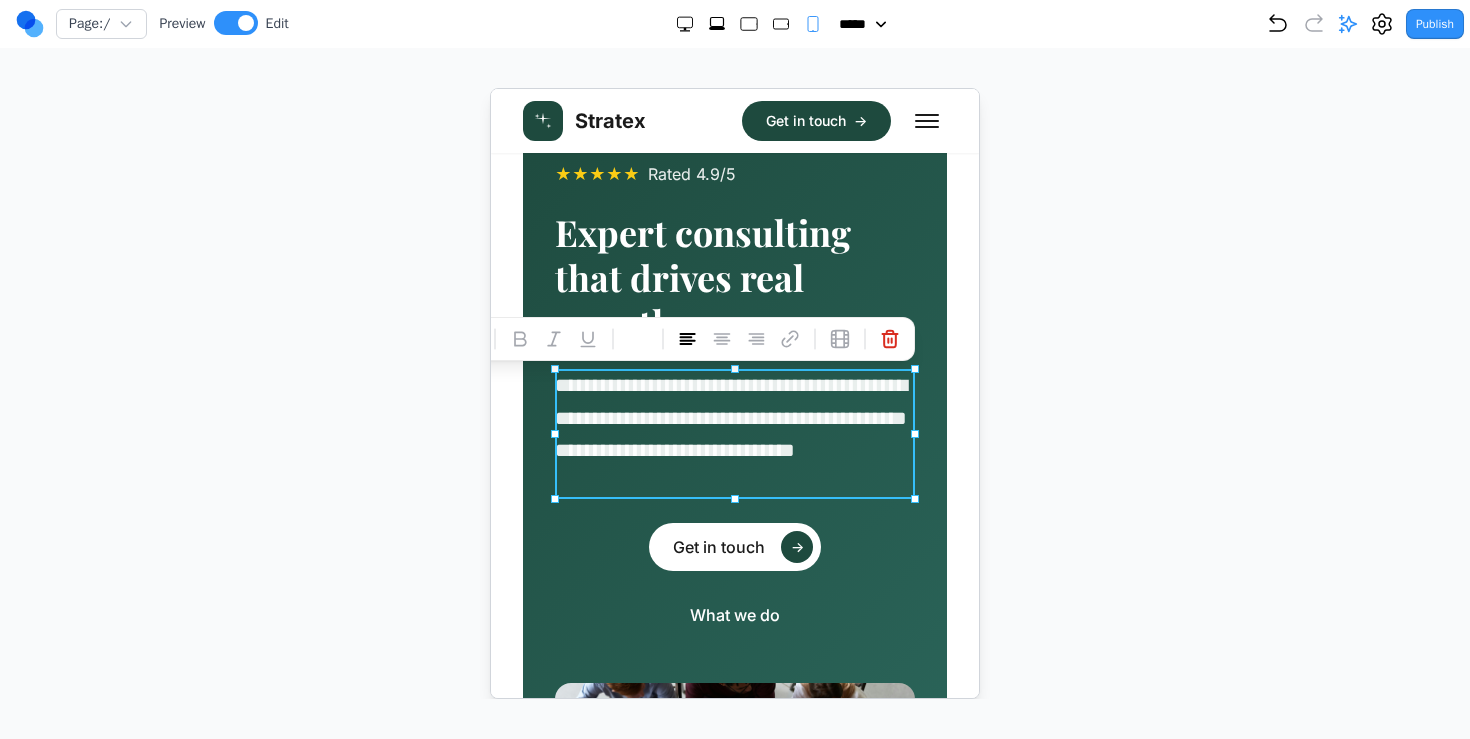 click at bounding box center (749, 24) 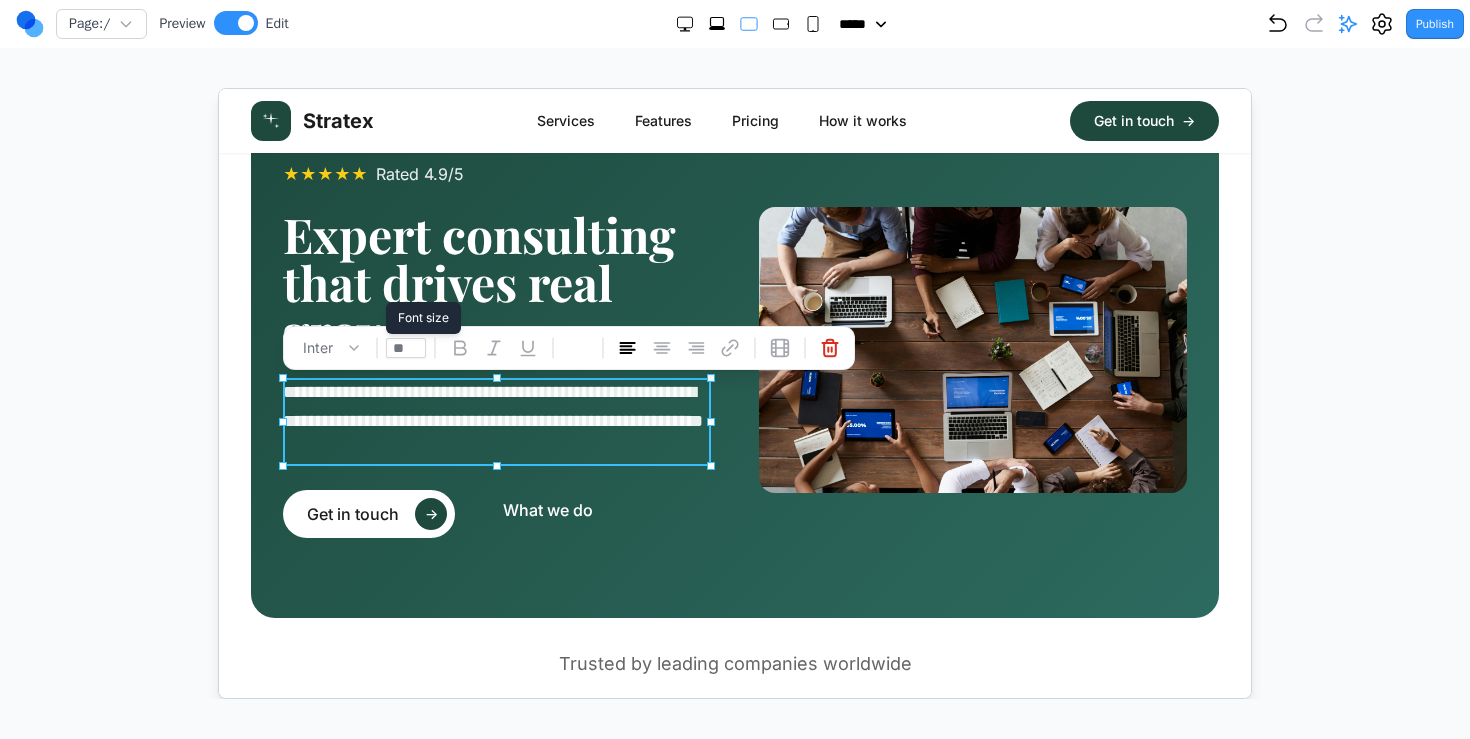 click on "**" at bounding box center [405, 347] 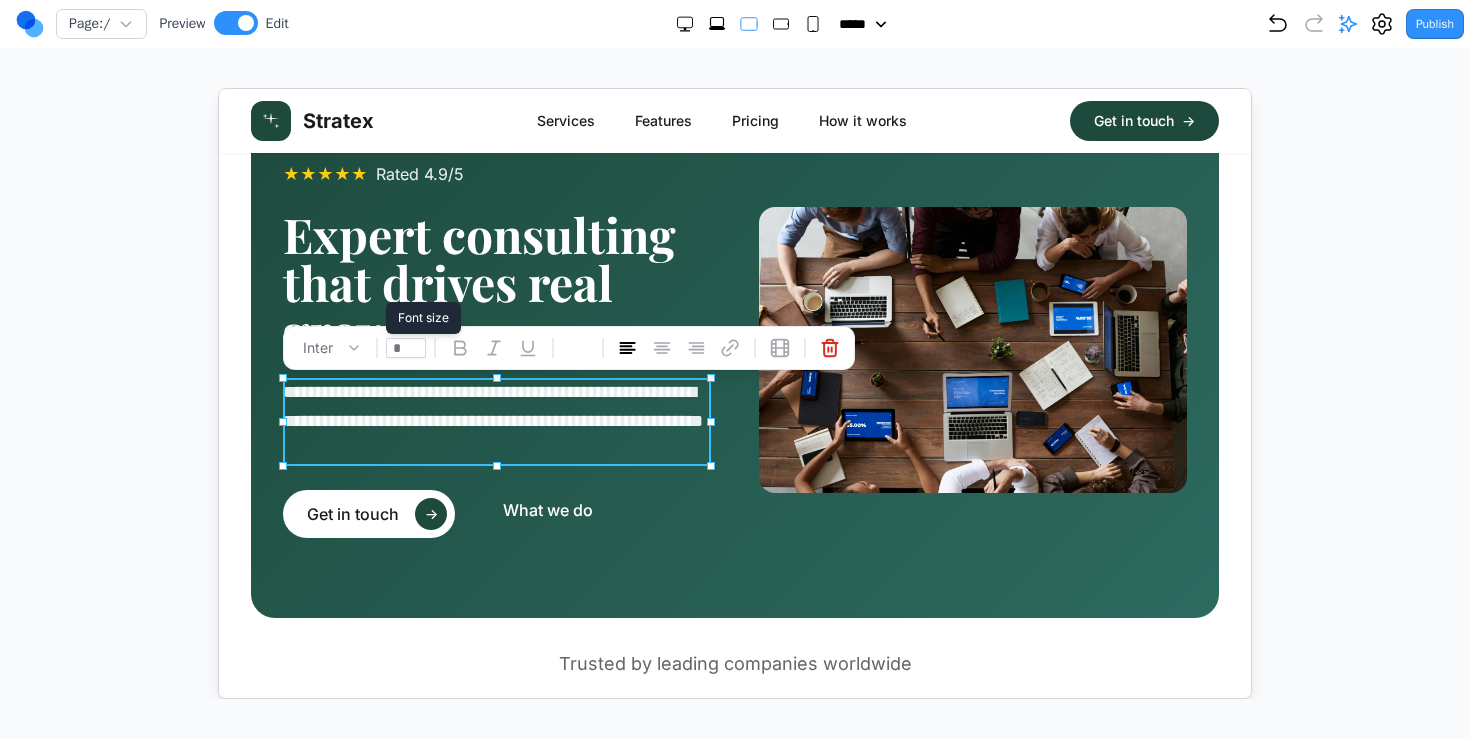 type on "**" 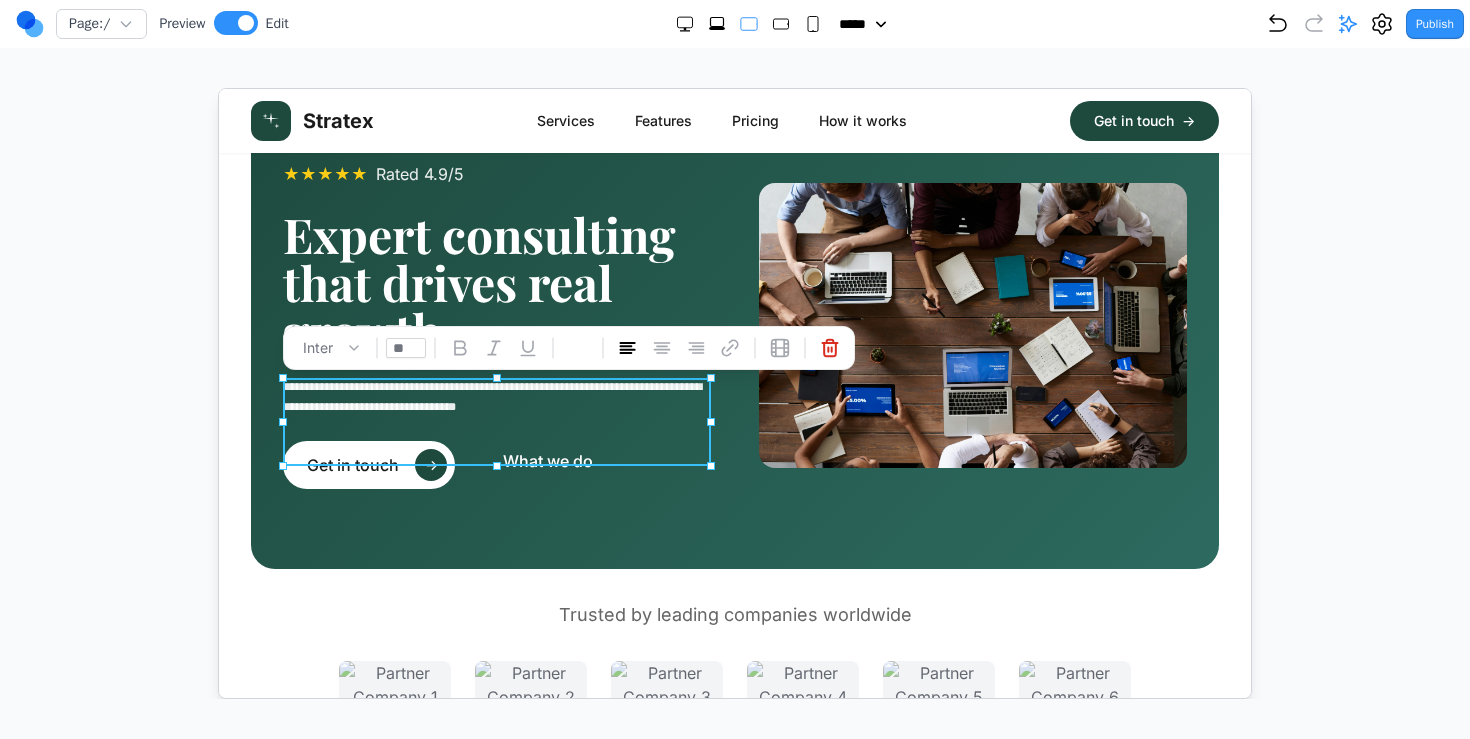 click on "**********" at bounding box center [734, 324] 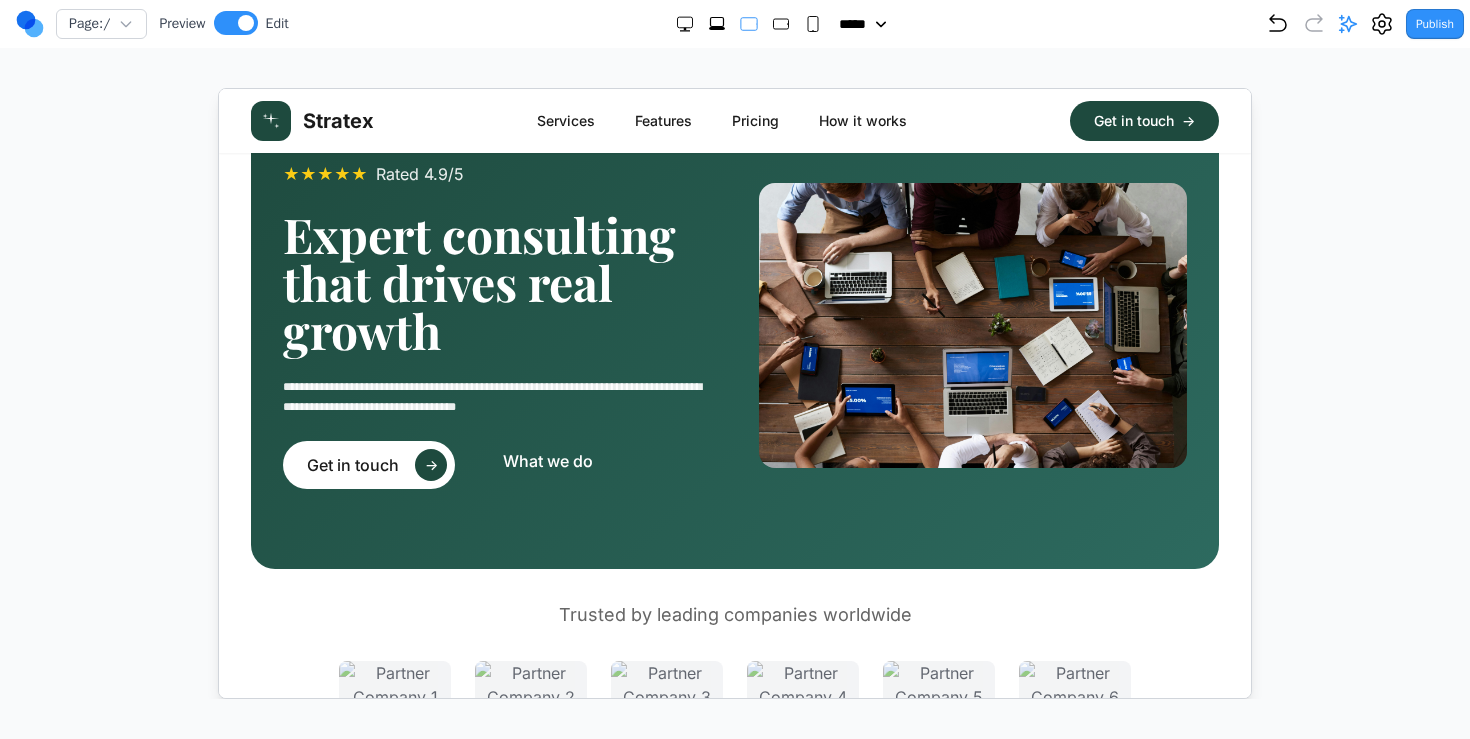 click 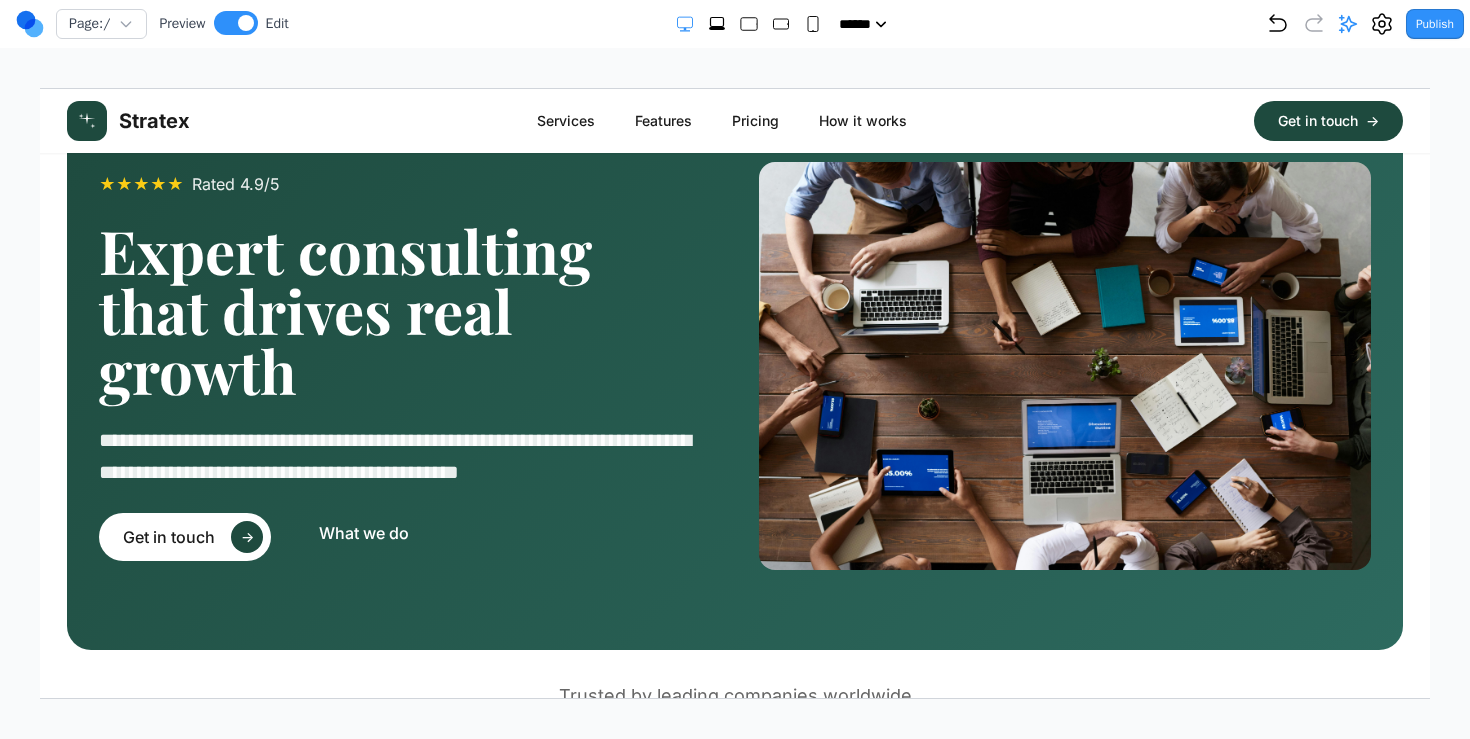 click 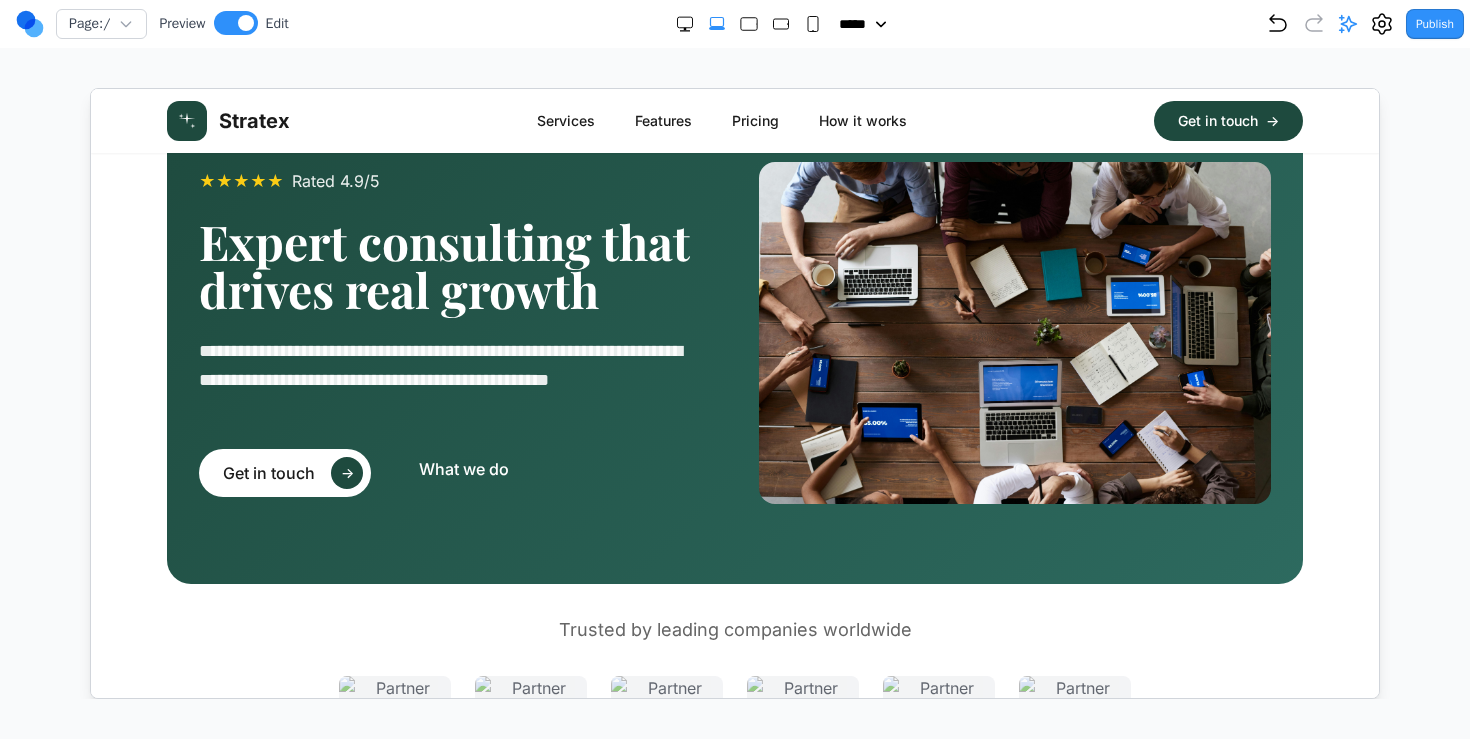 click 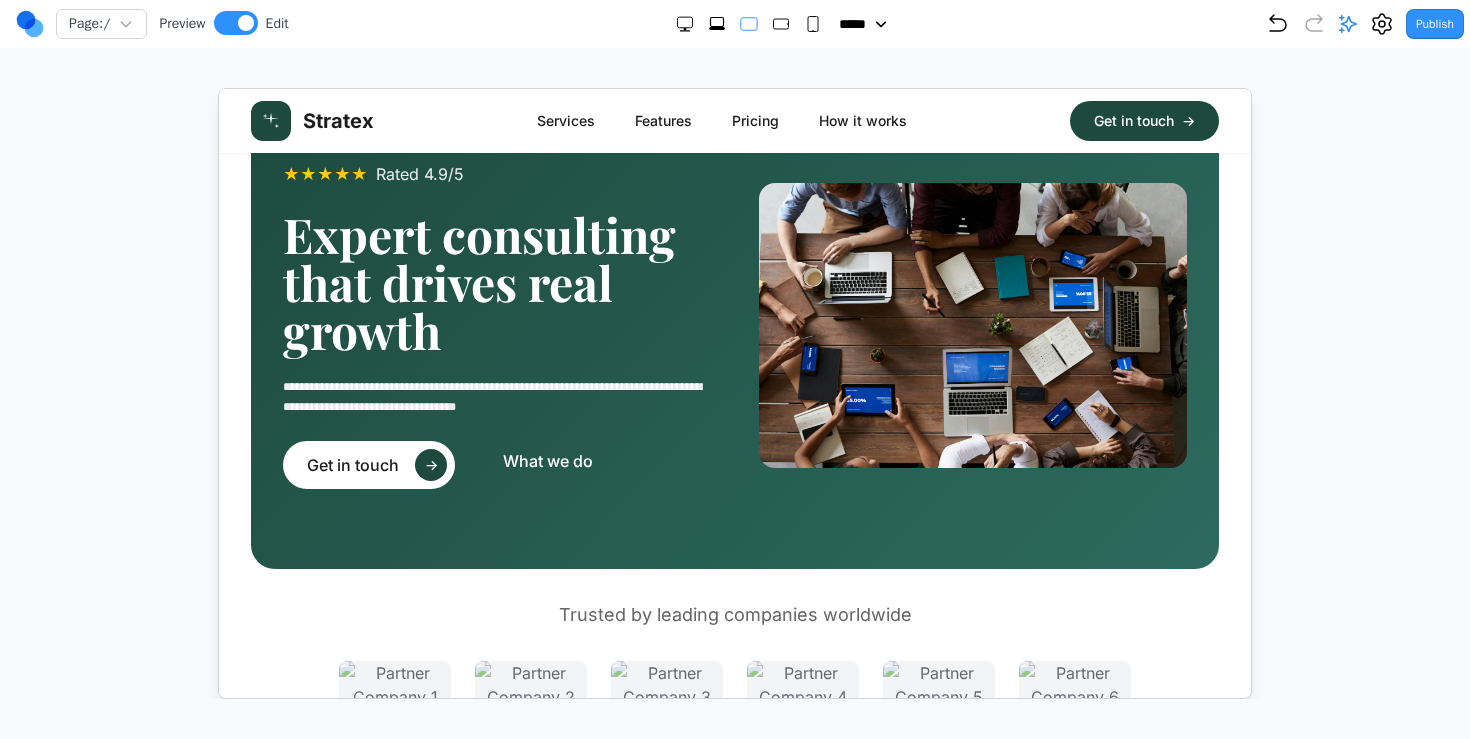 type 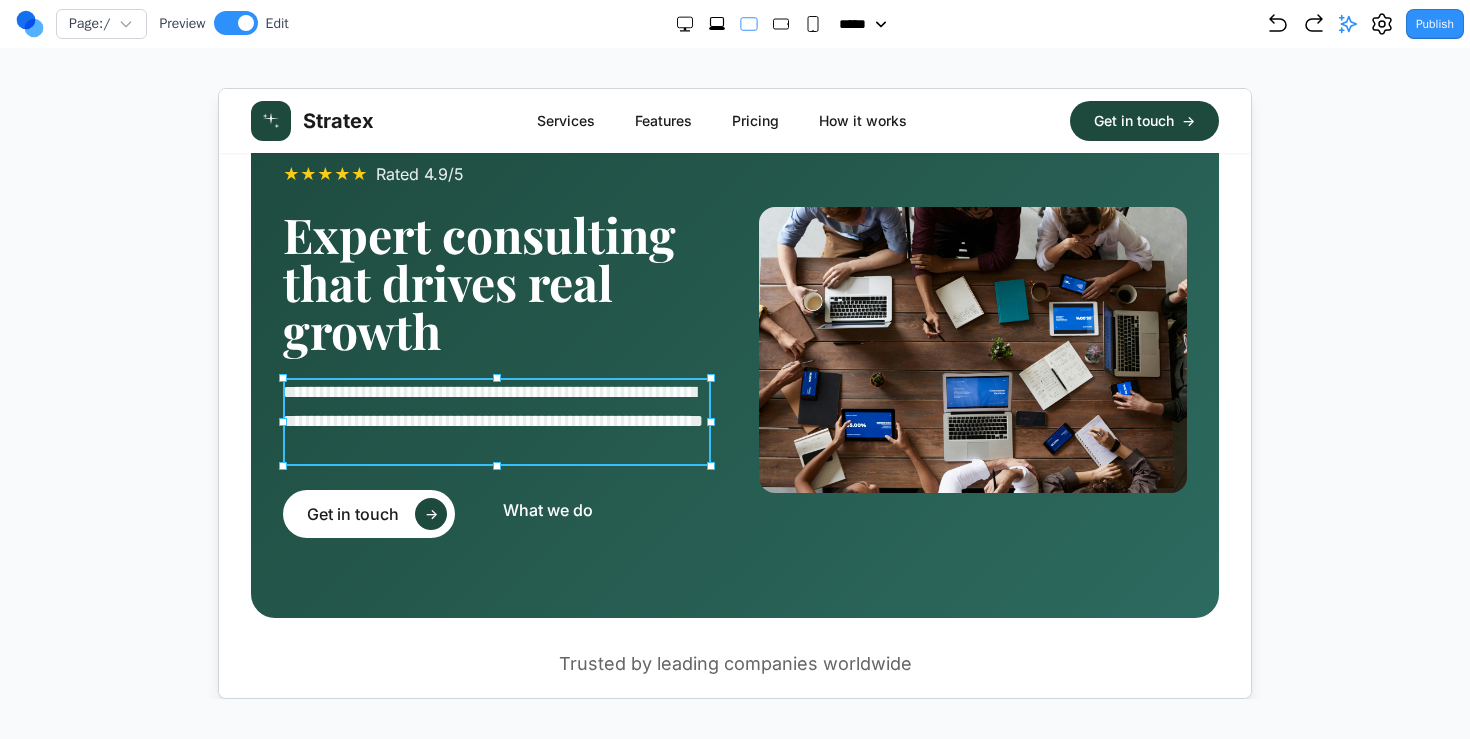click on "**********" at bounding box center (496, 421) 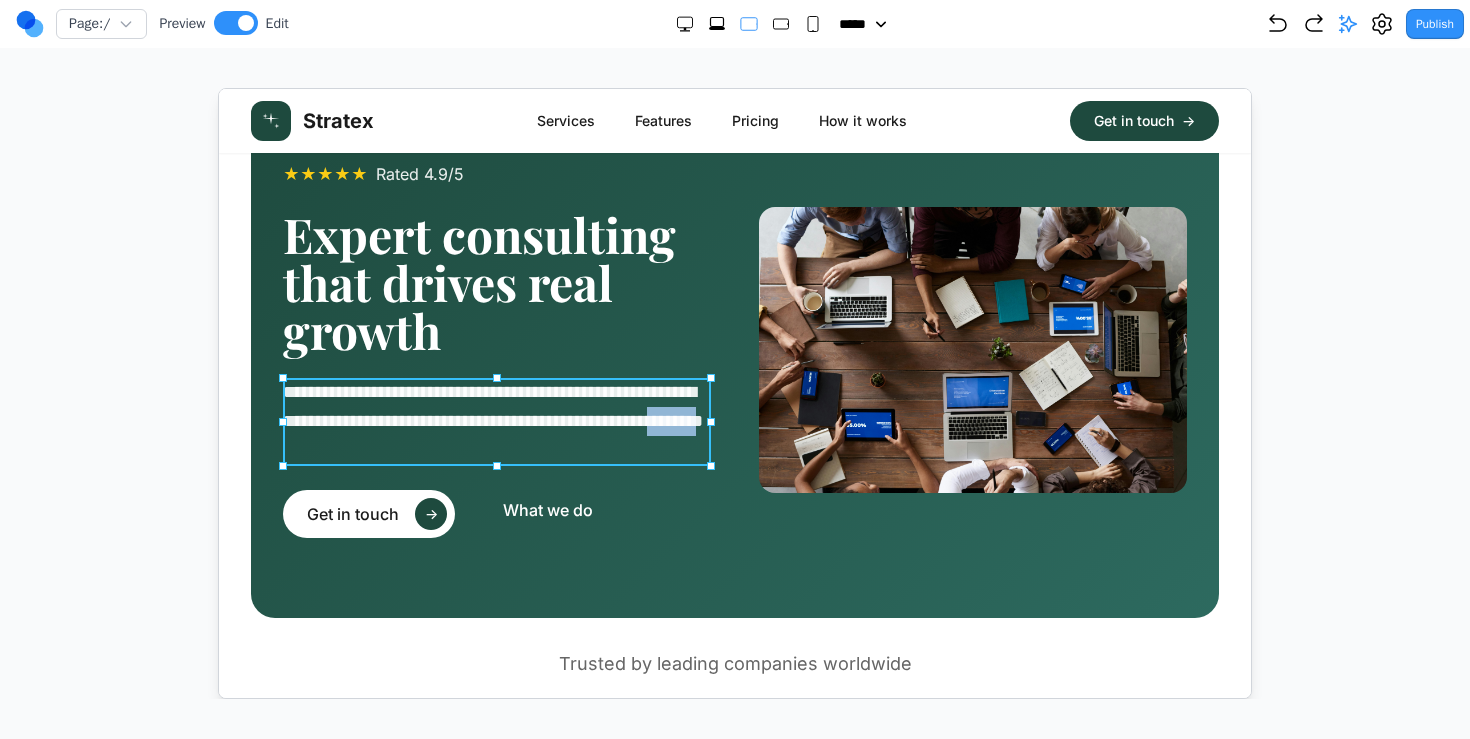 click on "**********" at bounding box center [496, 421] 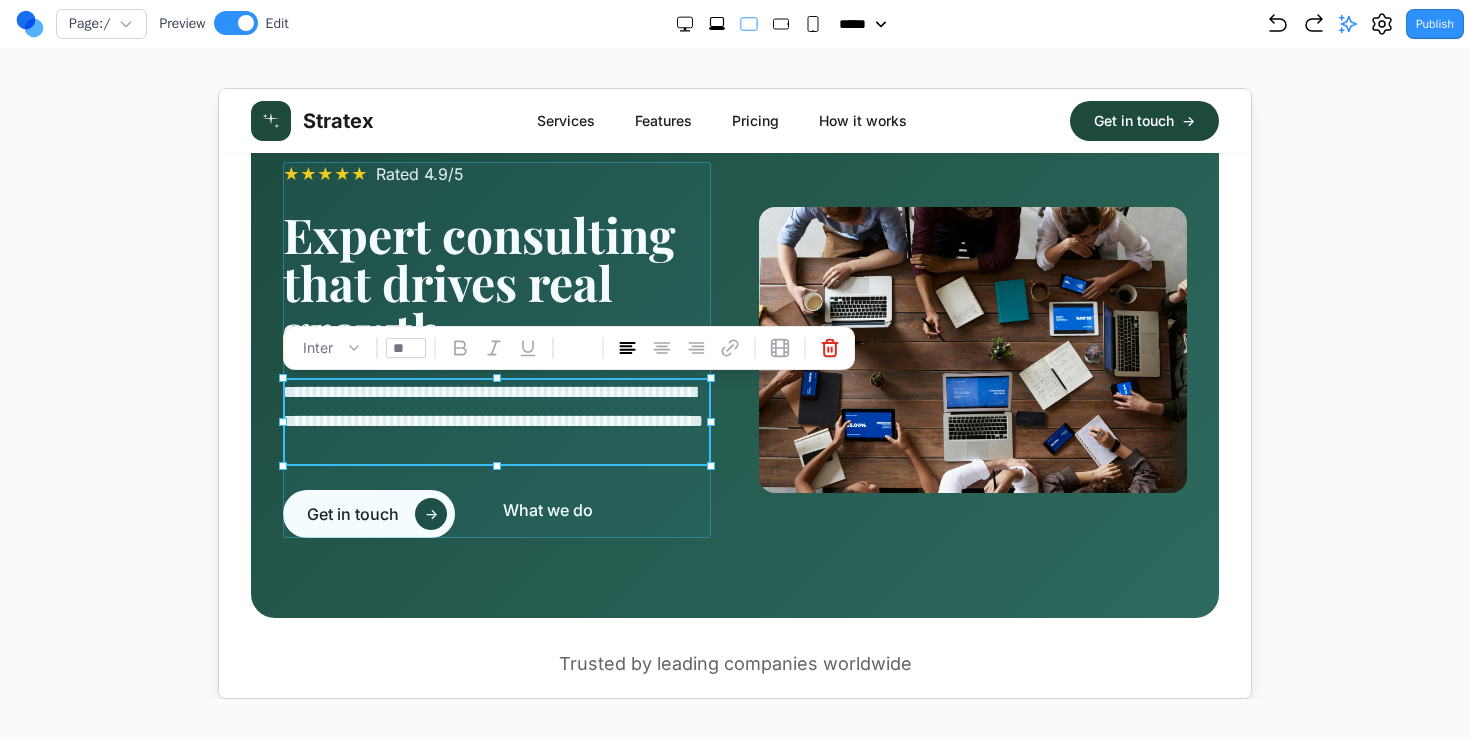 drag, startPoint x: 707, startPoint y: 423, endPoint x: 783, endPoint y: 447, distance: 79.69943 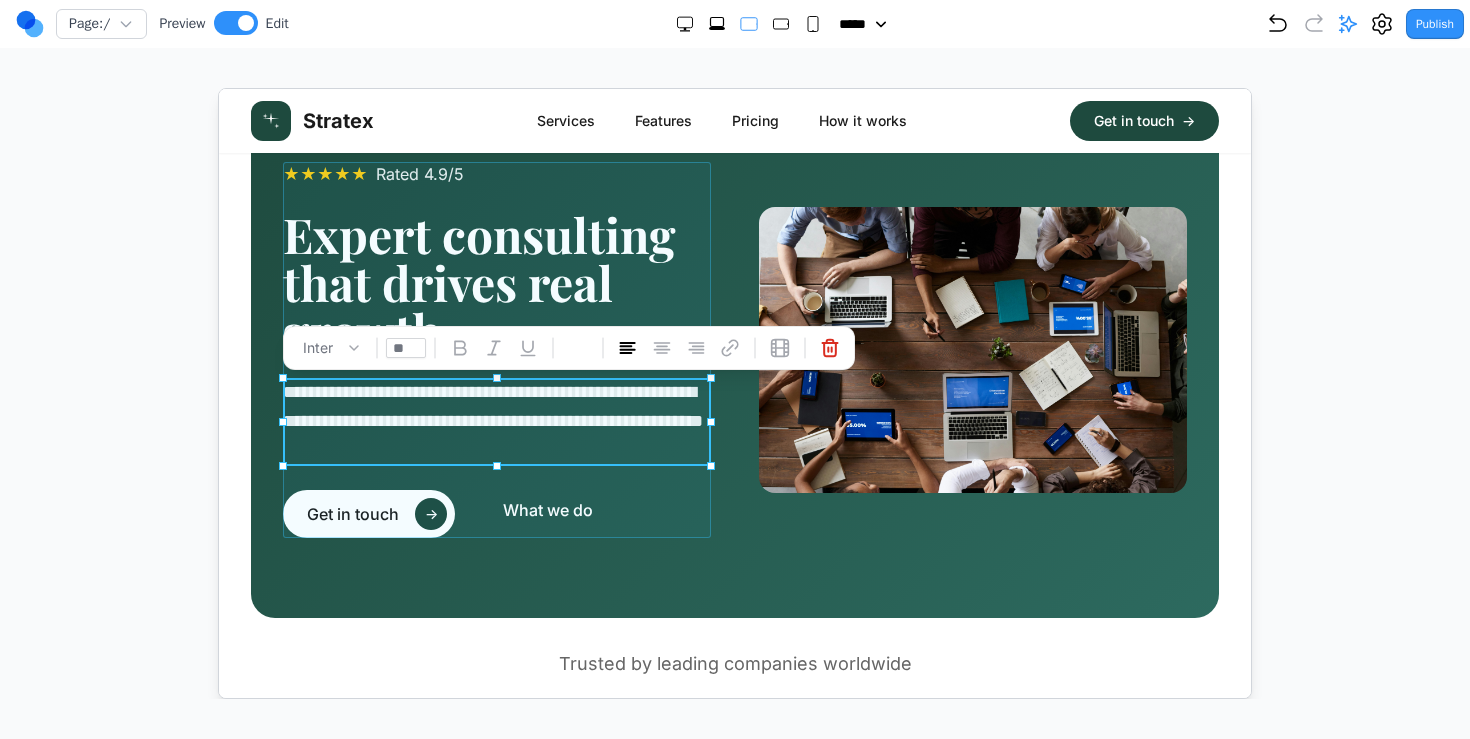 drag, startPoint x: 711, startPoint y: 419, endPoint x: 919, endPoint y: 432, distance: 208.40585 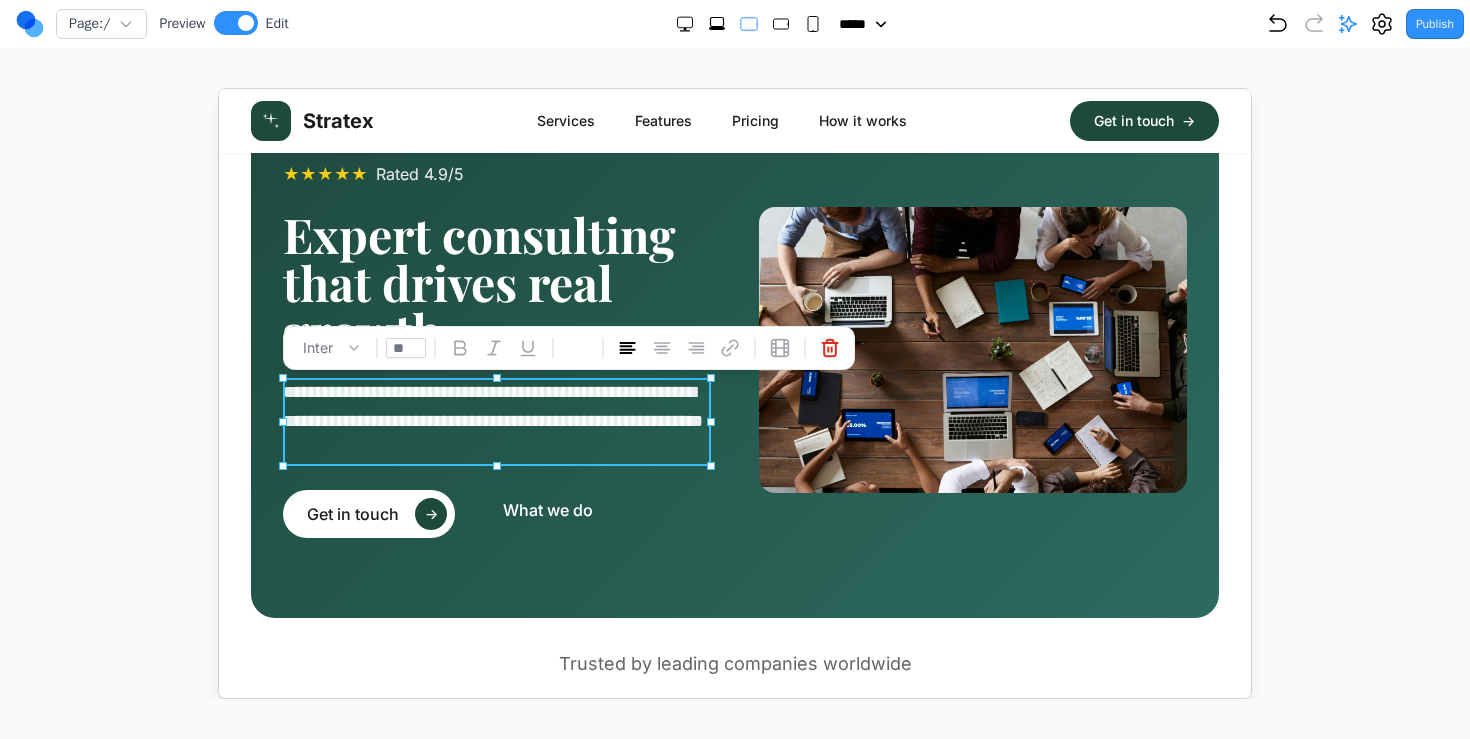 click on "**********" at bounding box center (734, 365) 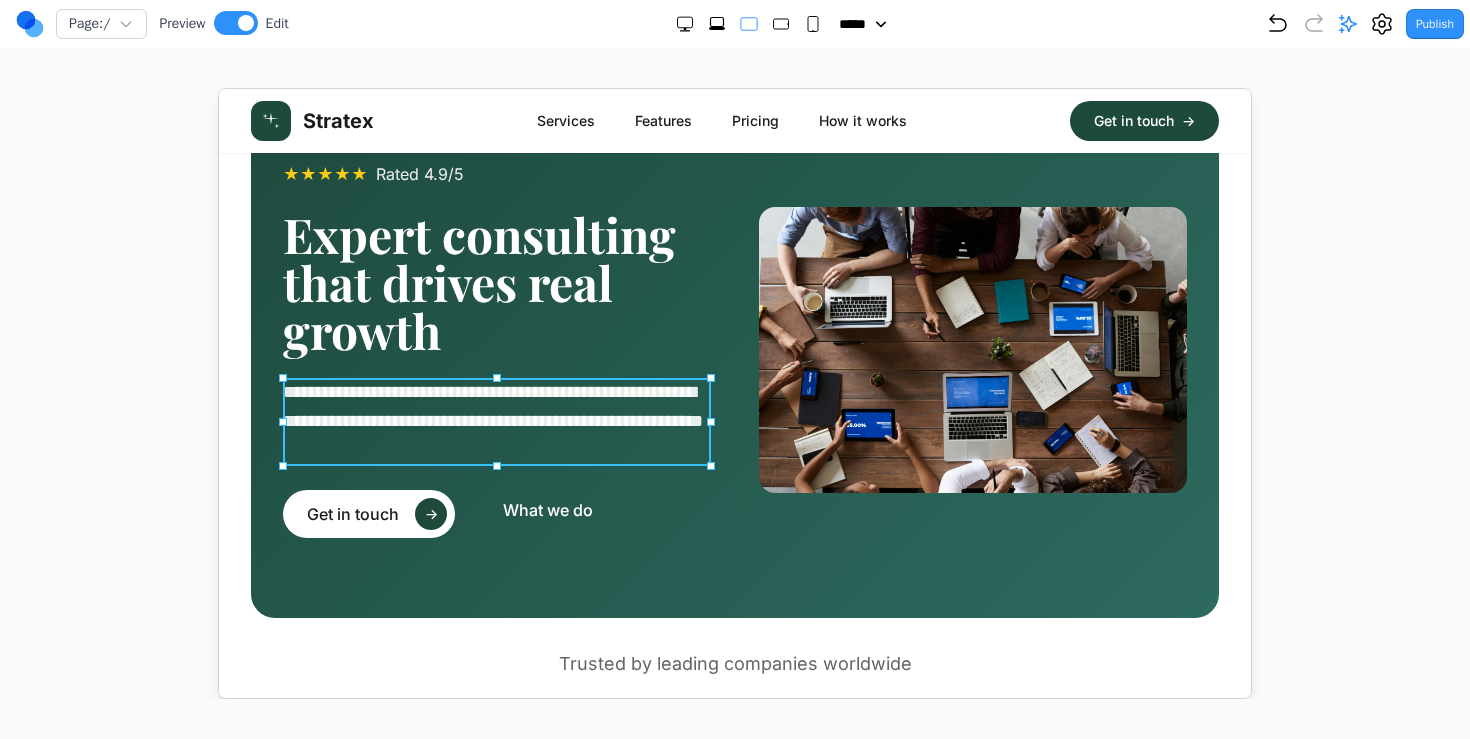 click on "**********" at bounding box center [496, 421] 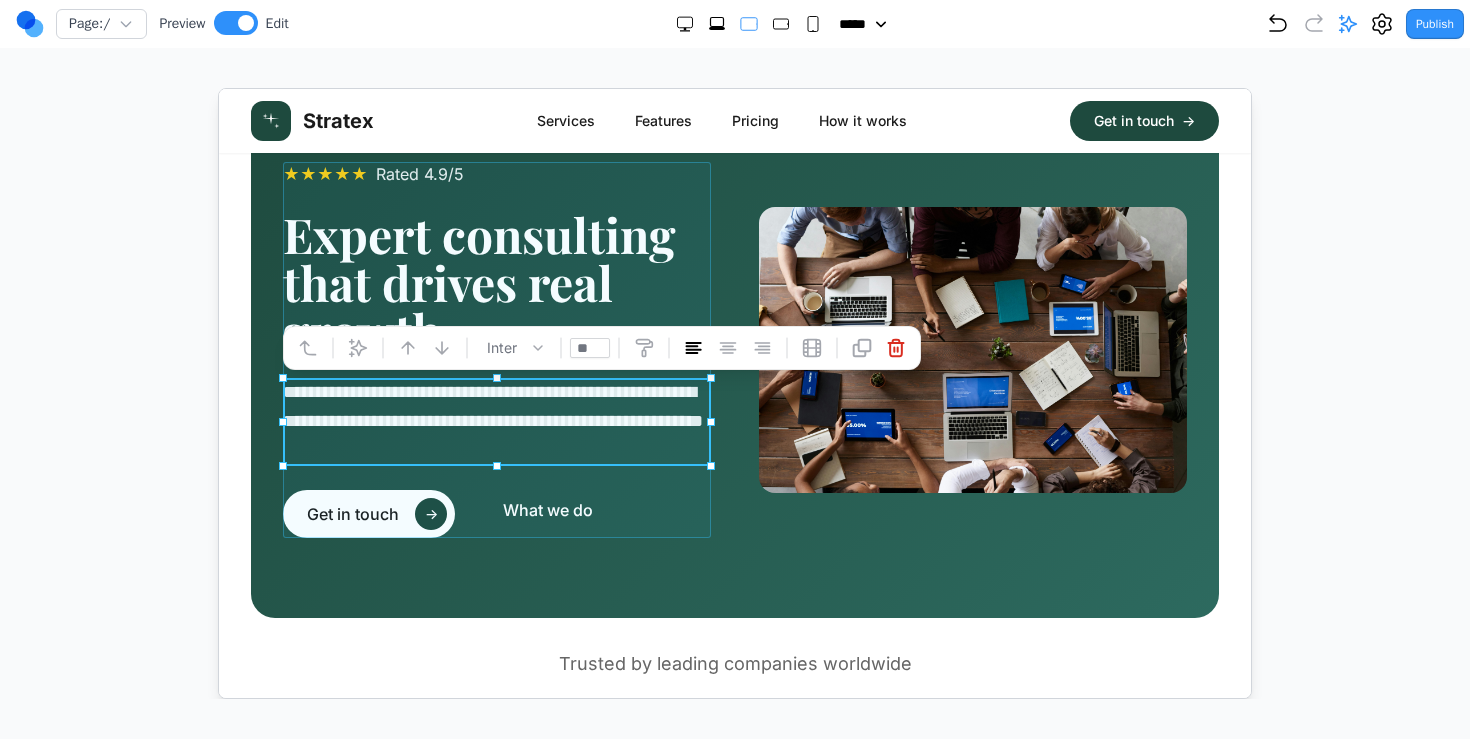 drag, startPoint x: 64, startPoint y: 333, endPoint x: 0, endPoint y: 414, distance: 103.23275 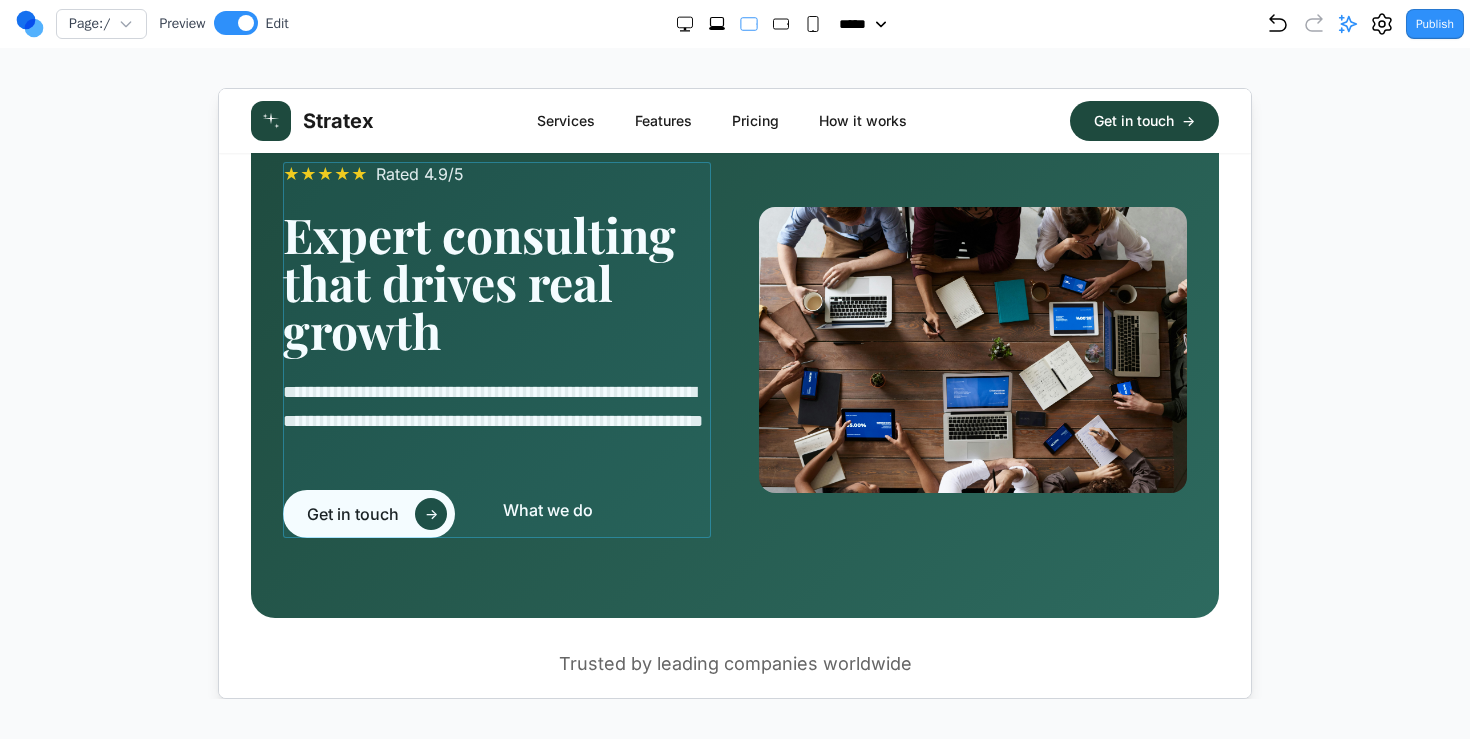 click at bounding box center [735, 393] 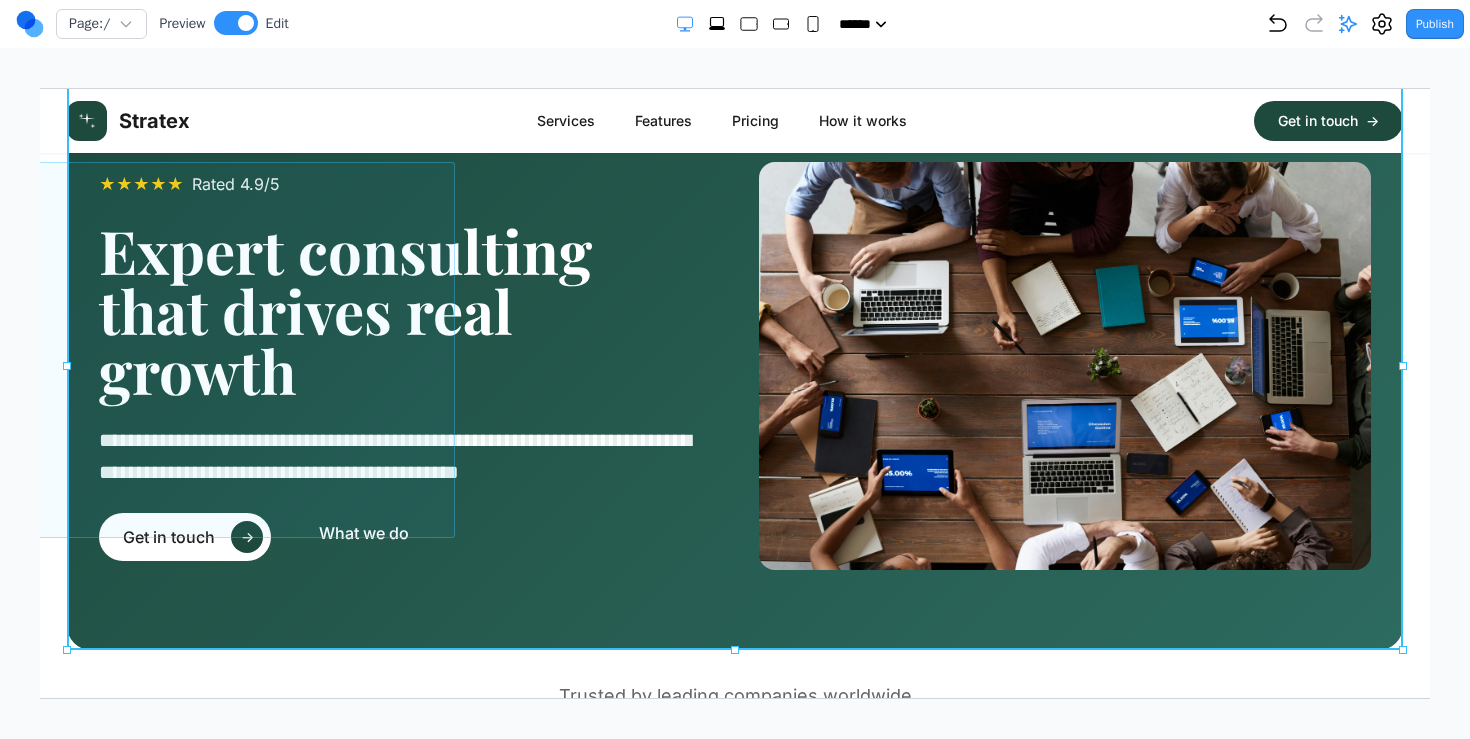 click on "**********" at bounding box center (734, 365) 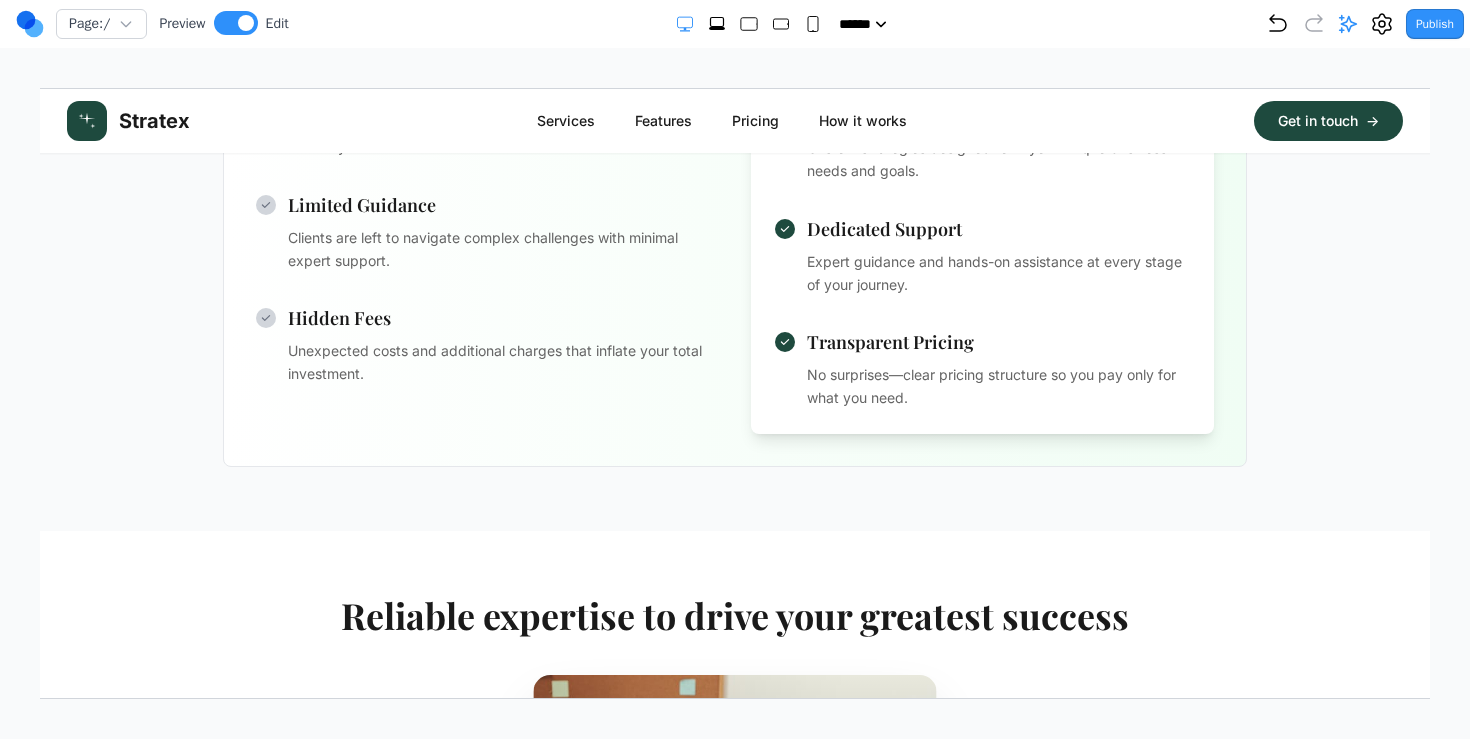 scroll, scrollTop: 983, scrollLeft: 0, axis: vertical 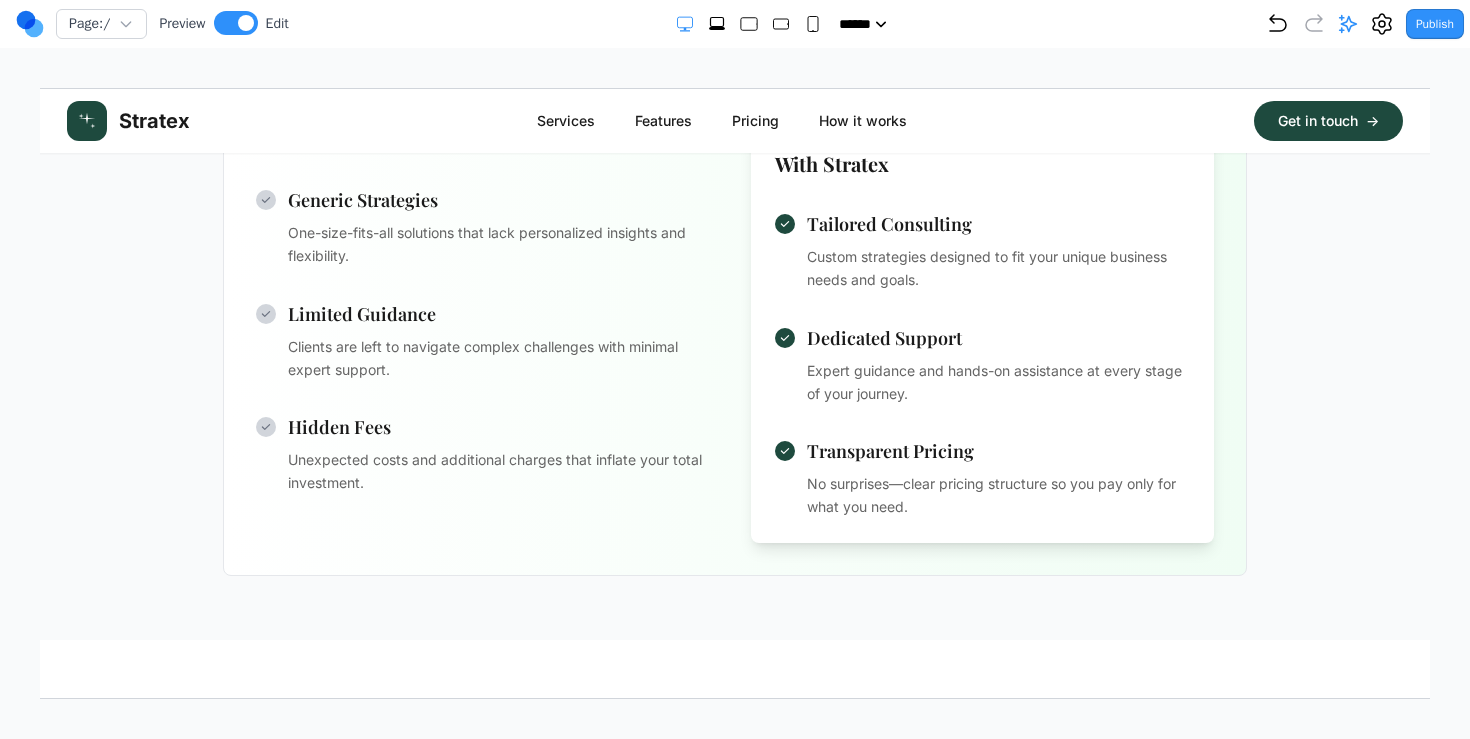 click on "Unexpected costs and additional charges that inflate your total investment." at bounding box center (502, 471) 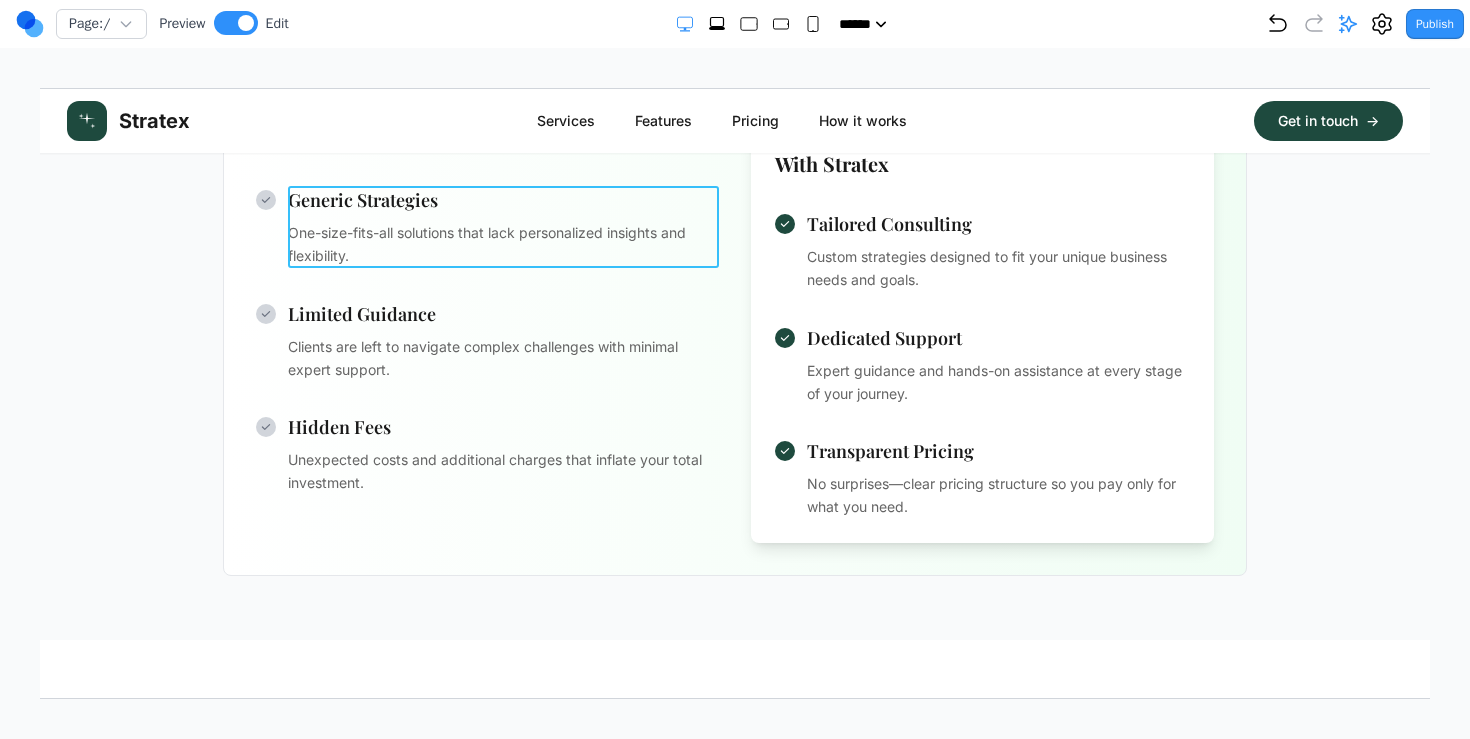 click on "Generic Strategies One-size-fits-all solutions that lack personalized insights and flexibility." at bounding box center (502, 226) 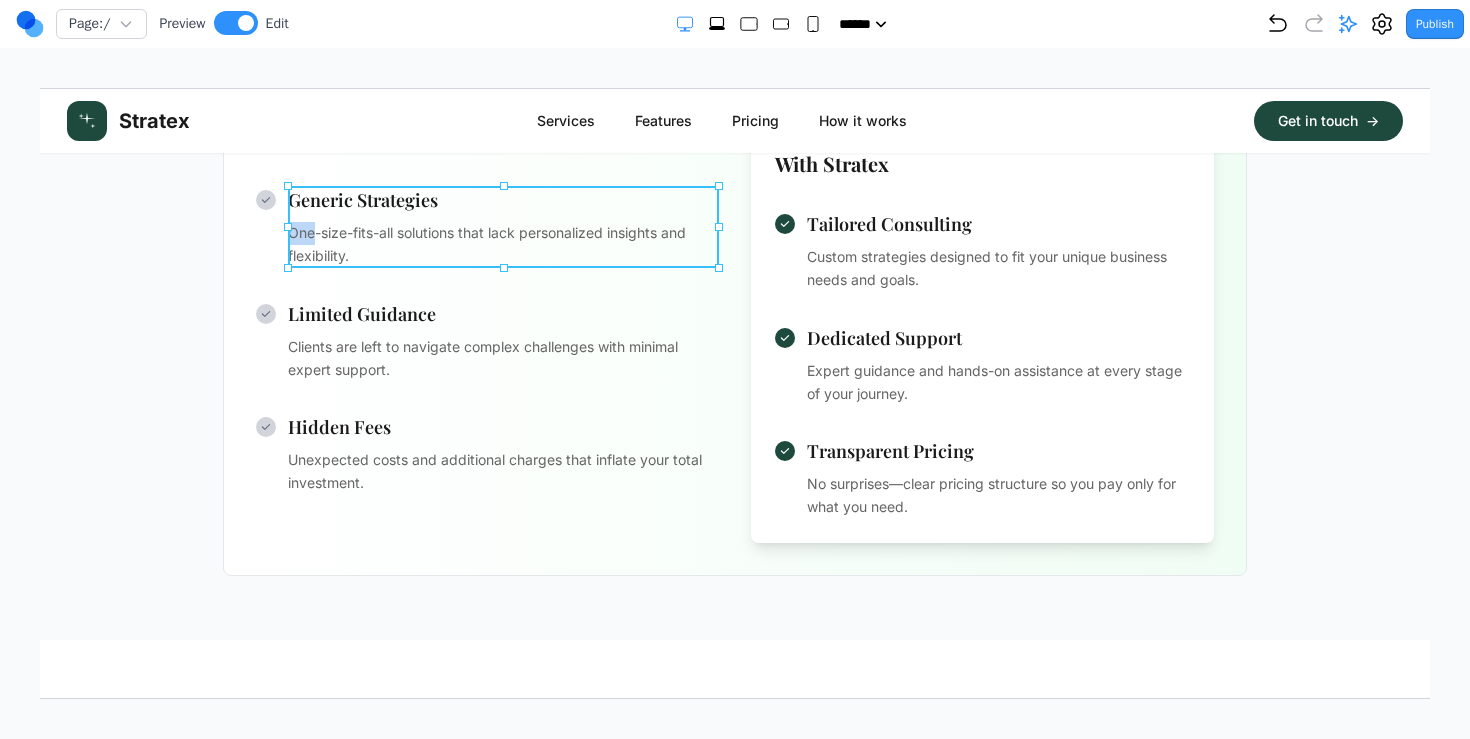 click on "Generic Strategies One-size-fits-all solutions that lack personalized insights and flexibility." at bounding box center (502, 226) 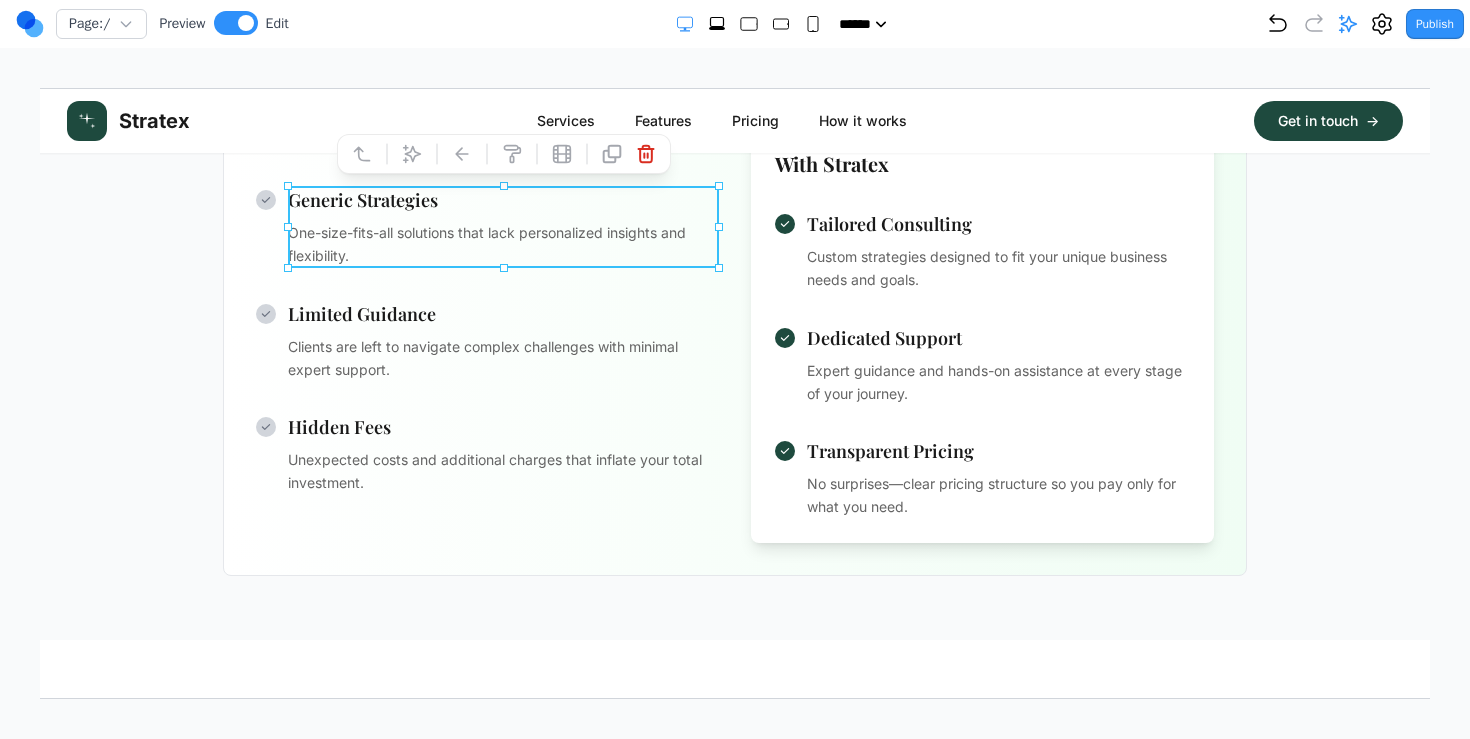 click on "Limited Guidance" at bounding box center (502, 313) 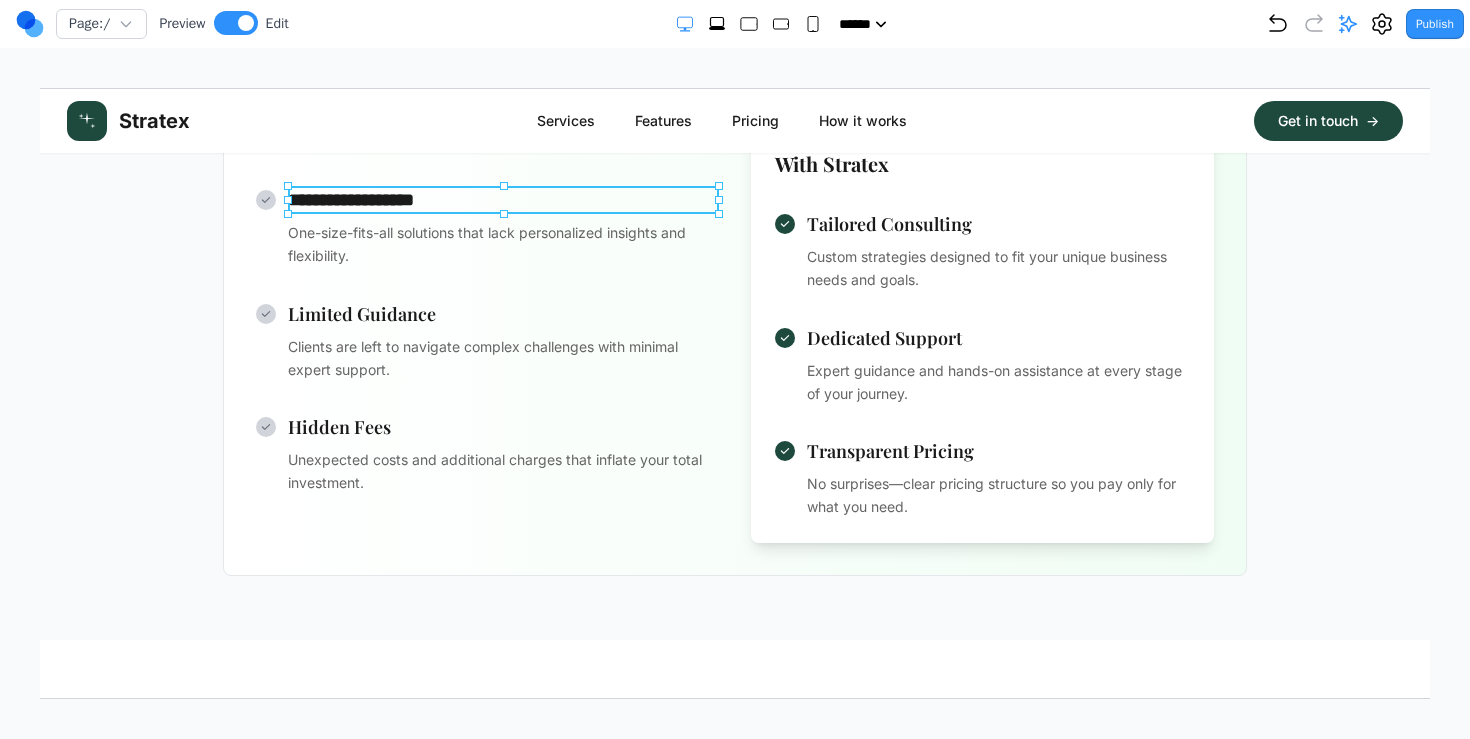 click on "**********" at bounding box center [502, 199] 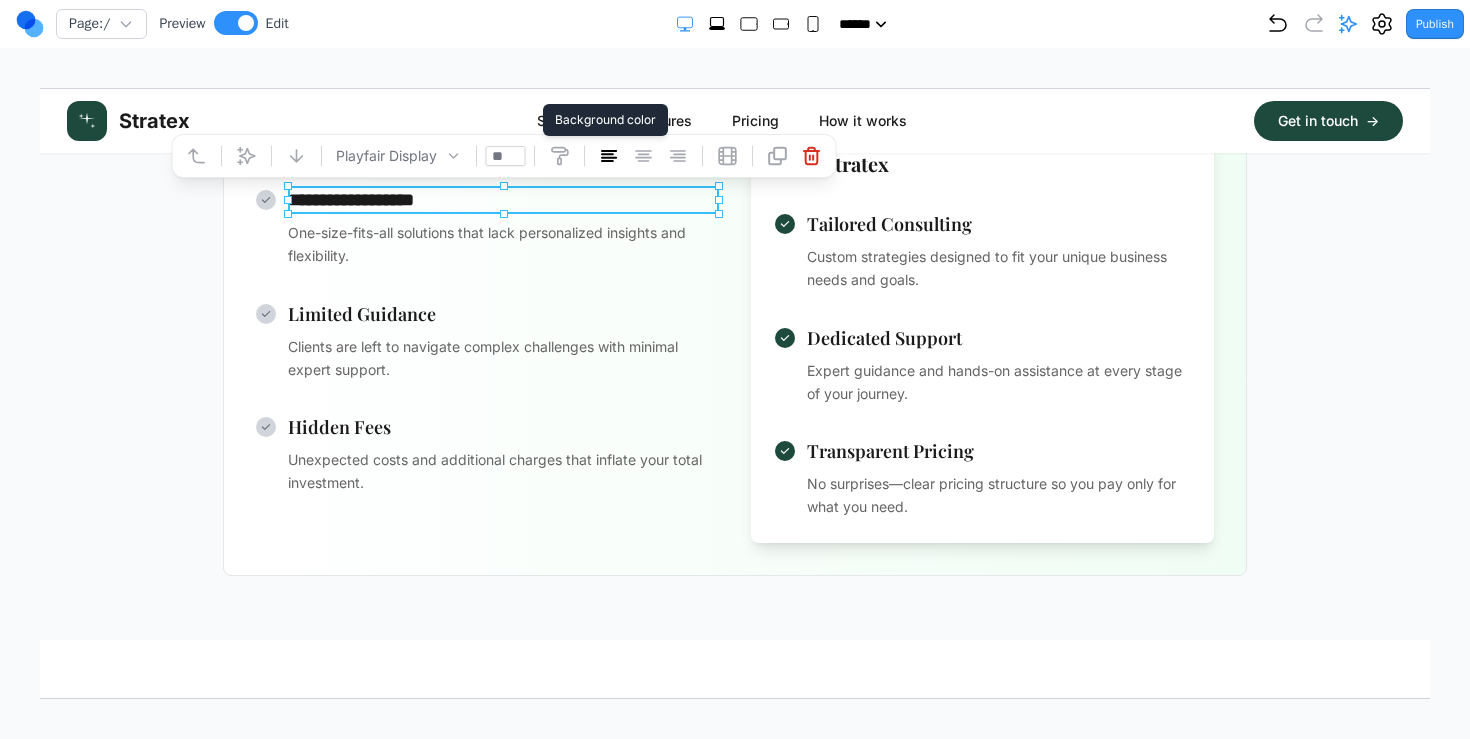 click 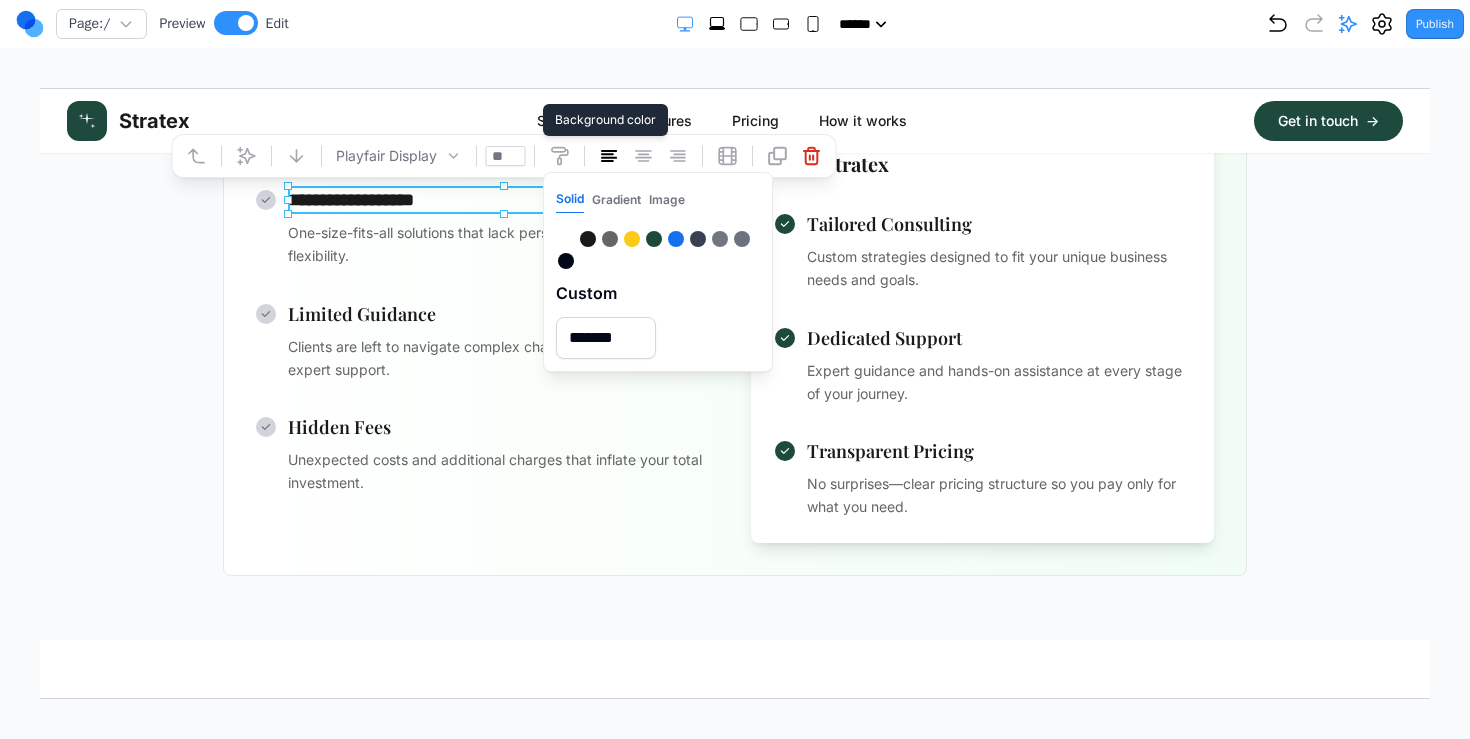 click on "Gradient" at bounding box center (615, 199) 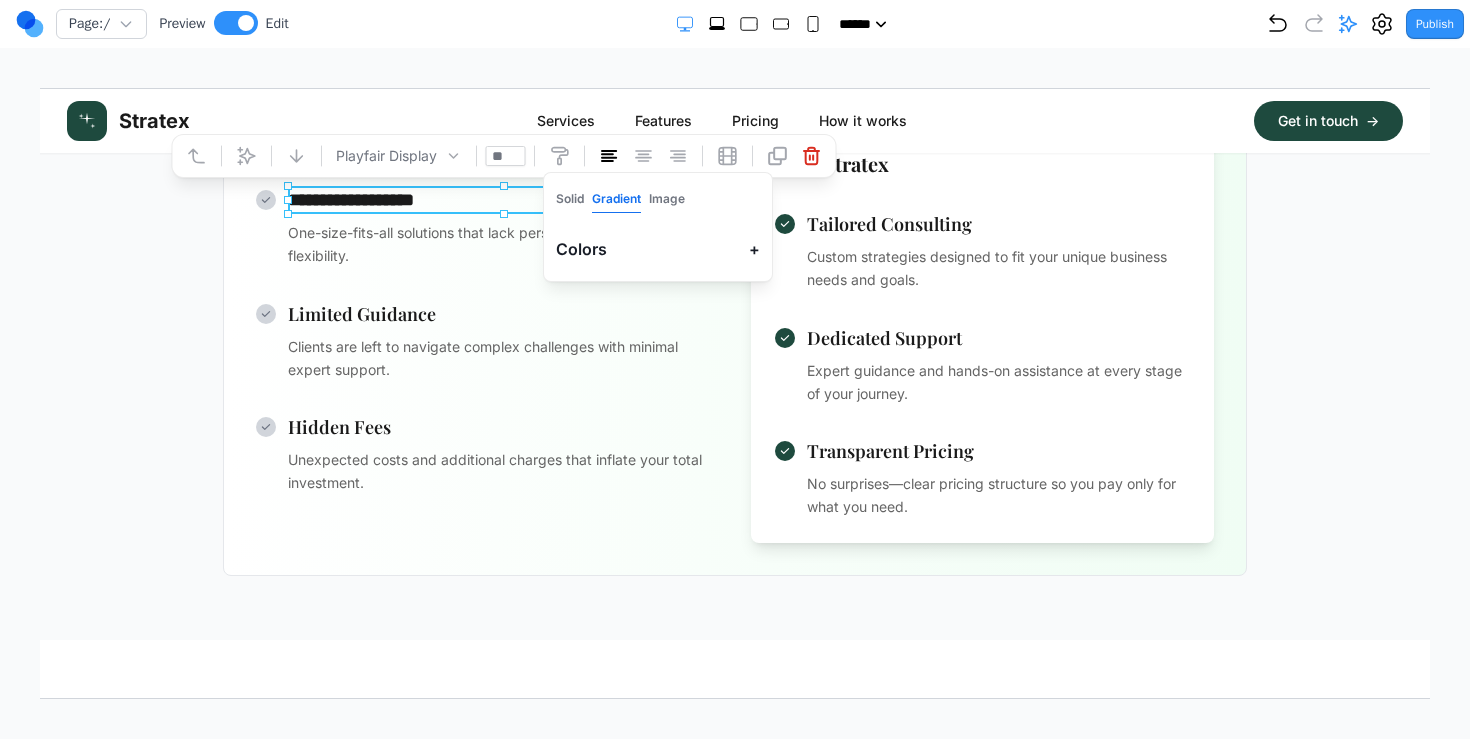 click on "Clients are left to navigate complex challenges with minimal expert support." at bounding box center [502, 358] 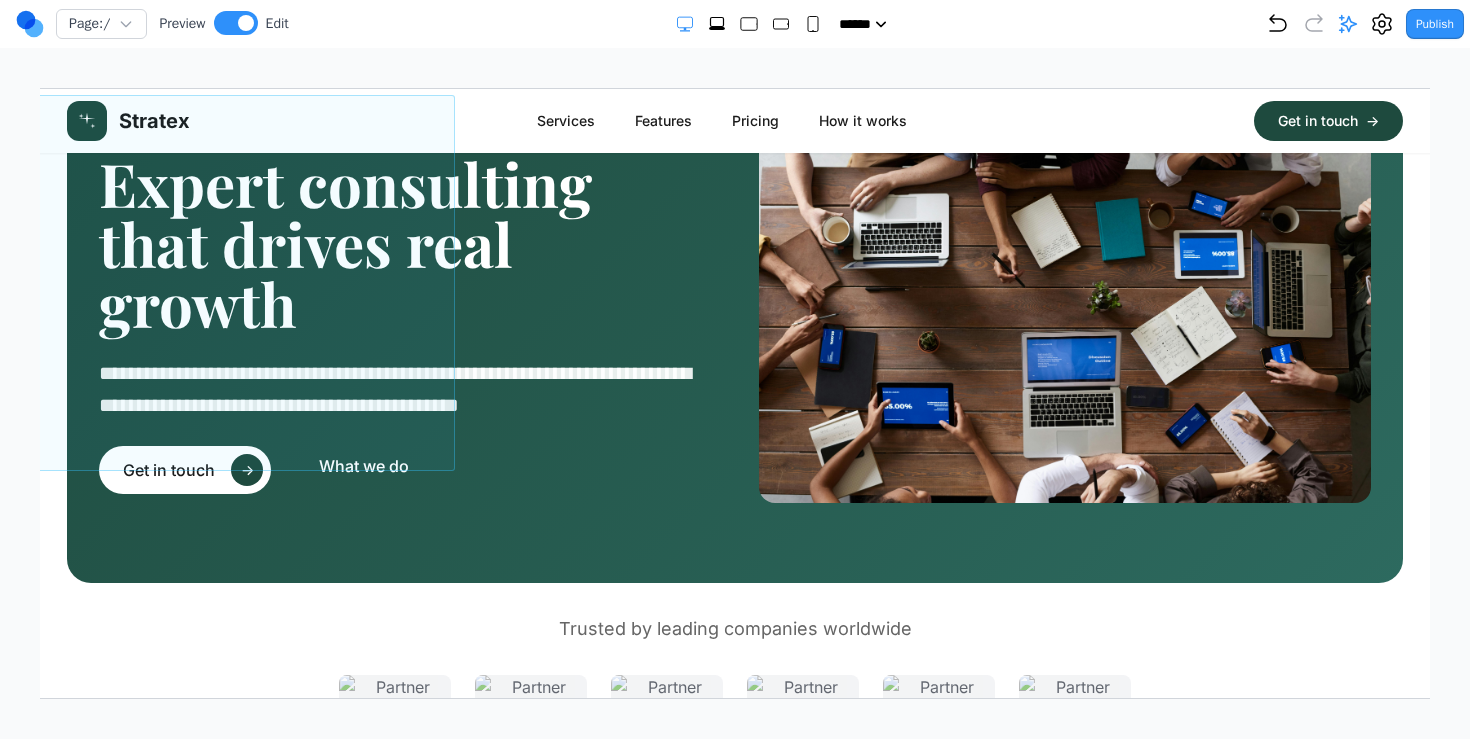 scroll, scrollTop: 0, scrollLeft: 0, axis: both 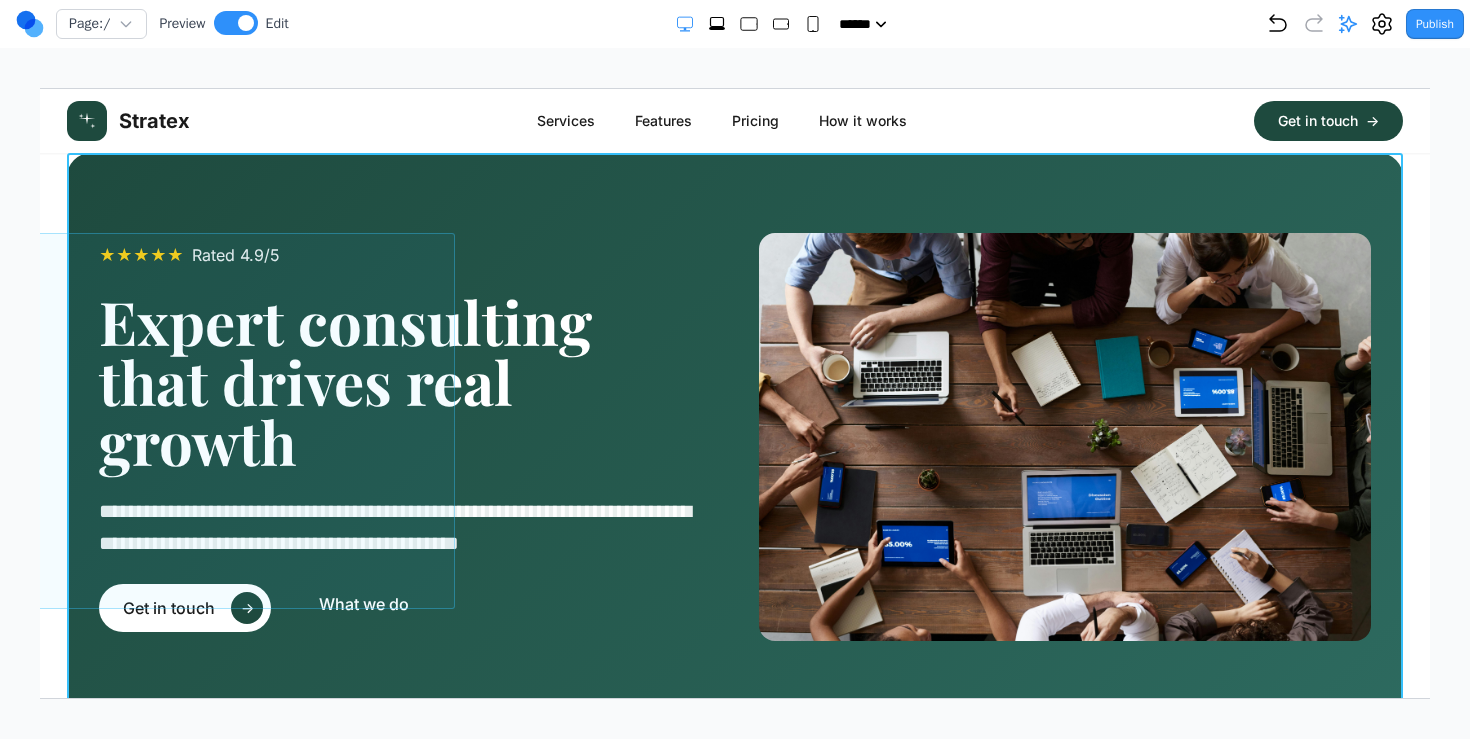 click on "**********" at bounding box center (734, 436) 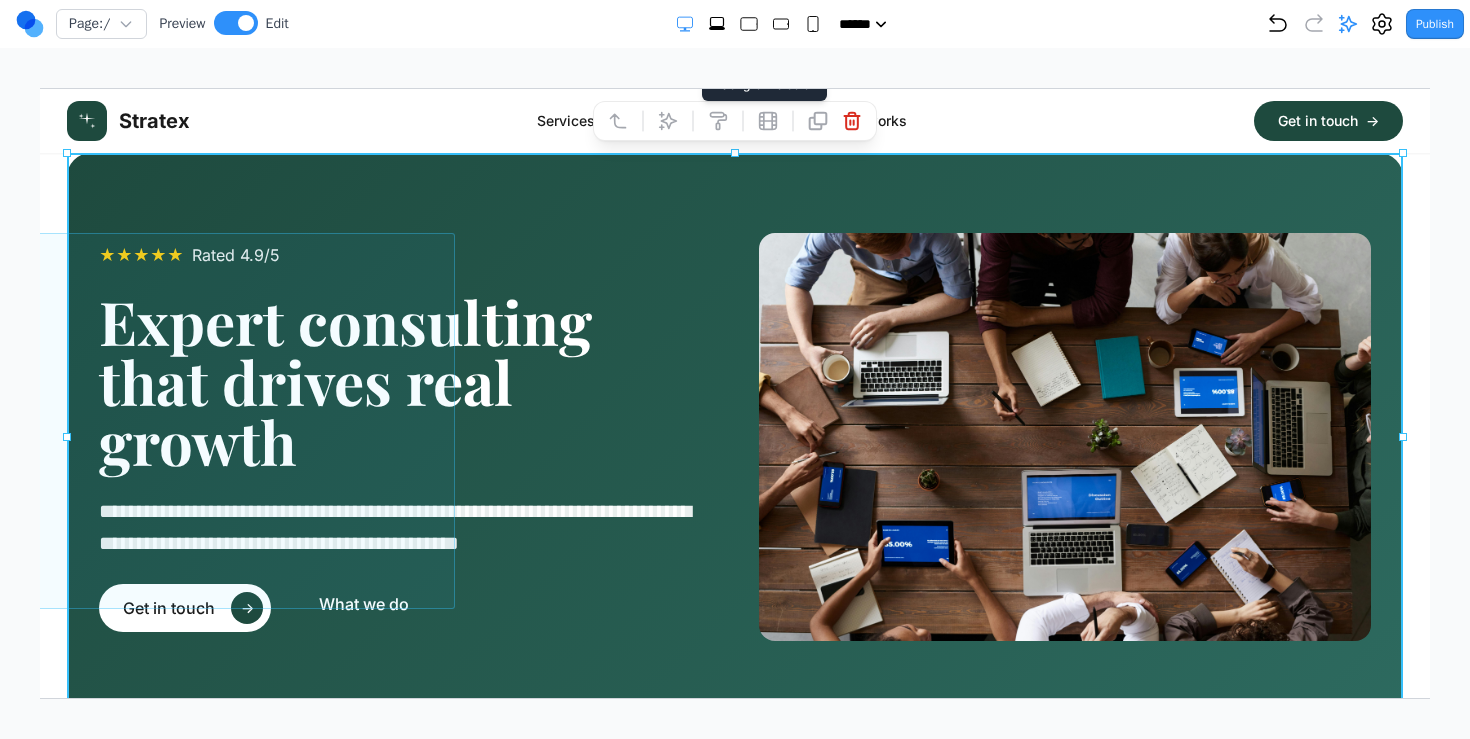 click 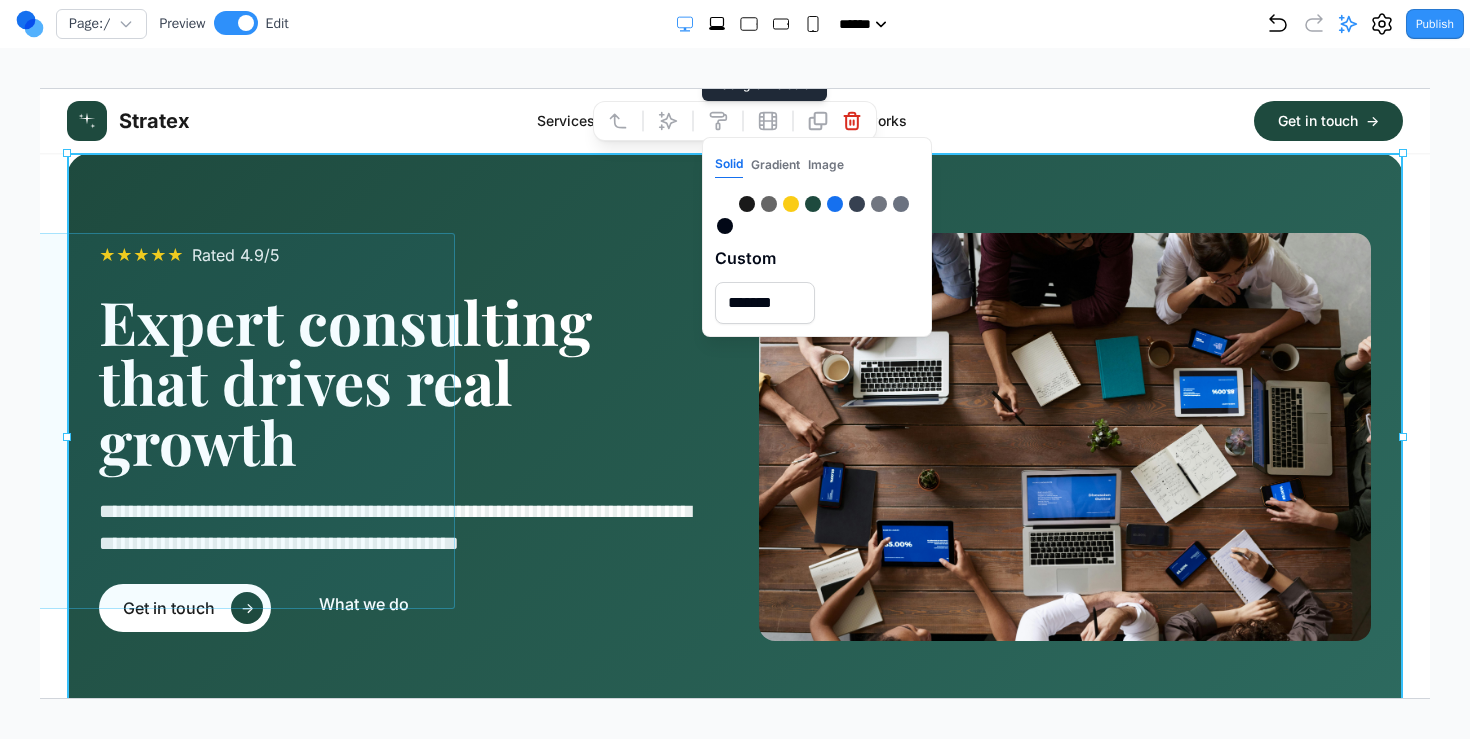 click on "Gradient" at bounding box center [774, 164] 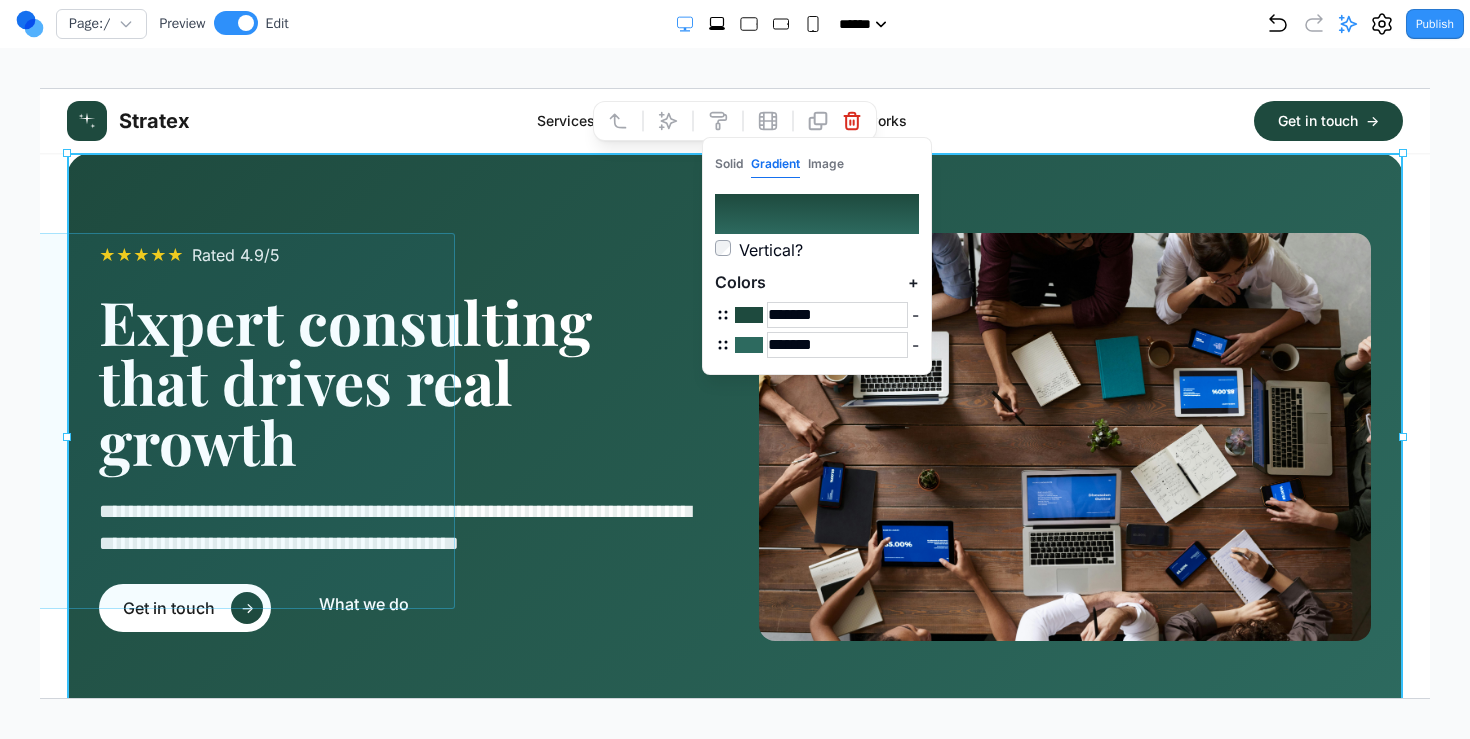 click on "**********" at bounding box center (734, 436) 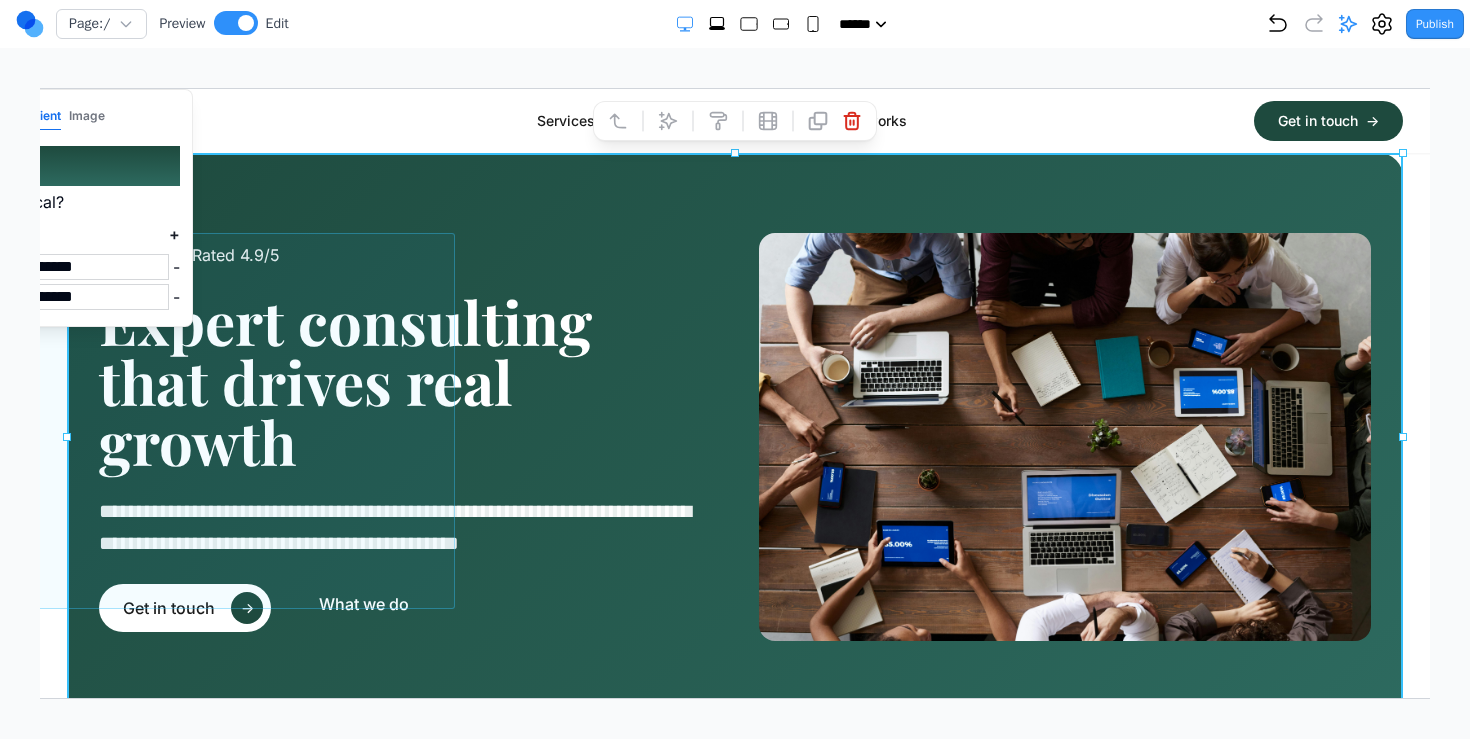 click 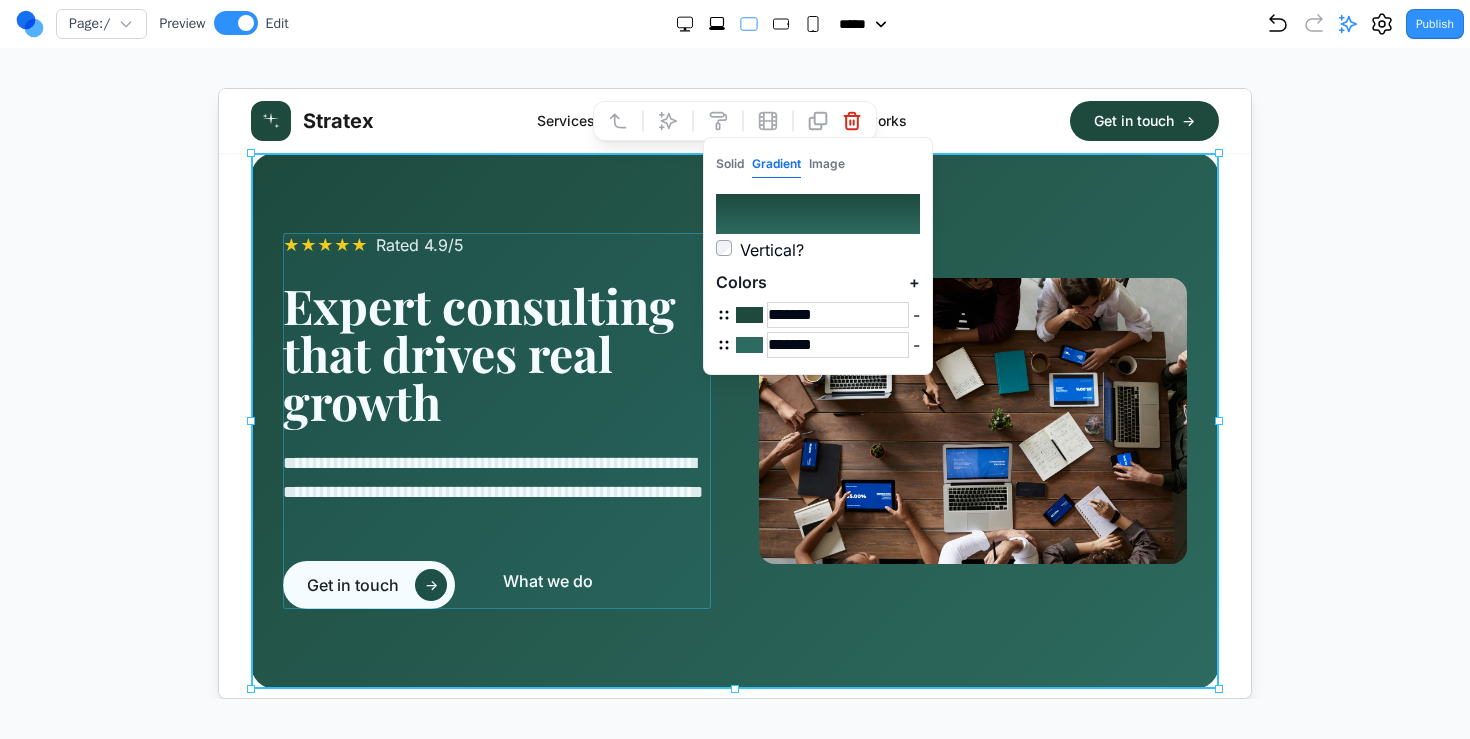 click 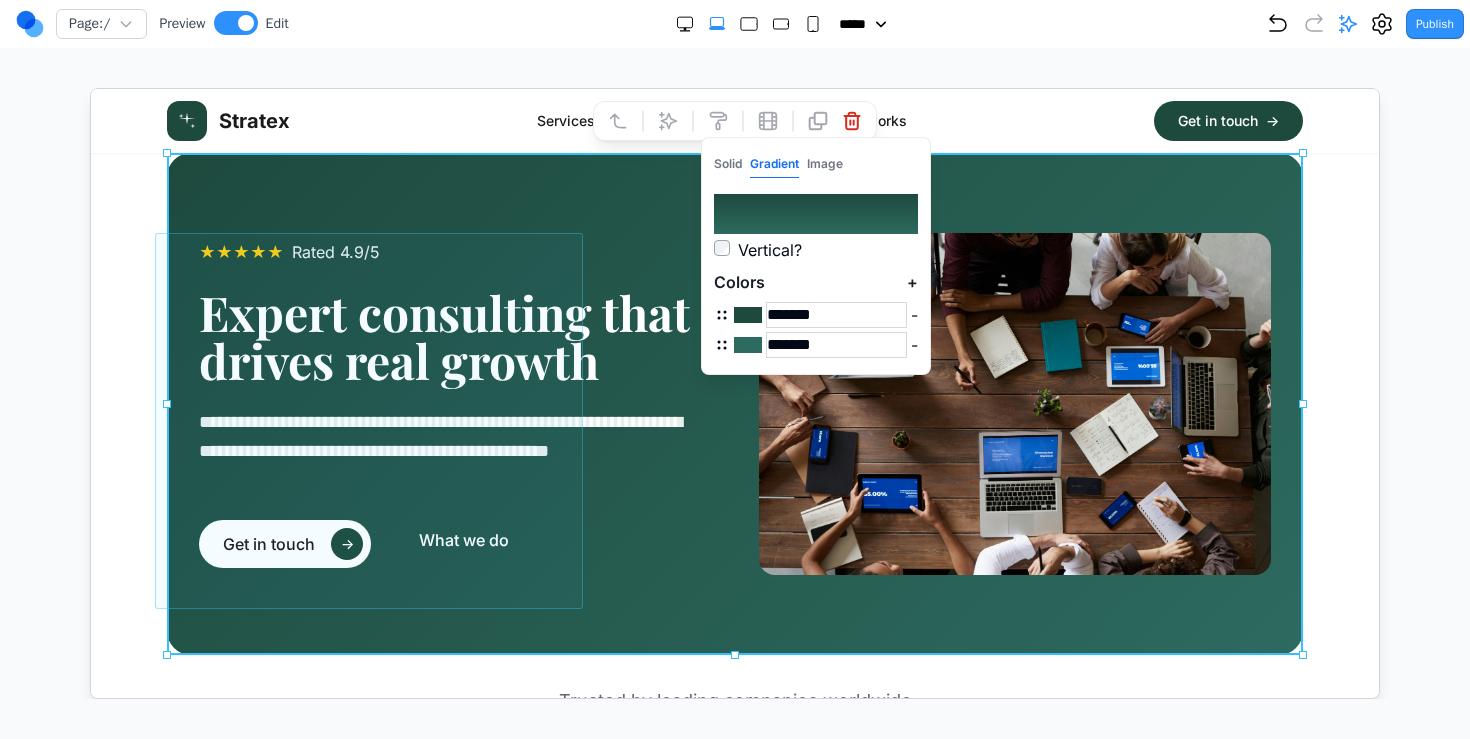 click 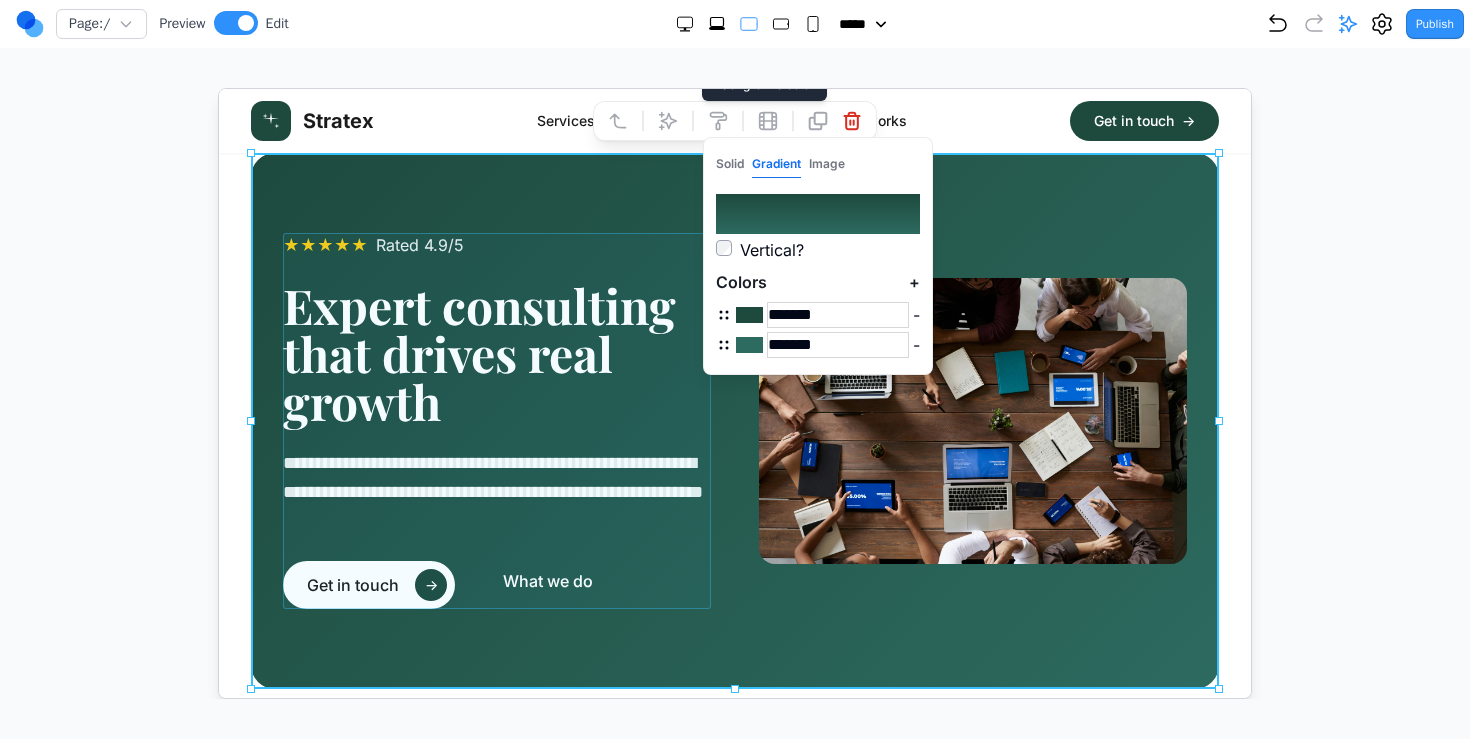 click on "Vertical?" at bounding box center (771, 249) 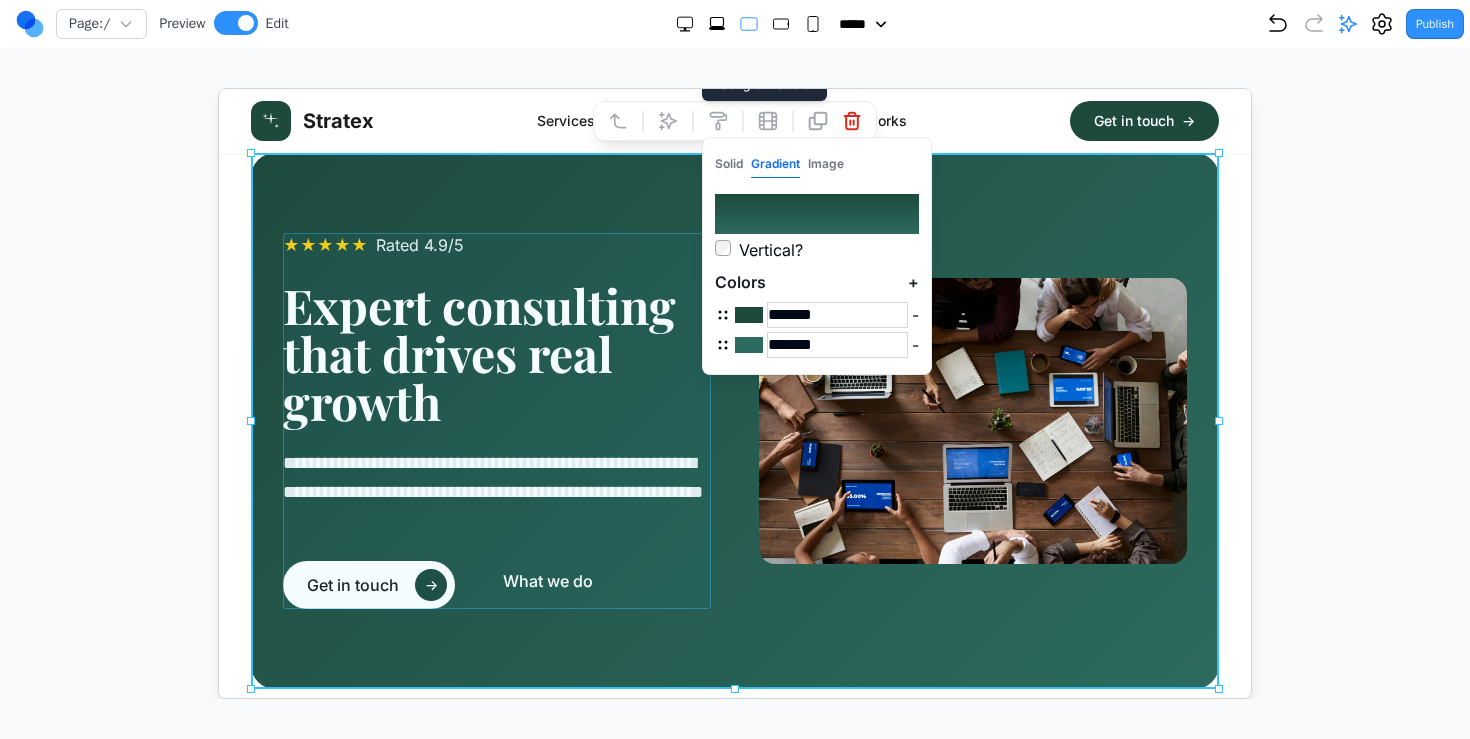 click on "+" at bounding box center [912, 281] 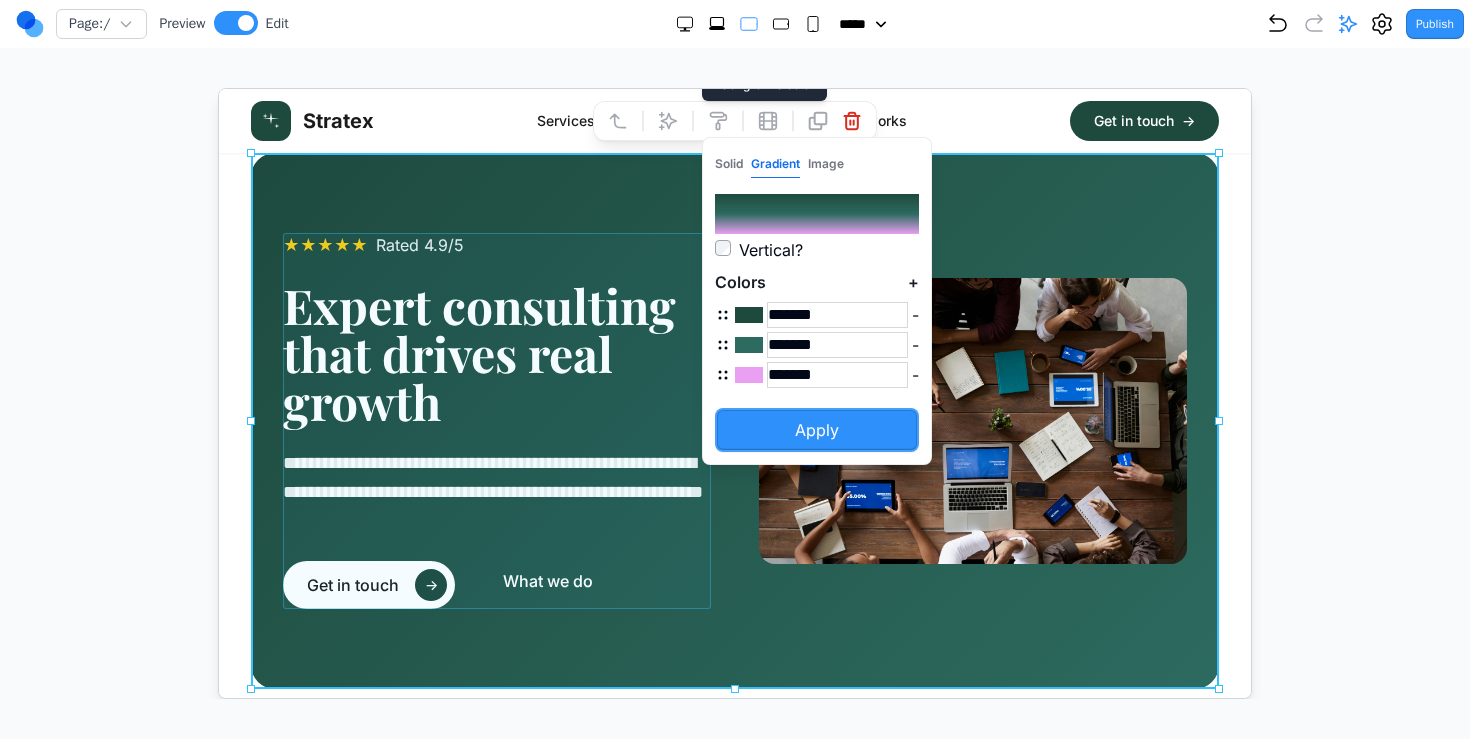 click on "Apply" at bounding box center (816, 429) 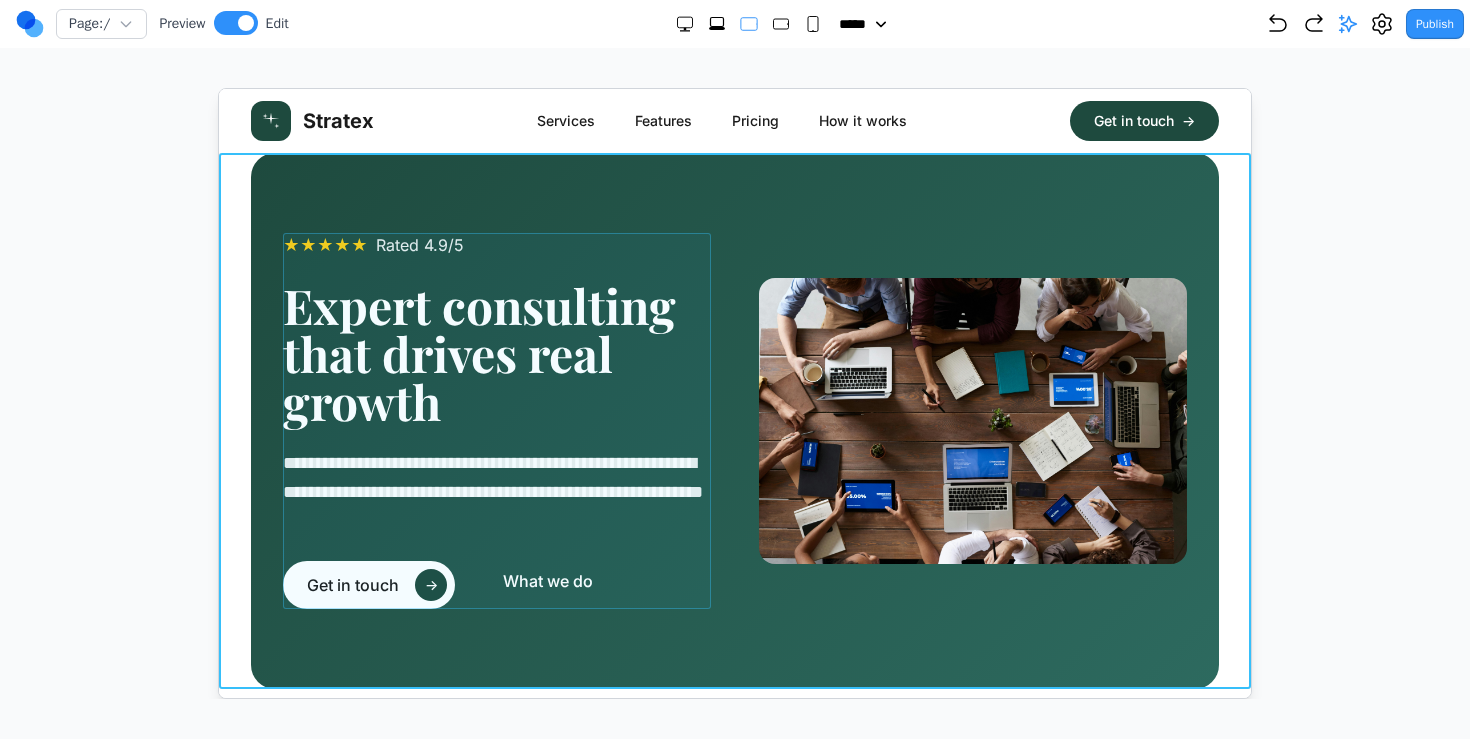 click on "**********" at bounding box center (734, 420) 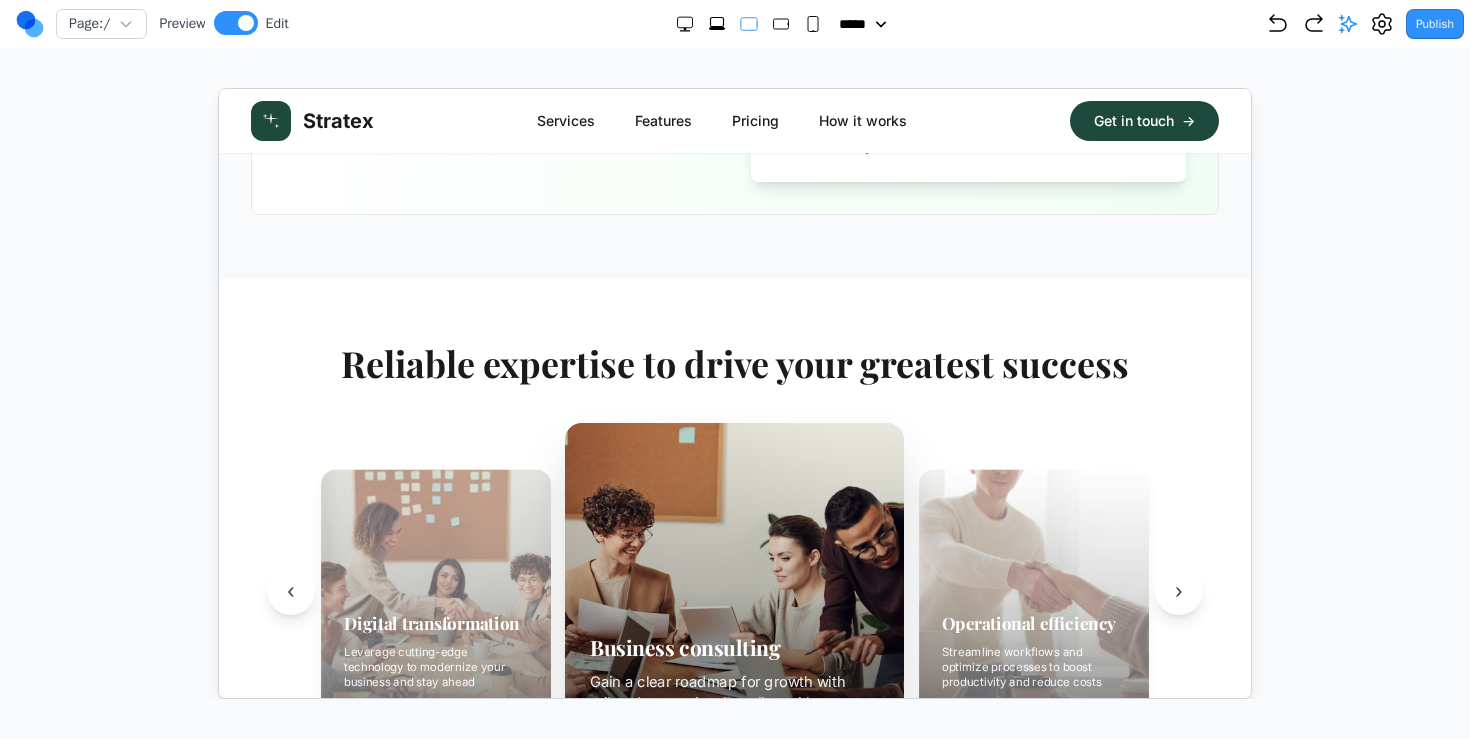 click on "Reliable expertise to drive your greatest success Digital transformation Leverage cutting-edge technology to modernize your business and stay ahead Business consulting Gain a clear roadmap for growth with tailored strategies that align with your goals Operational efficiency Streamline workflows and optimize processes to boost productivity and reduce costs ‹ ›" at bounding box center (734, 568) 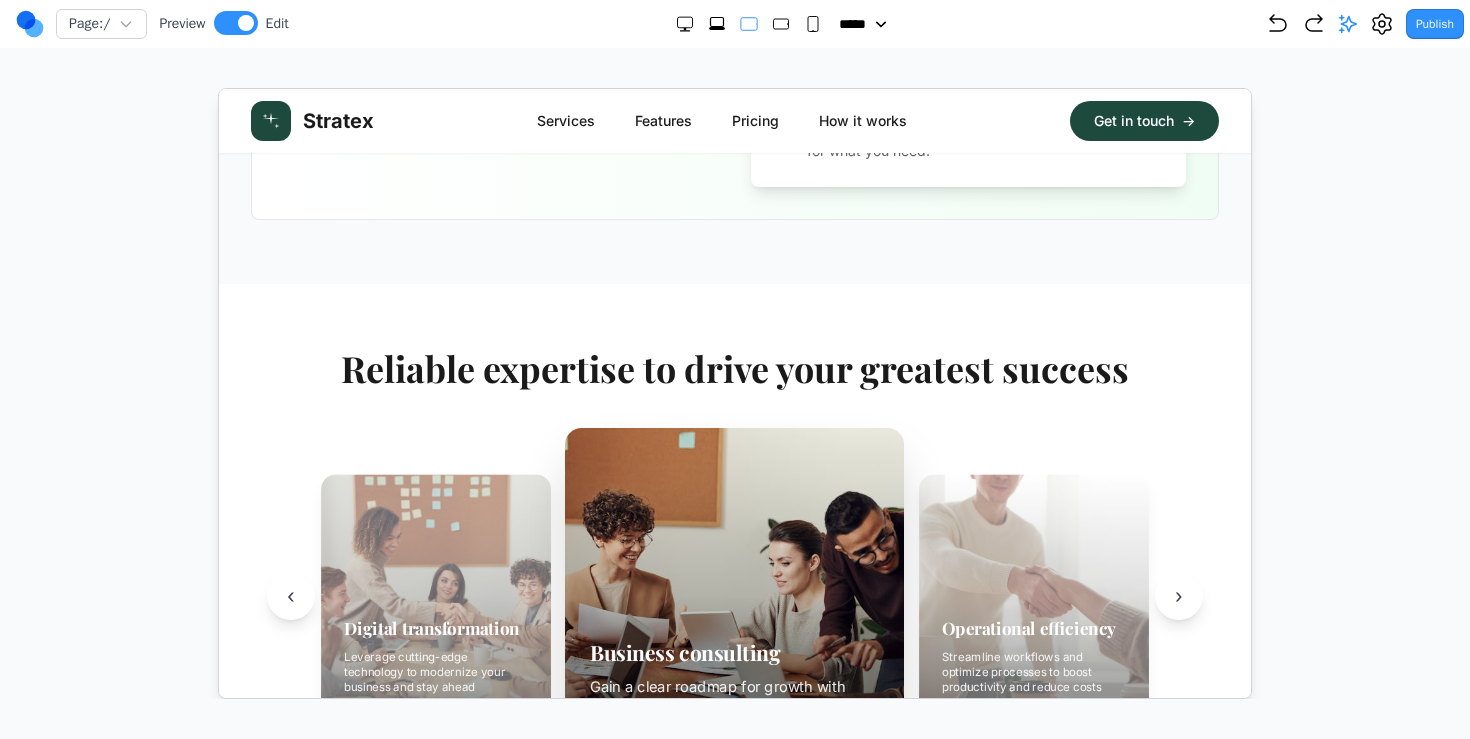 scroll, scrollTop: 1309, scrollLeft: 0, axis: vertical 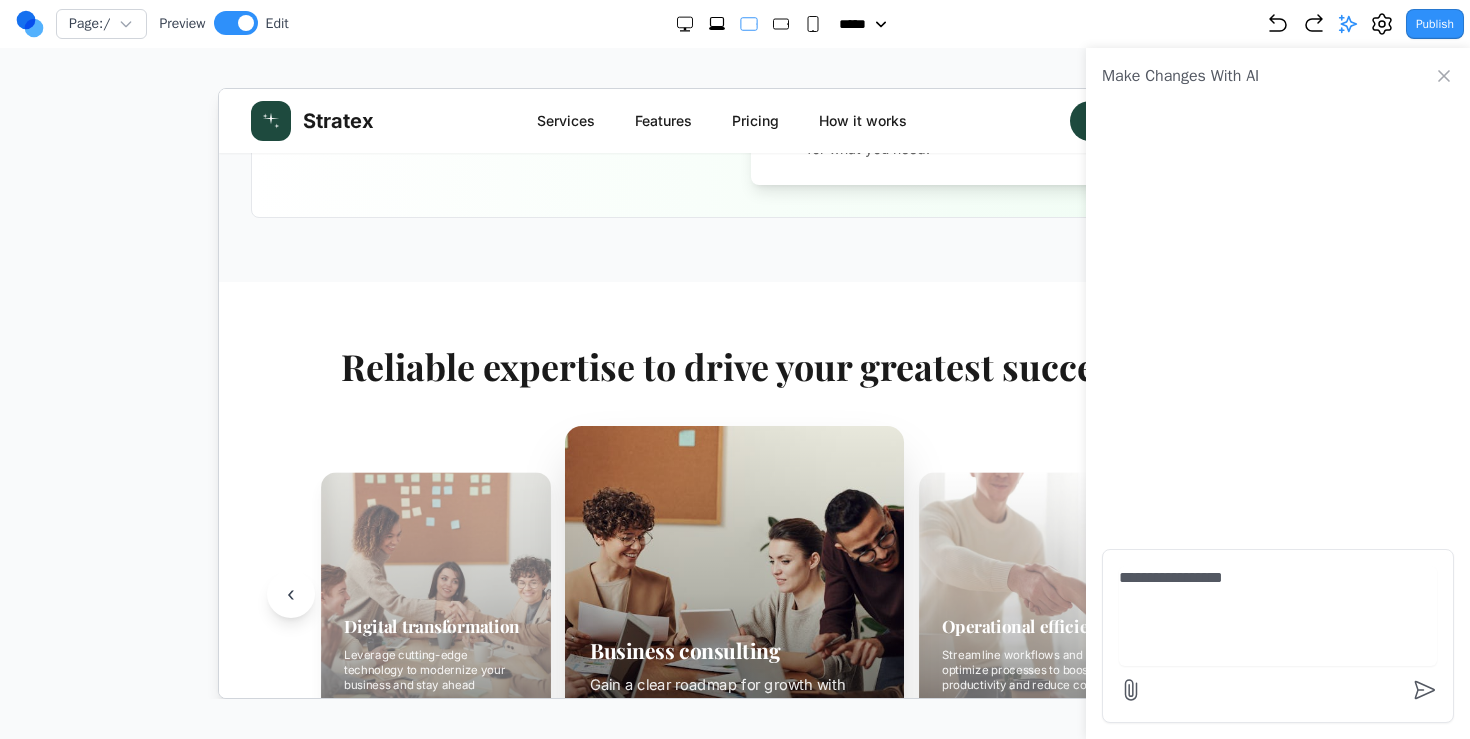 type on "**********" 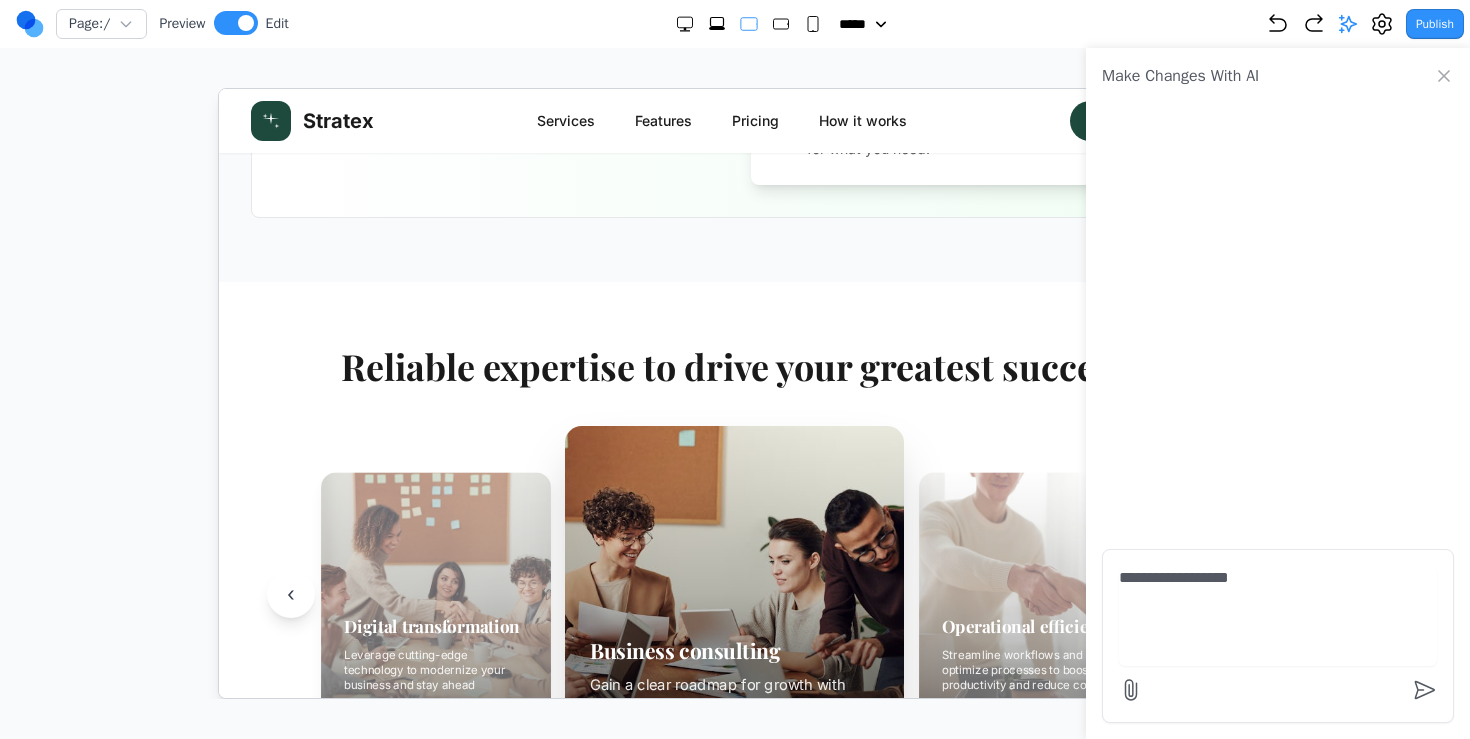 type 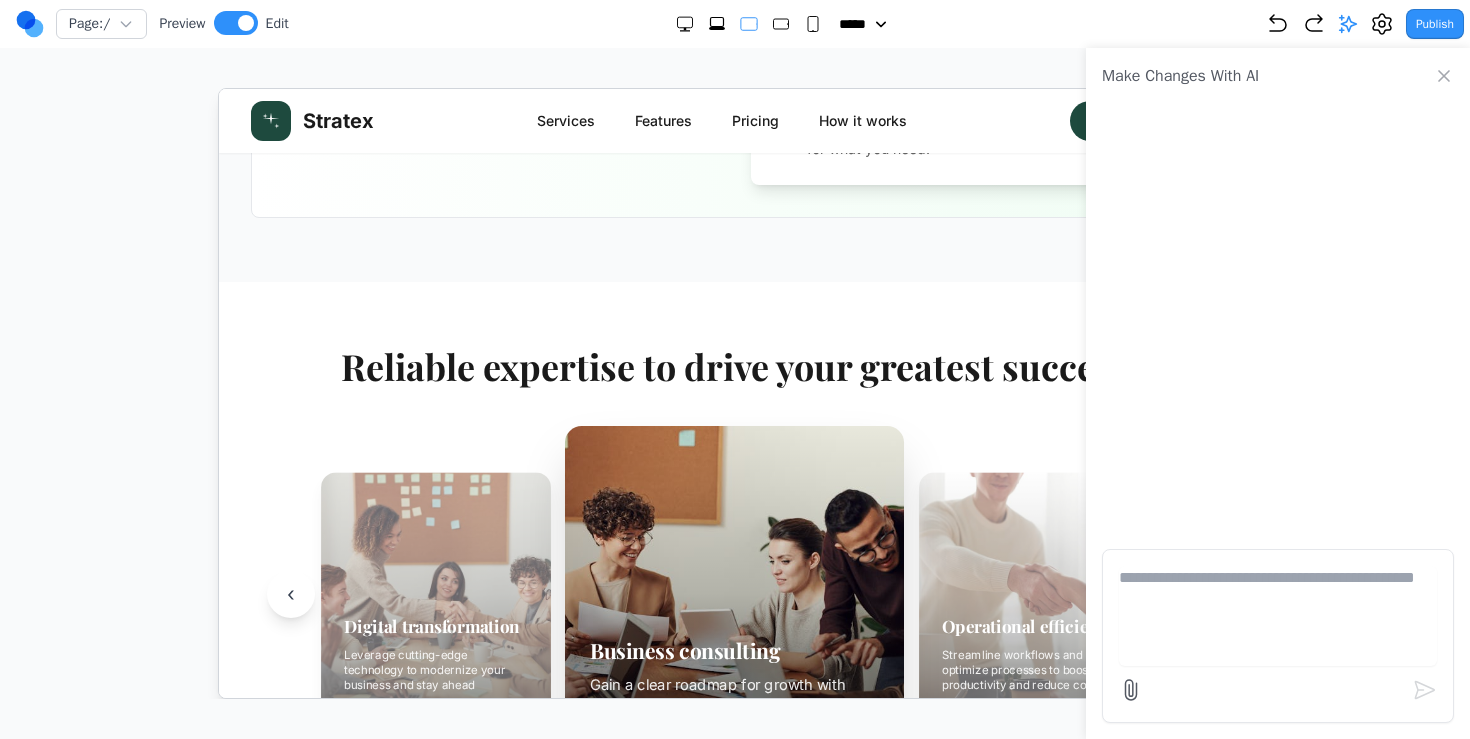 click 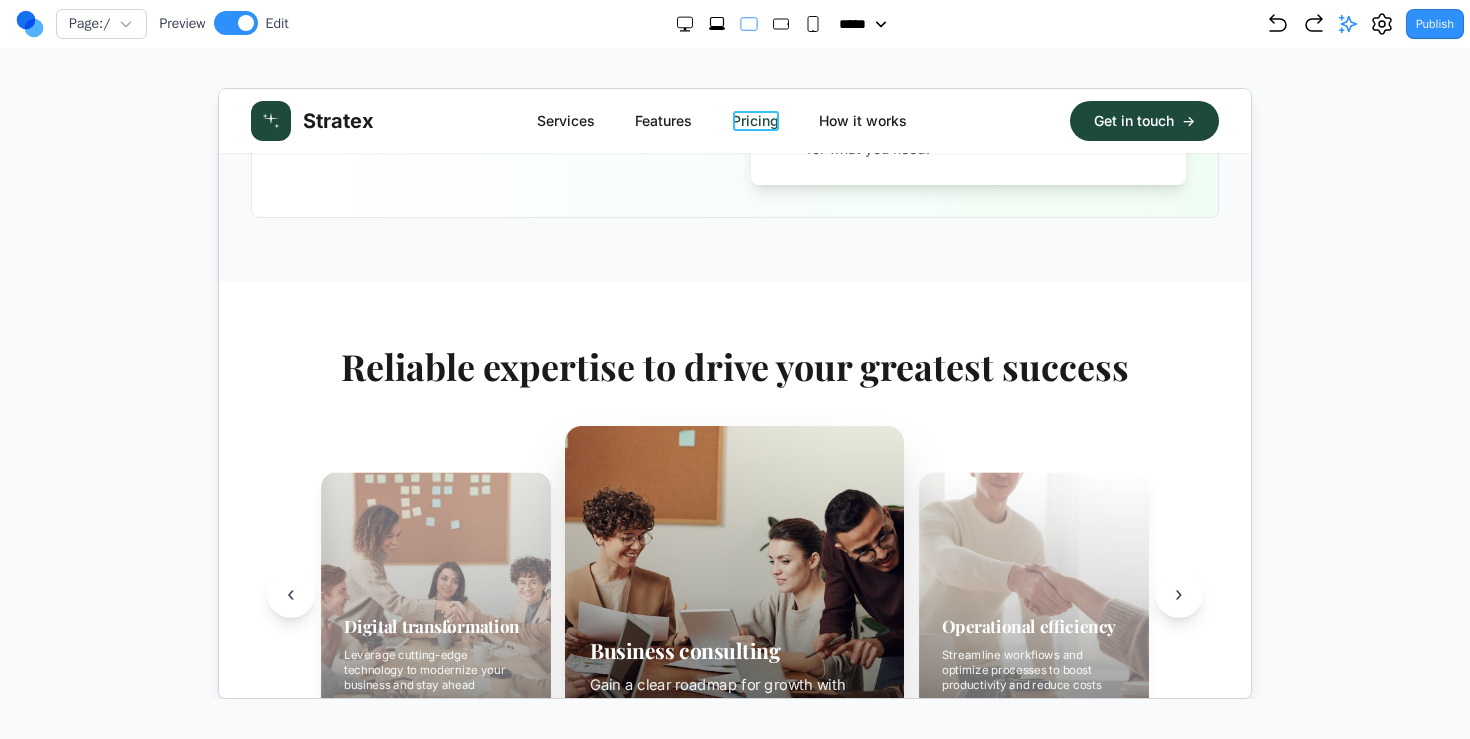 click on "Pricing" at bounding box center (754, 120) 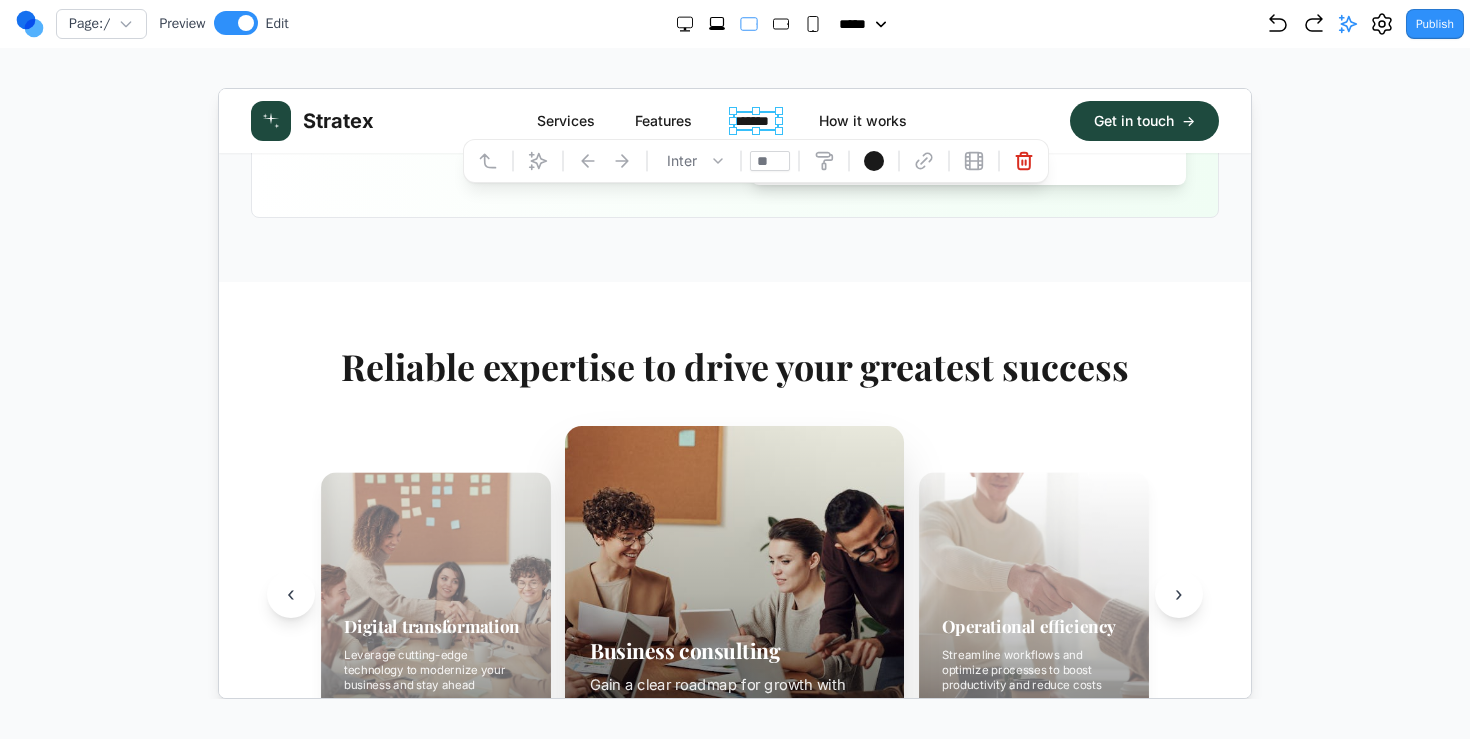 click on "**********" at bounding box center [734, -86] 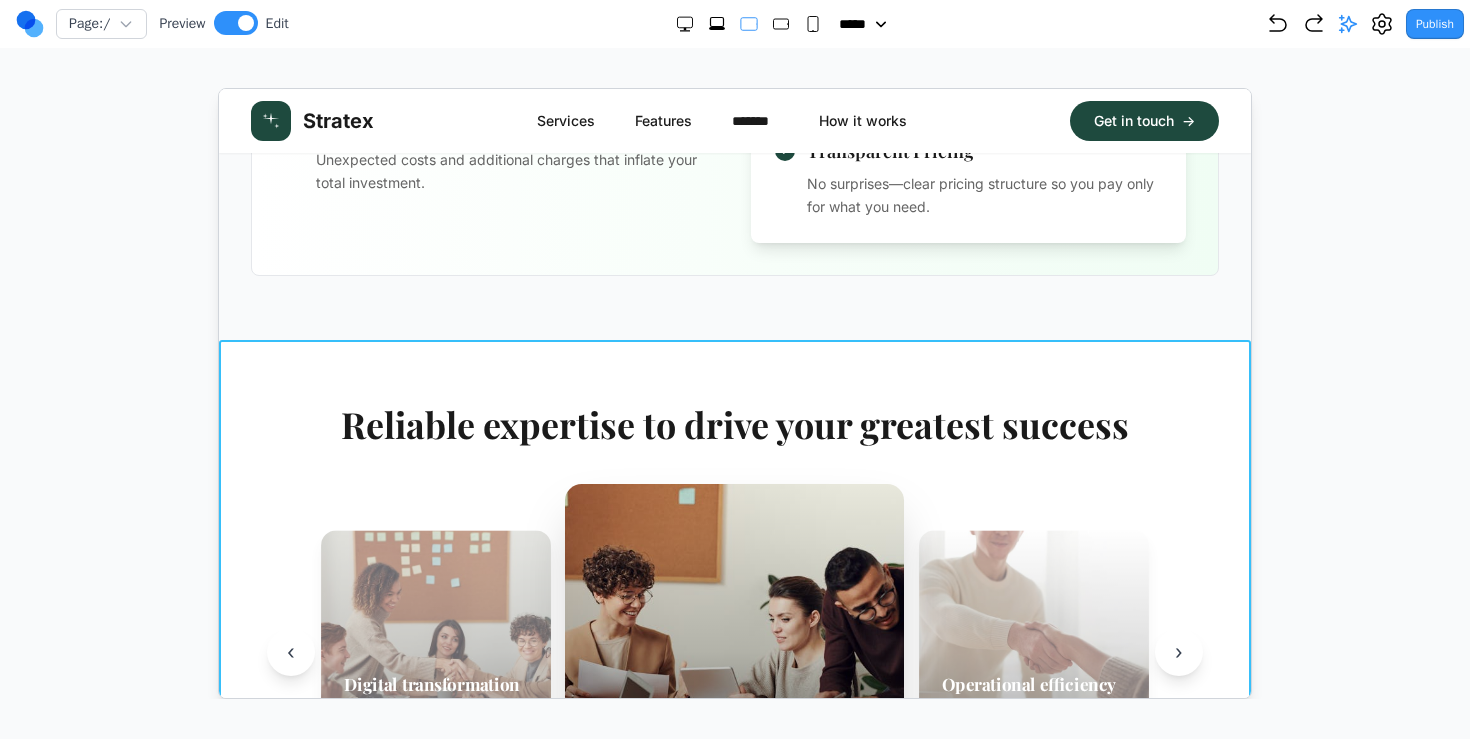 scroll, scrollTop: 820, scrollLeft: 0, axis: vertical 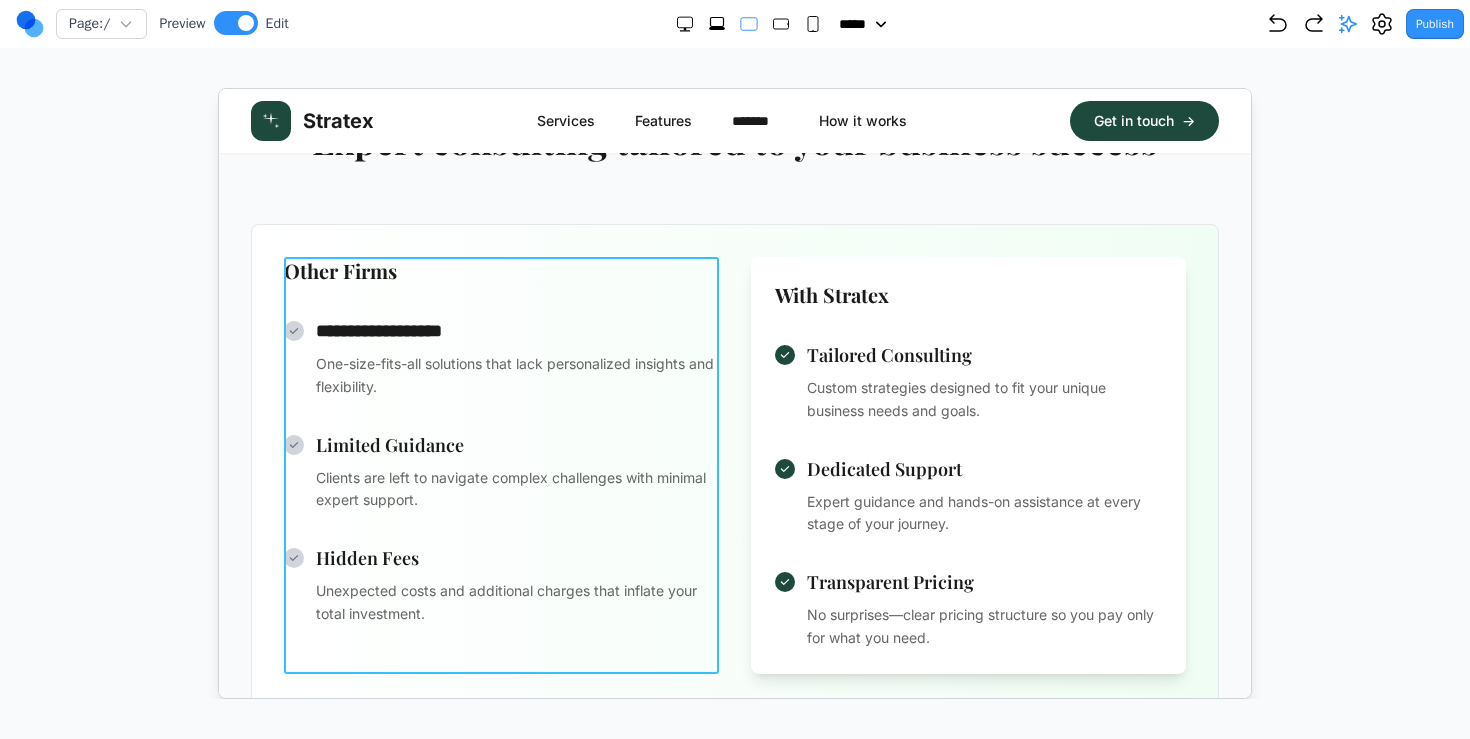 click on "Other Firms" at bounding box center [500, 270] 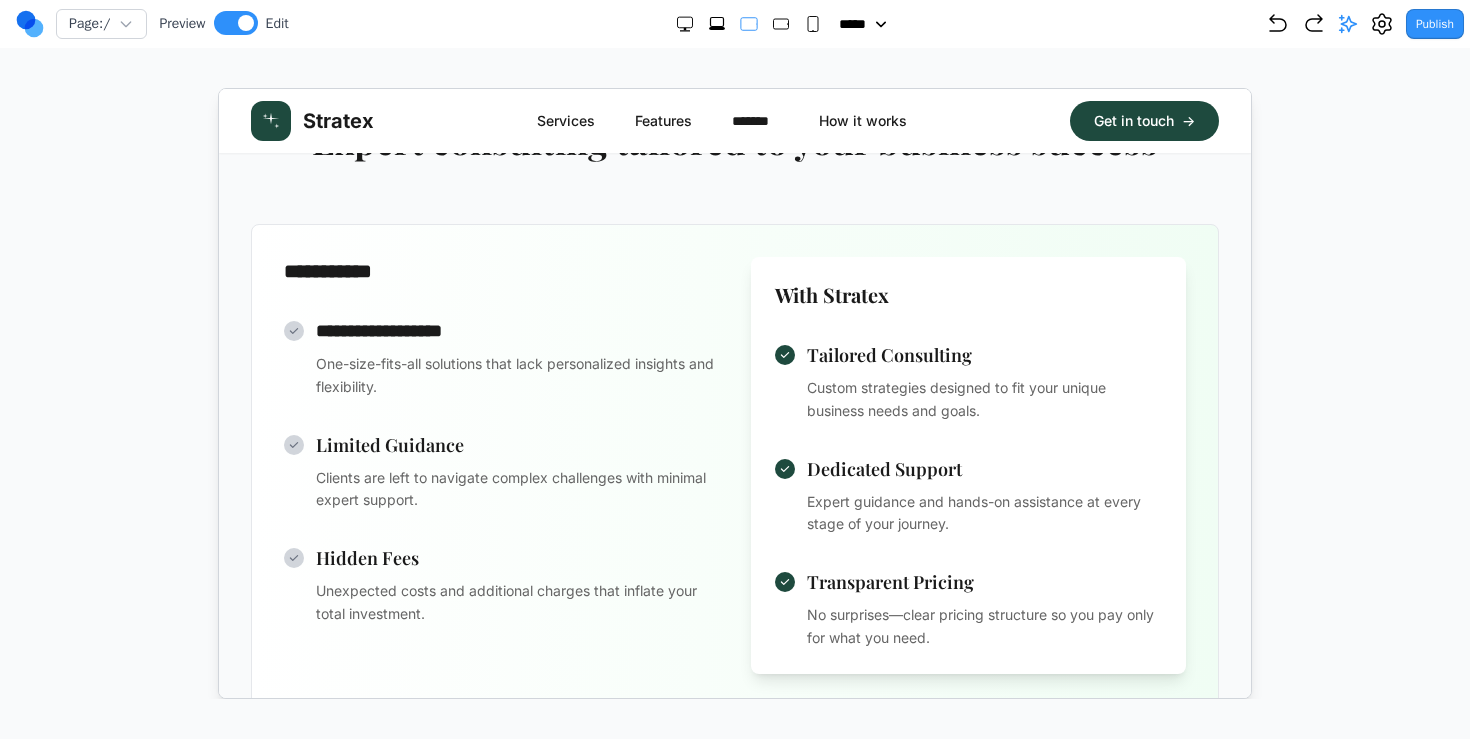 click on "**********" at bounding box center (500, 464) 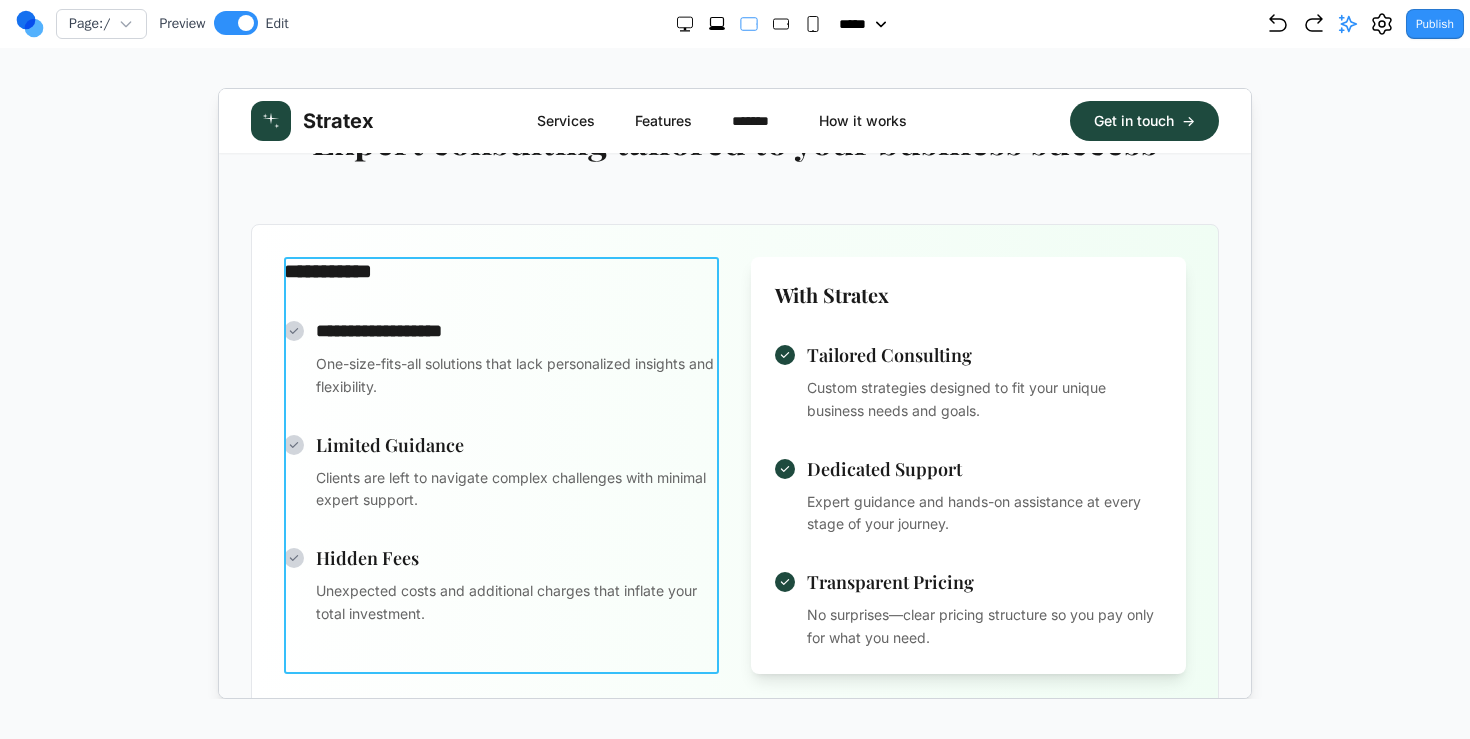 click on "**********" at bounding box center (500, 464) 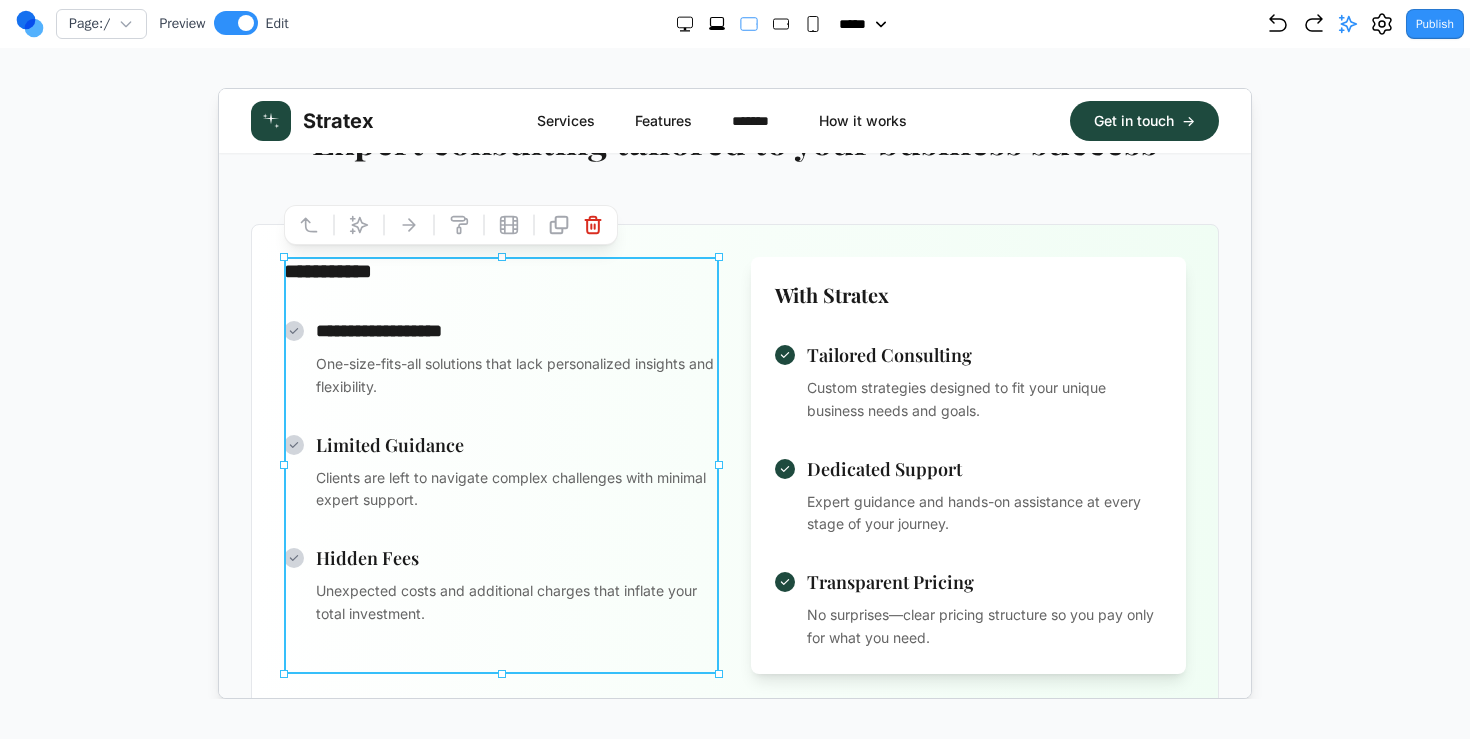 click 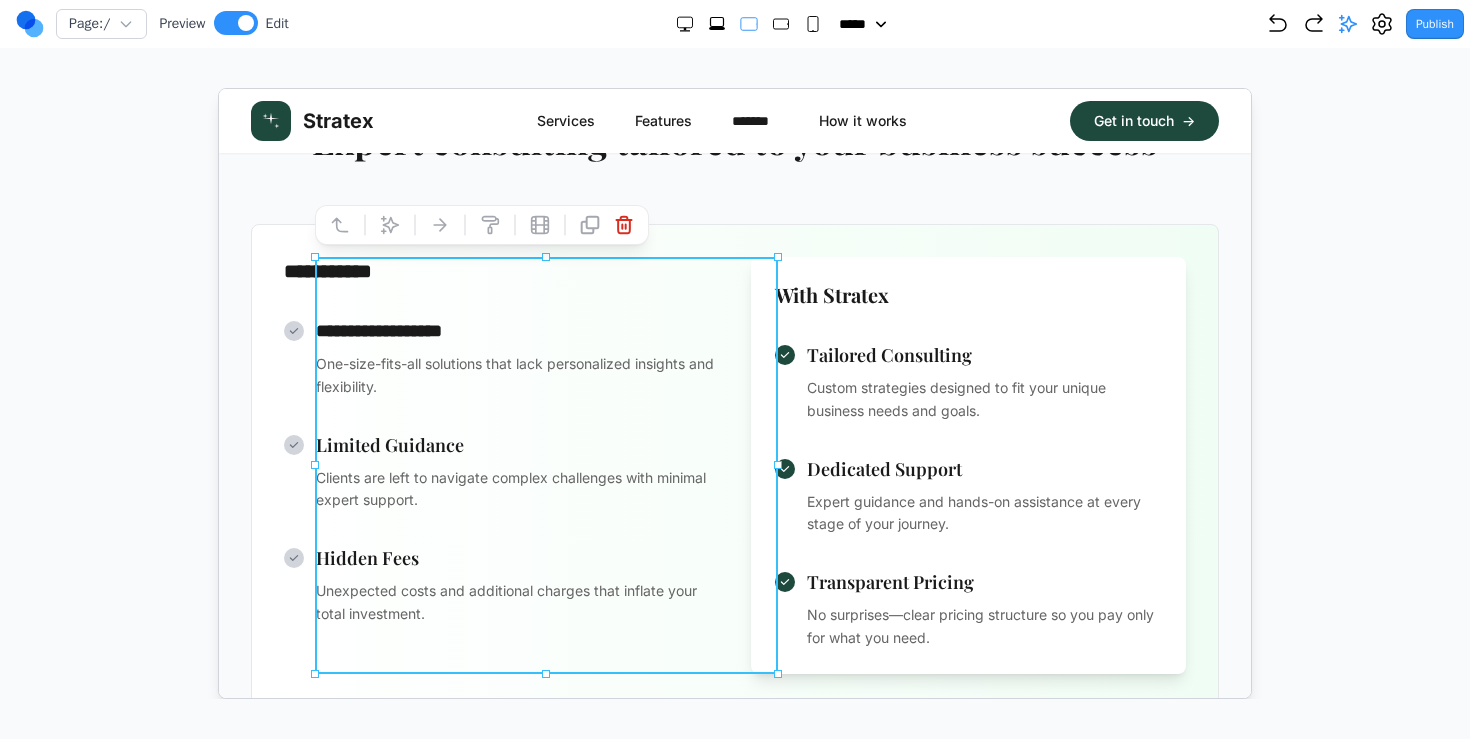scroll, scrollTop: 785, scrollLeft: 0, axis: vertical 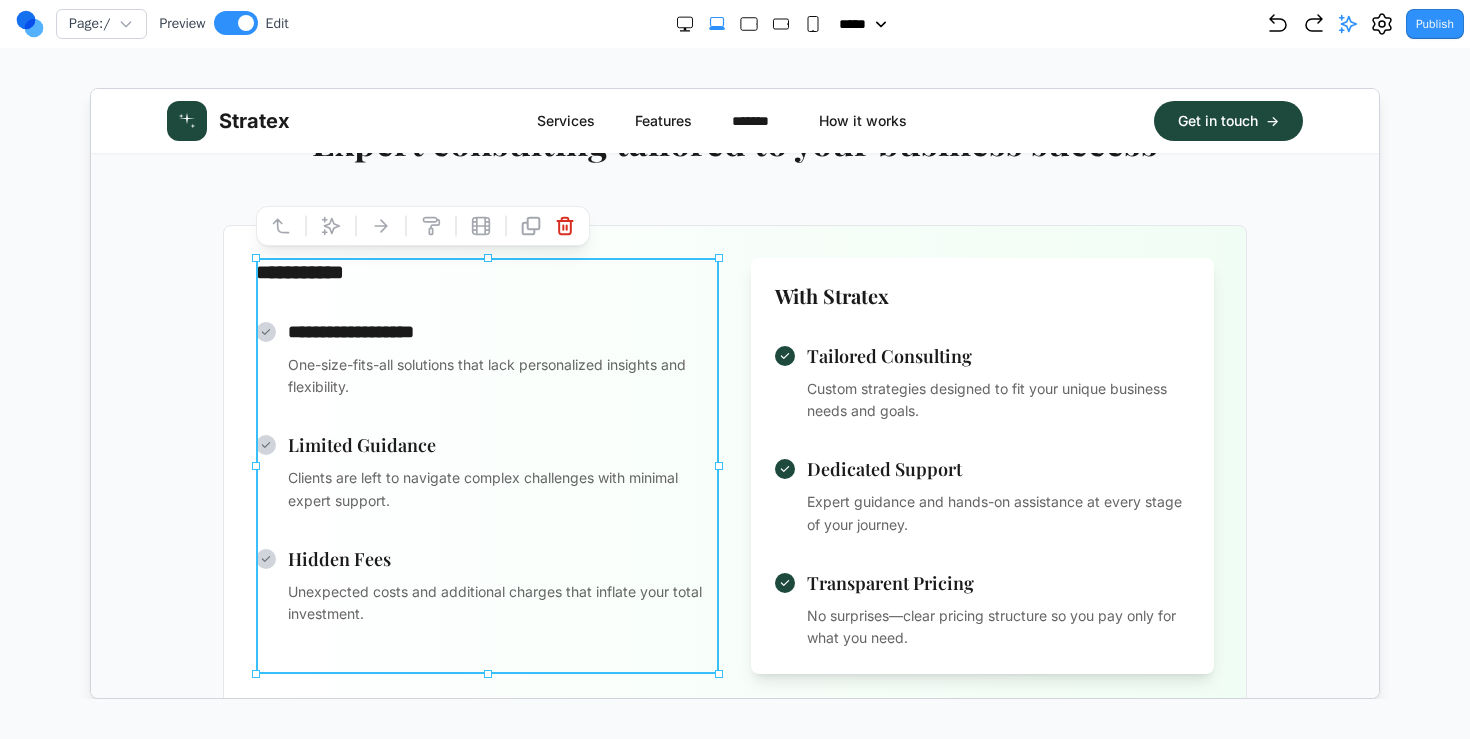 click 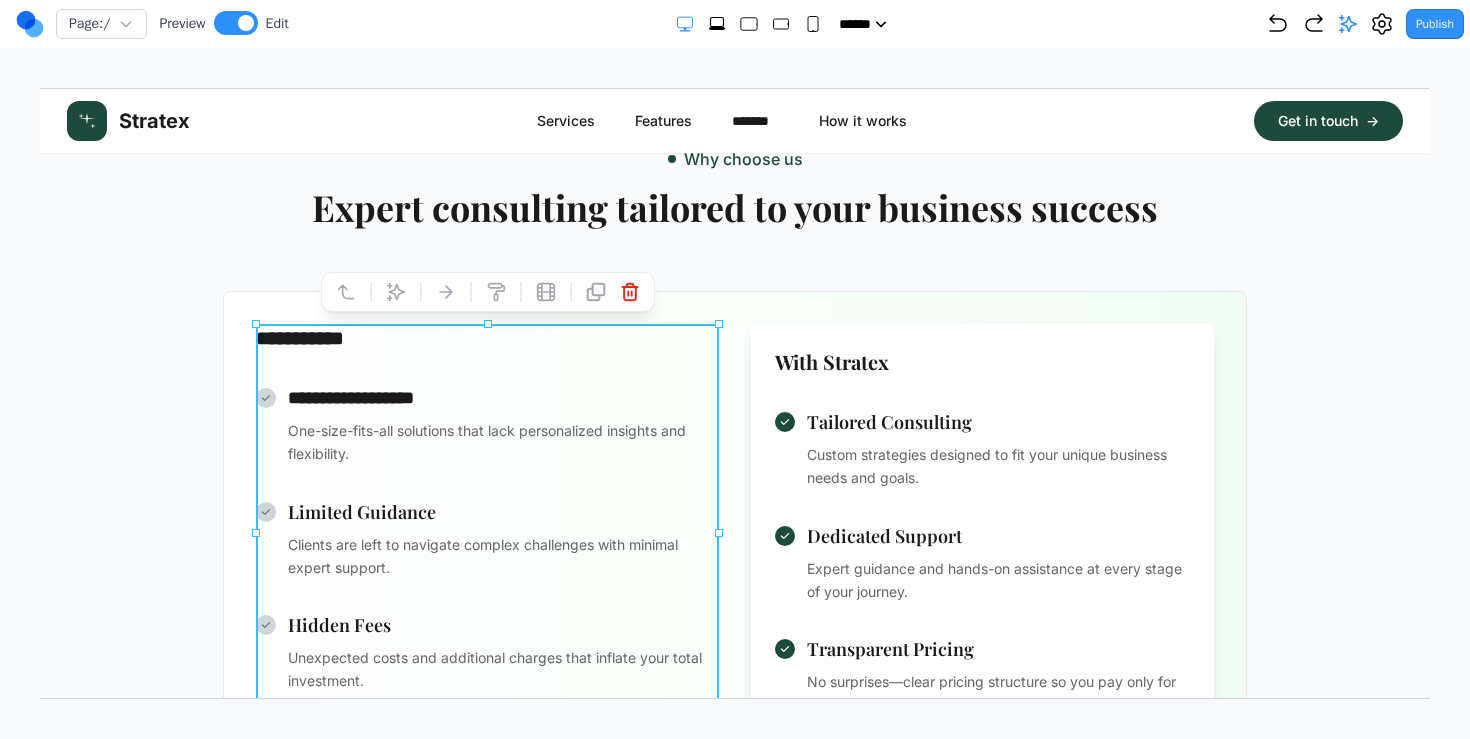 click 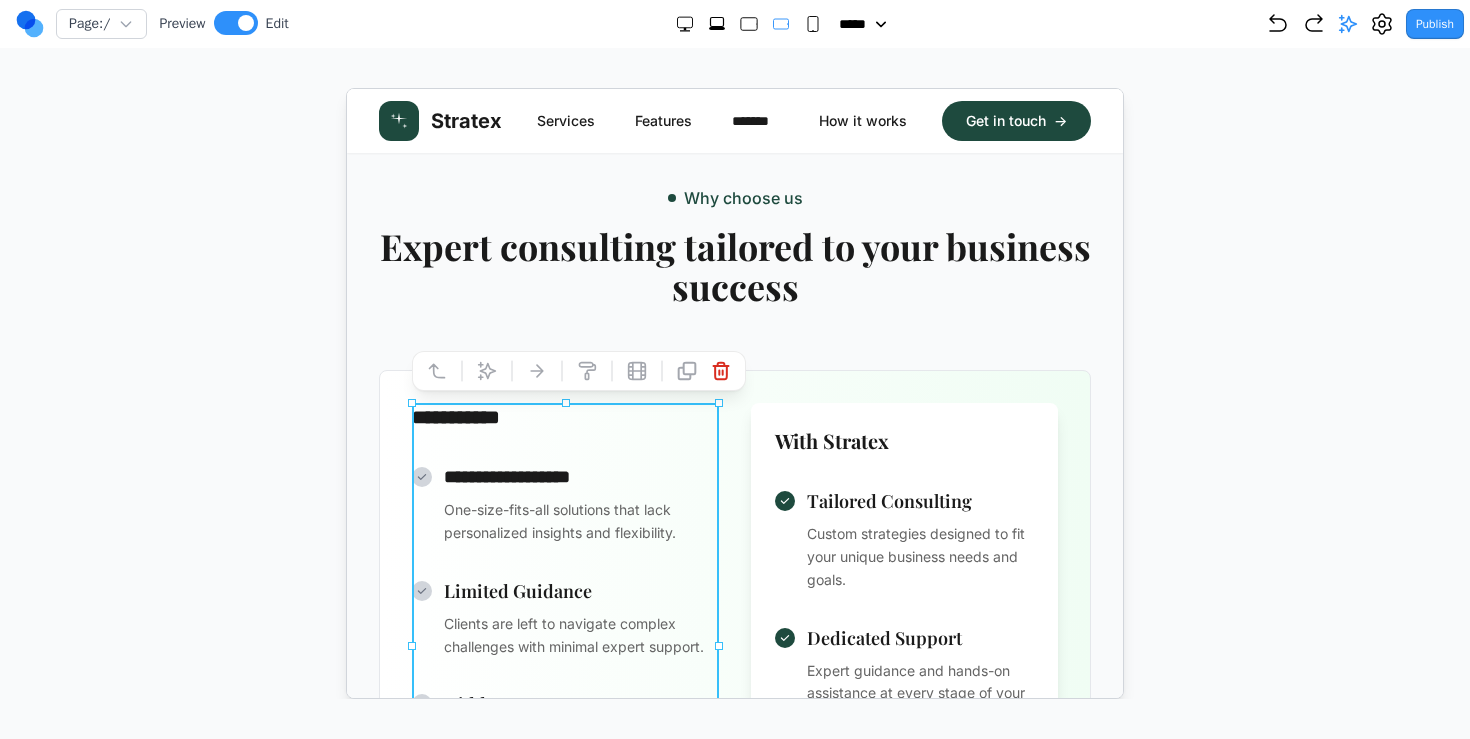 scroll, scrollTop: 1162, scrollLeft: 0, axis: vertical 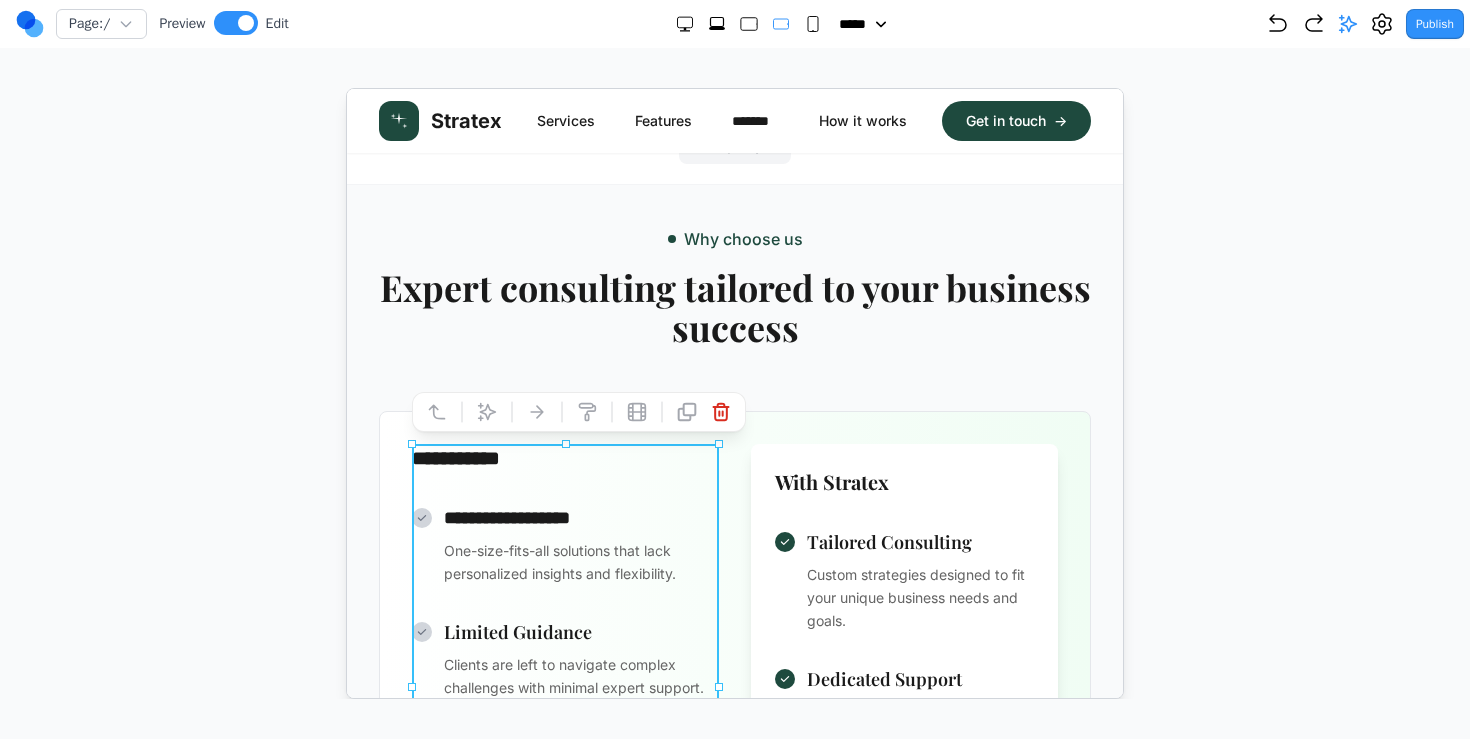 click on "Expert consulting tailored to your business success" at bounding box center [734, 306] 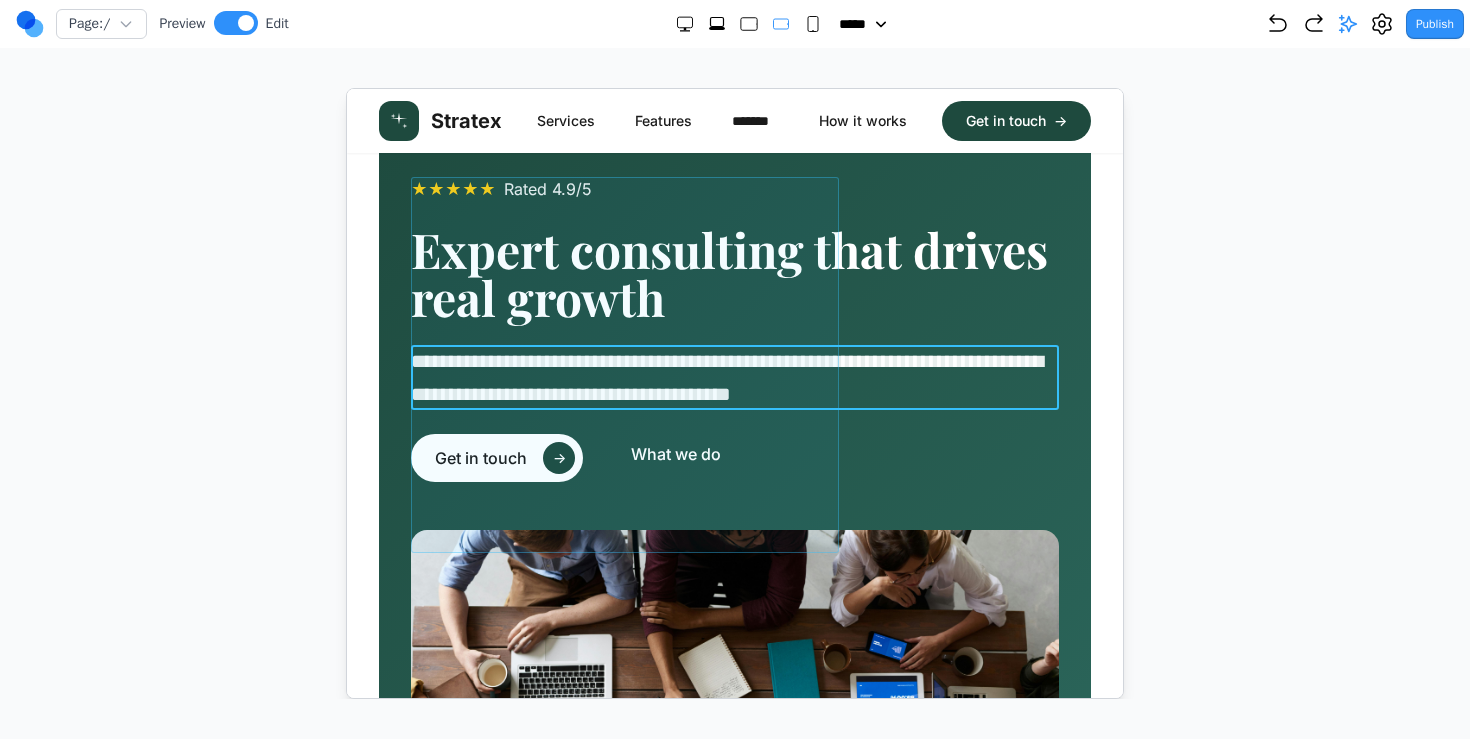 scroll, scrollTop: 29, scrollLeft: 0, axis: vertical 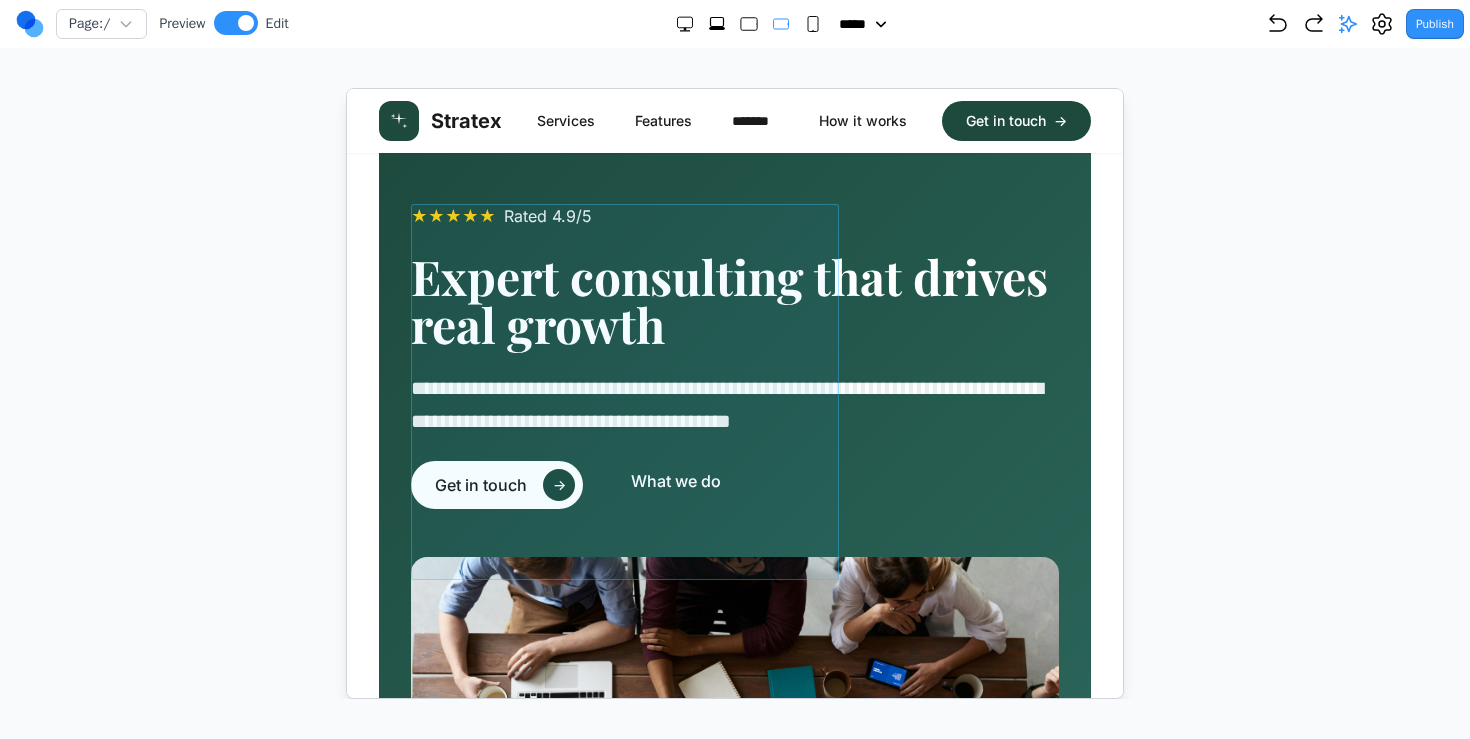click 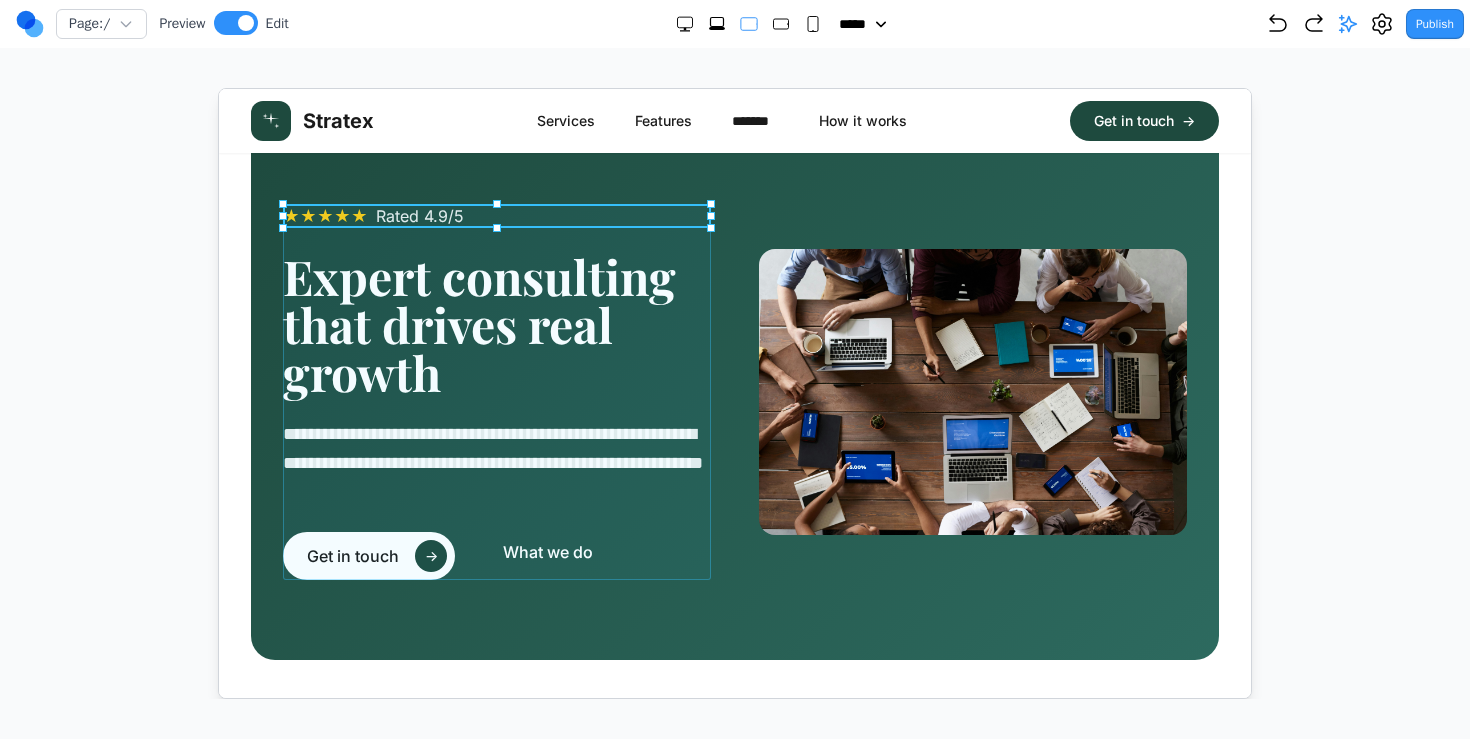 click on "★ ★ ★ ★ ★ Rated 4.9/5" at bounding box center (496, 215) 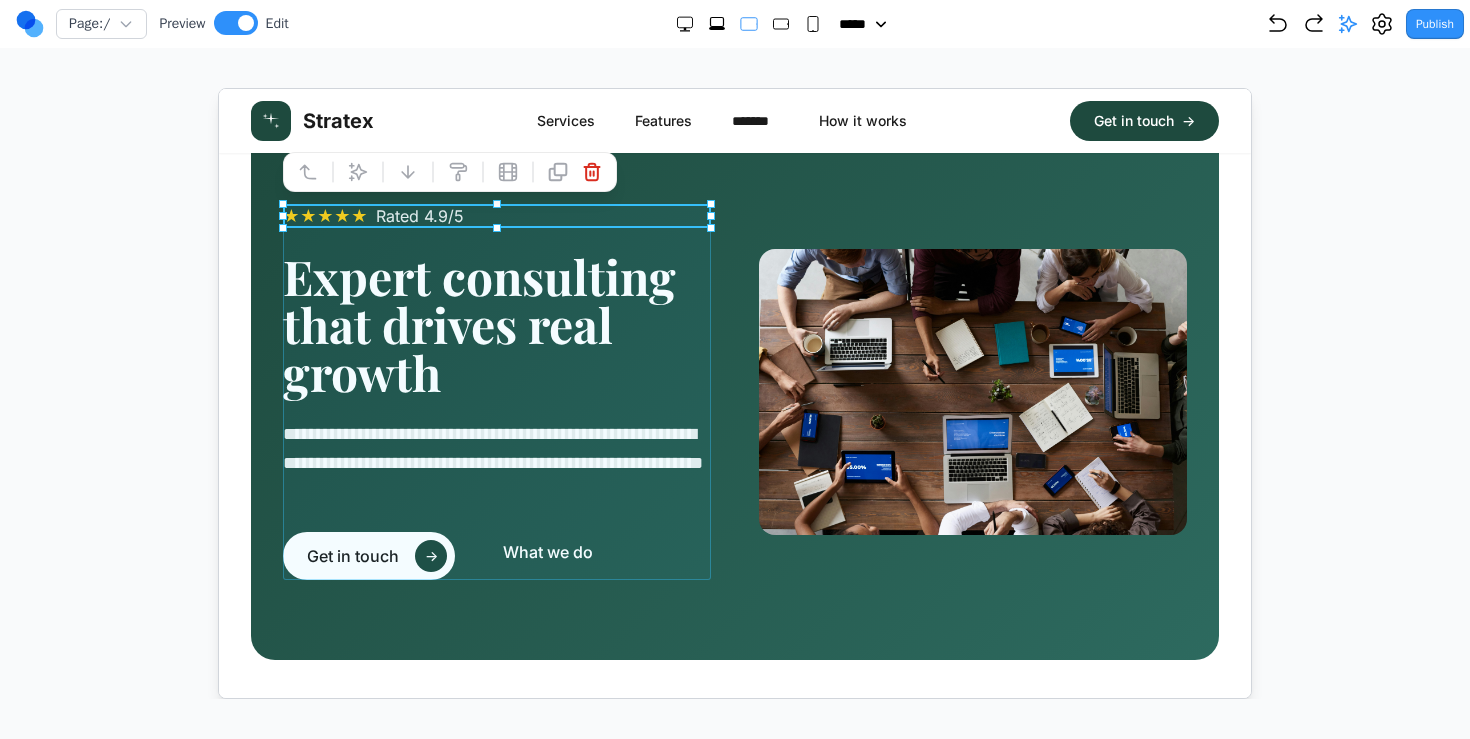 click on "Expert consulting that drives real growth" at bounding box center [496, 323] 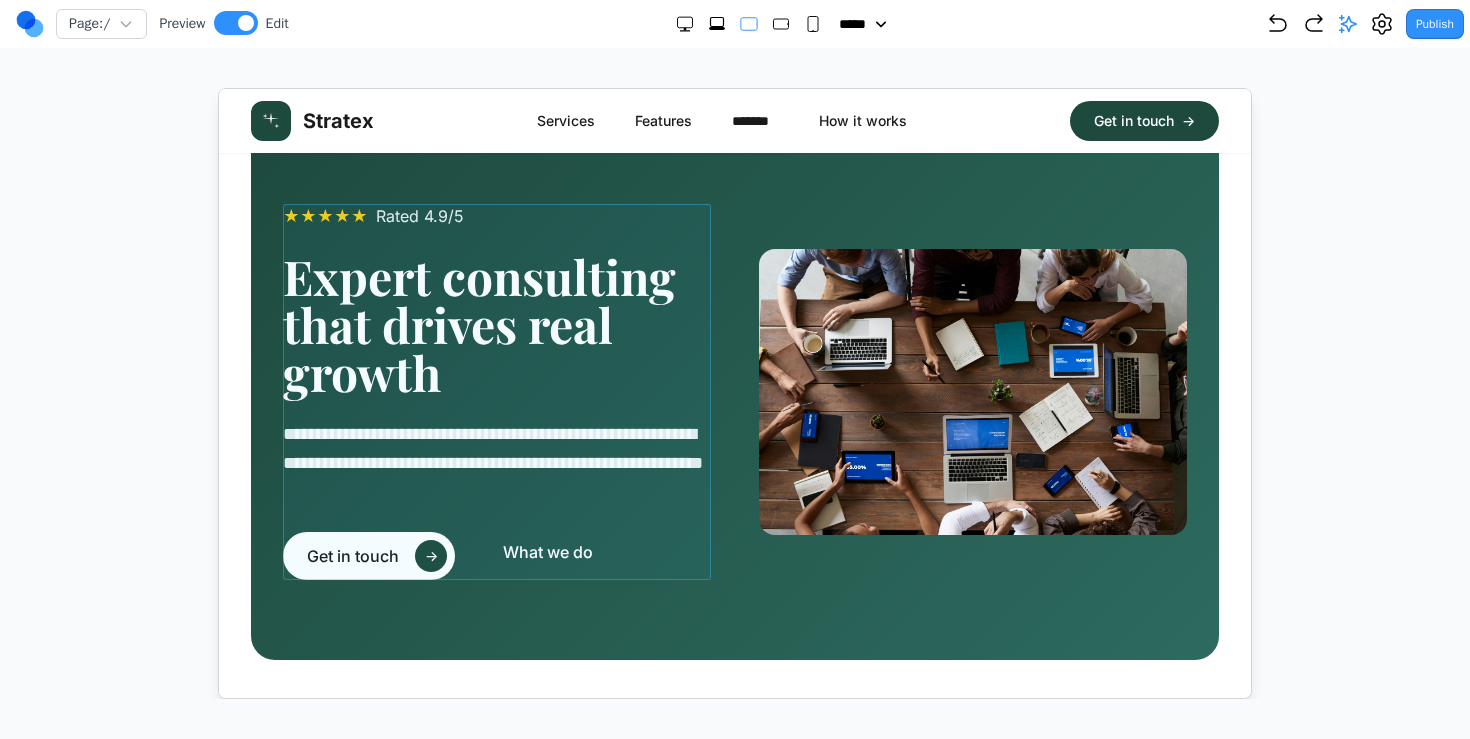 click 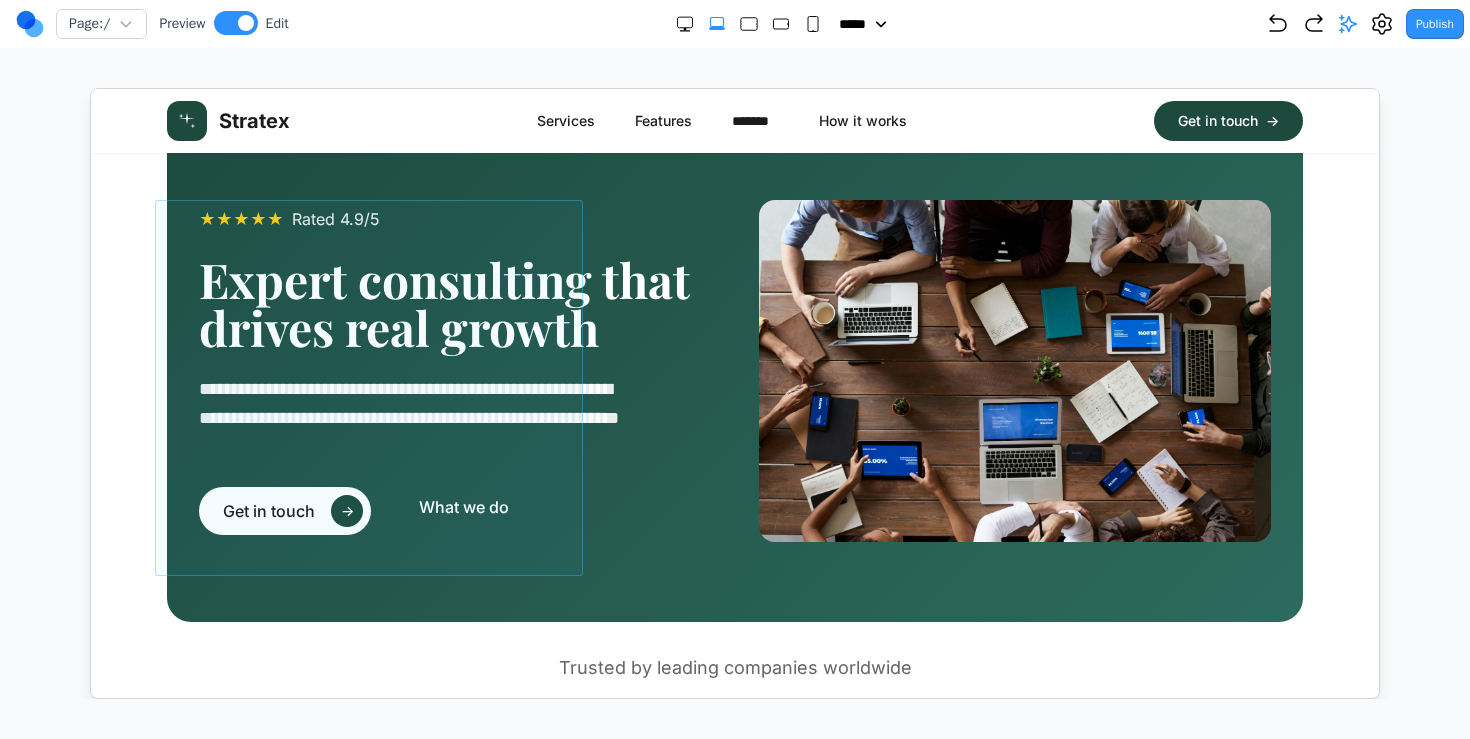 scroll, scrollTop: 36, scrollLeft: 0, axis: vertical 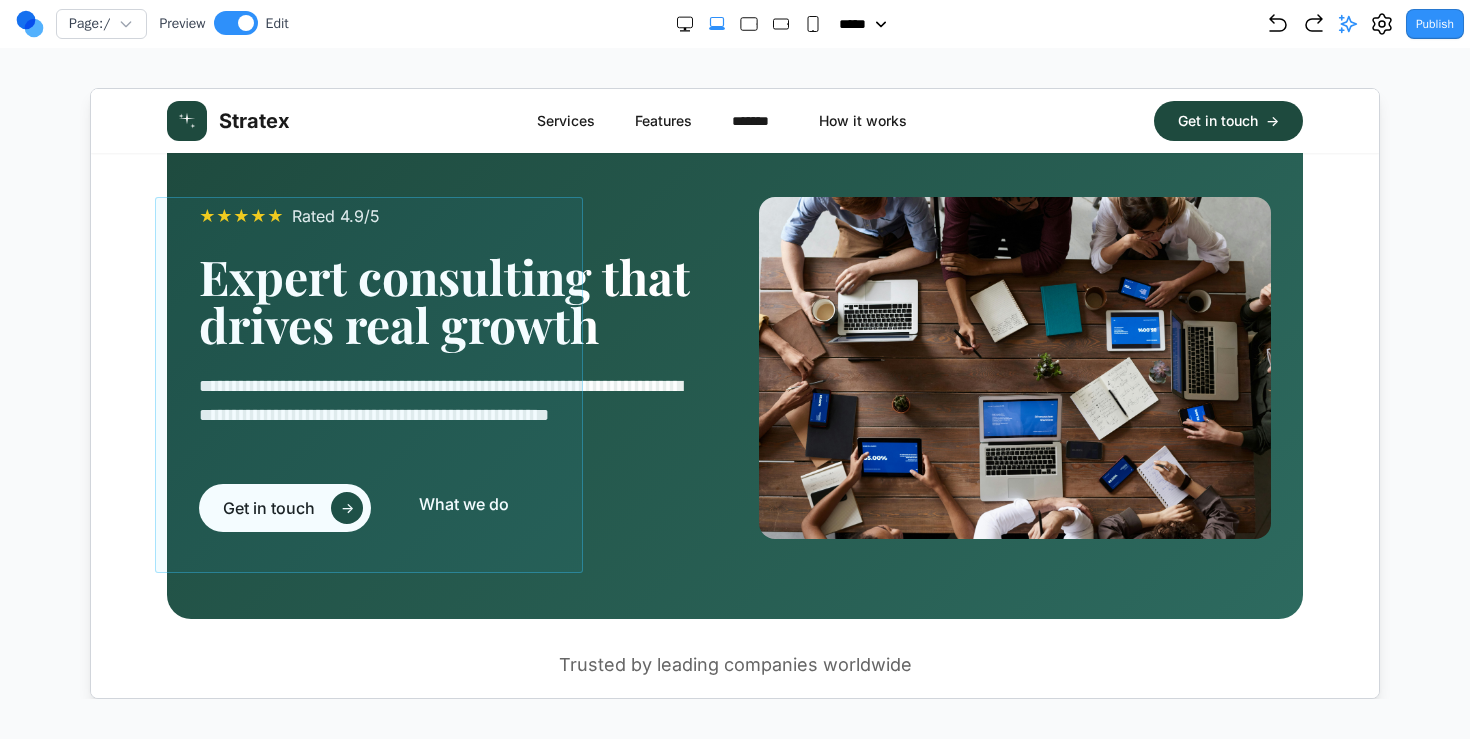 click 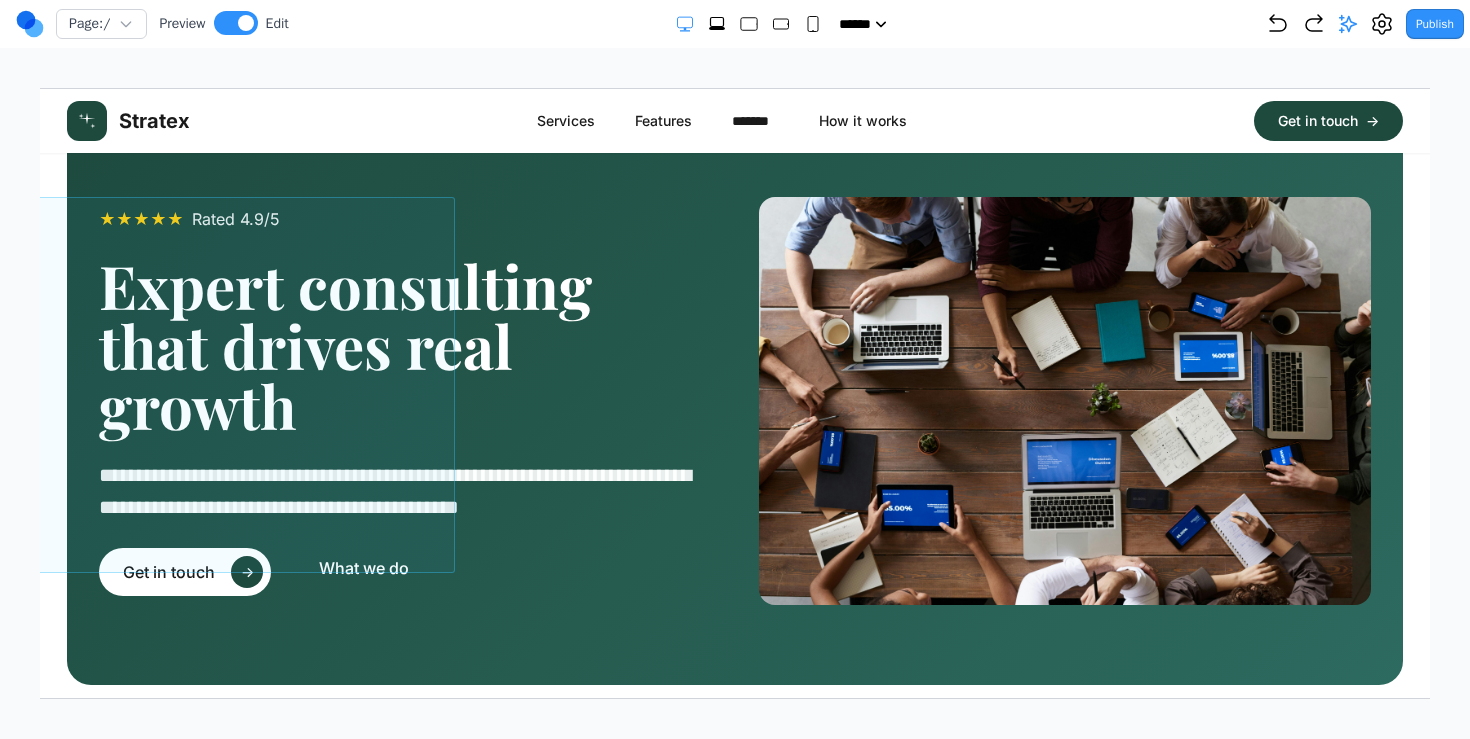 click 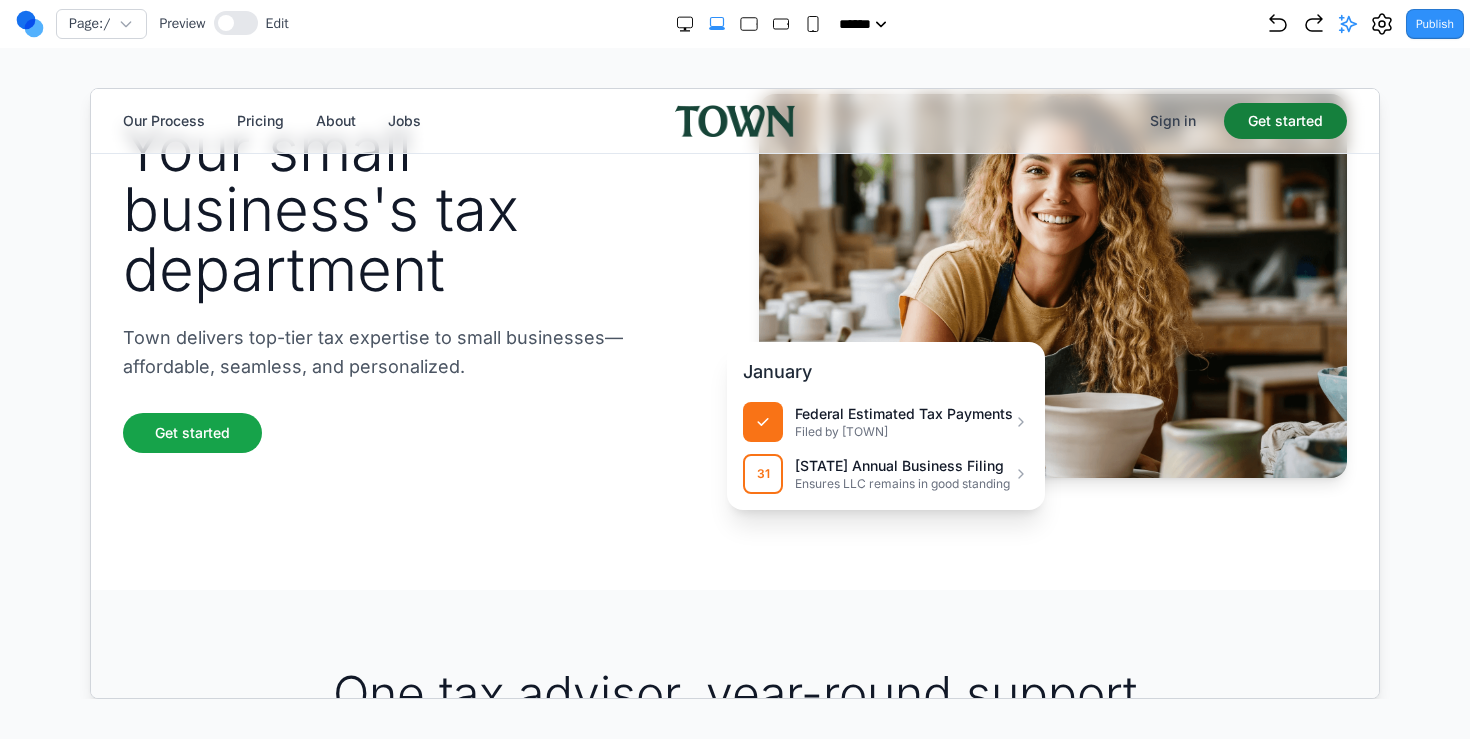 scroll, scrollTop: 0, scrollLeft: 0, axis: both 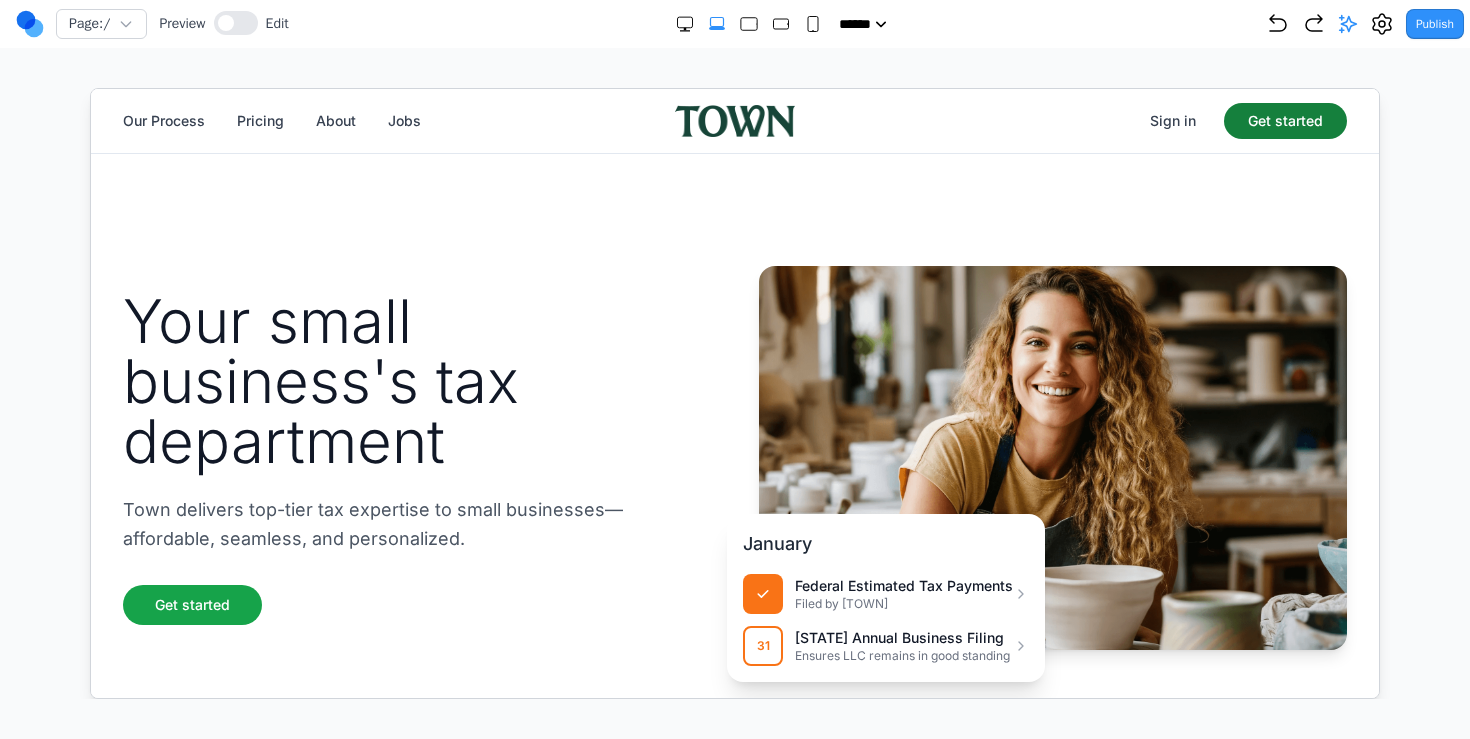 click on "Your small business's tax department" at bounding box center (416, 380) 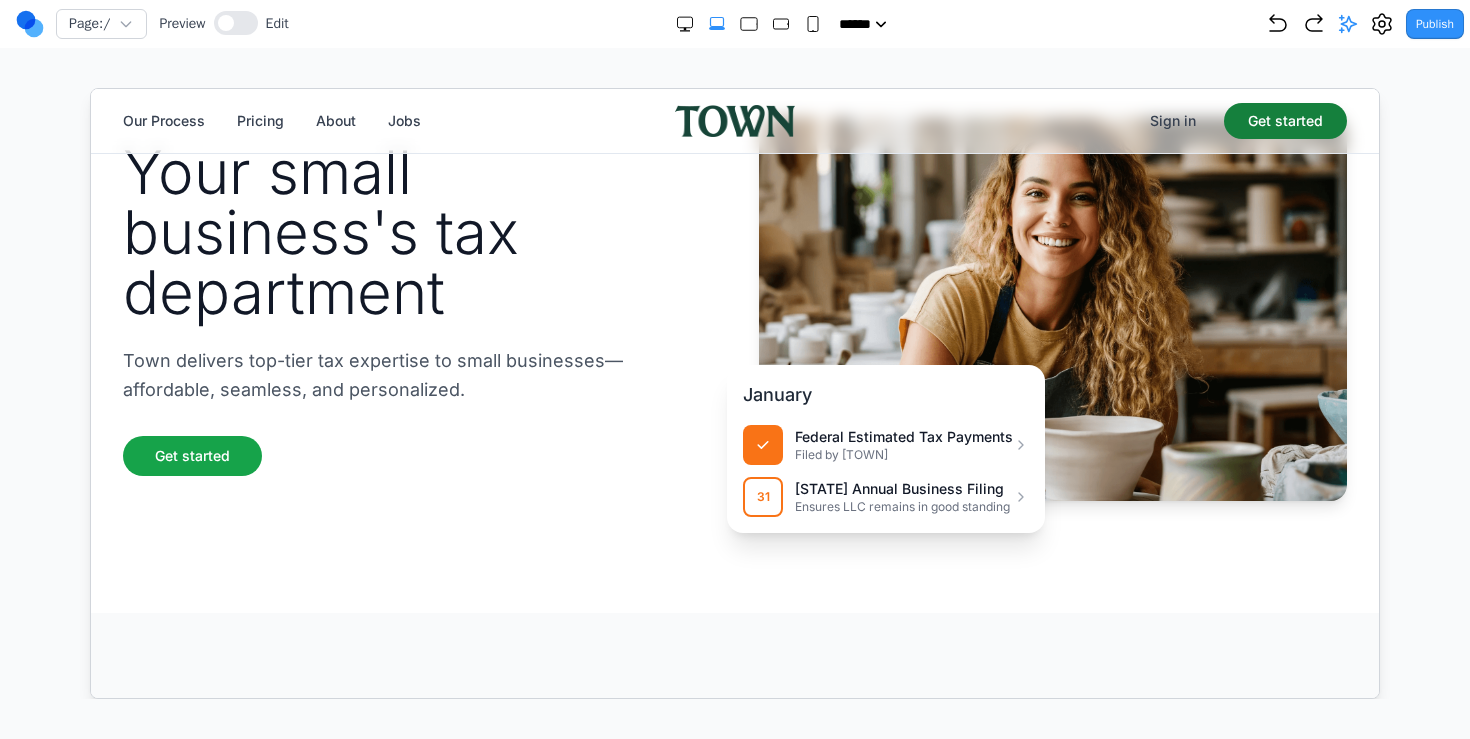 scroll, scrollTop: 29, scrollLeft: 0, axis: vertical 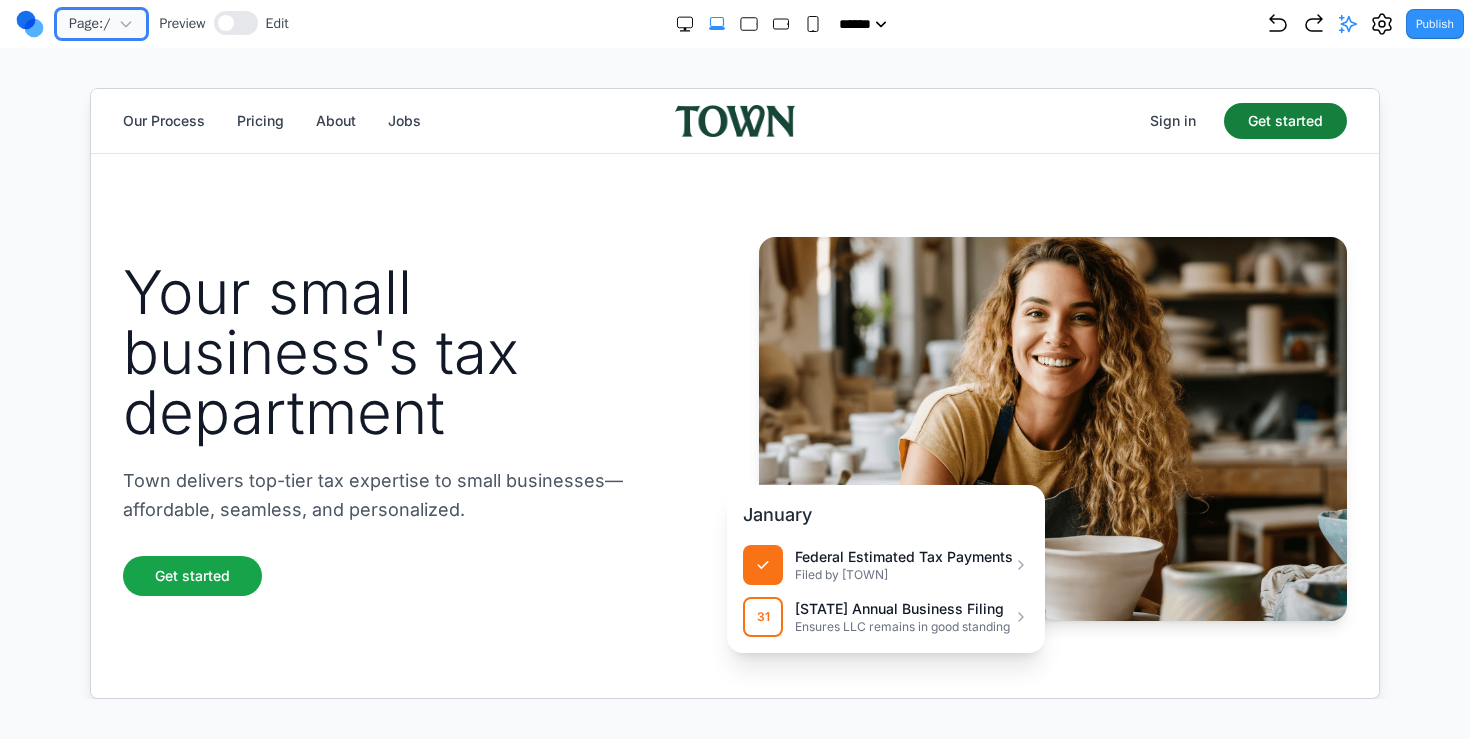 click 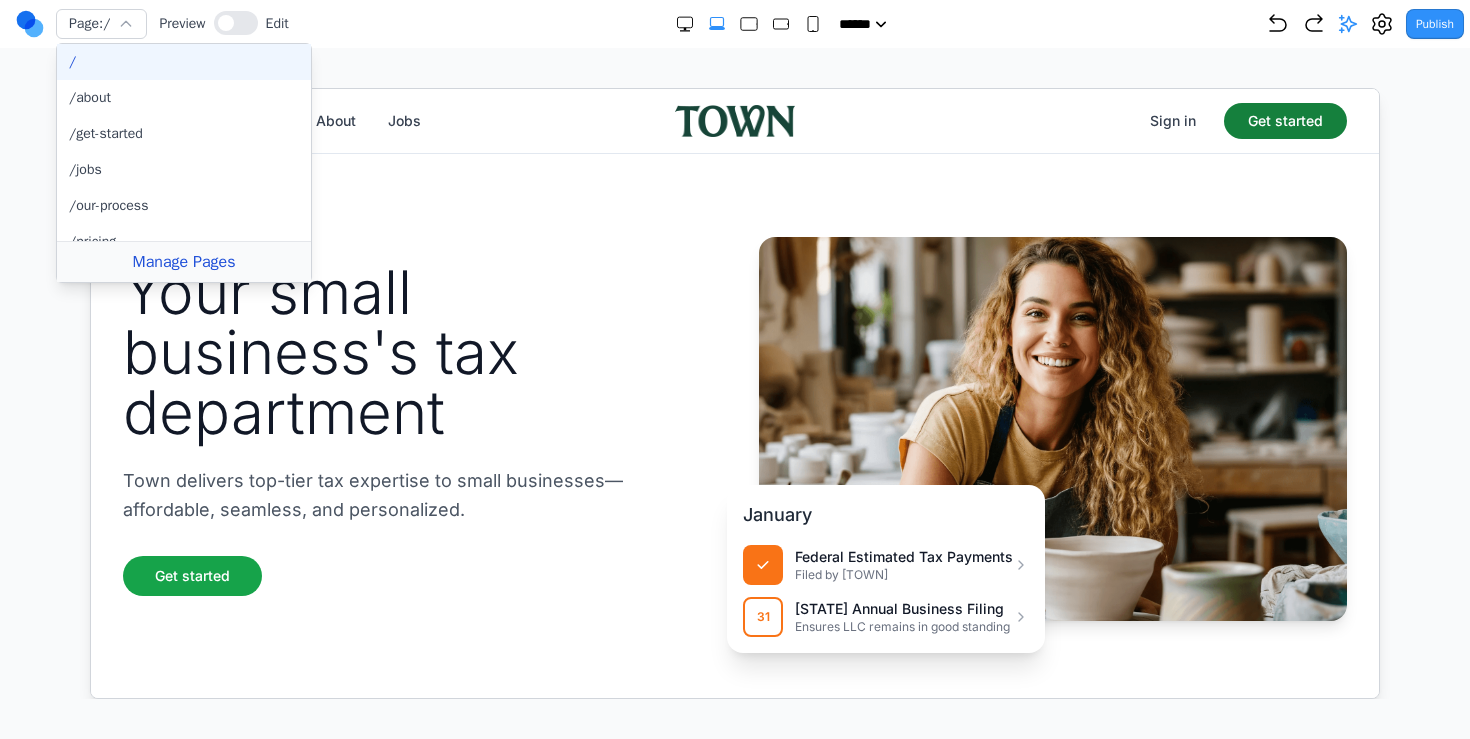 click on "Manage Pages" at bounding box center [184, 262] 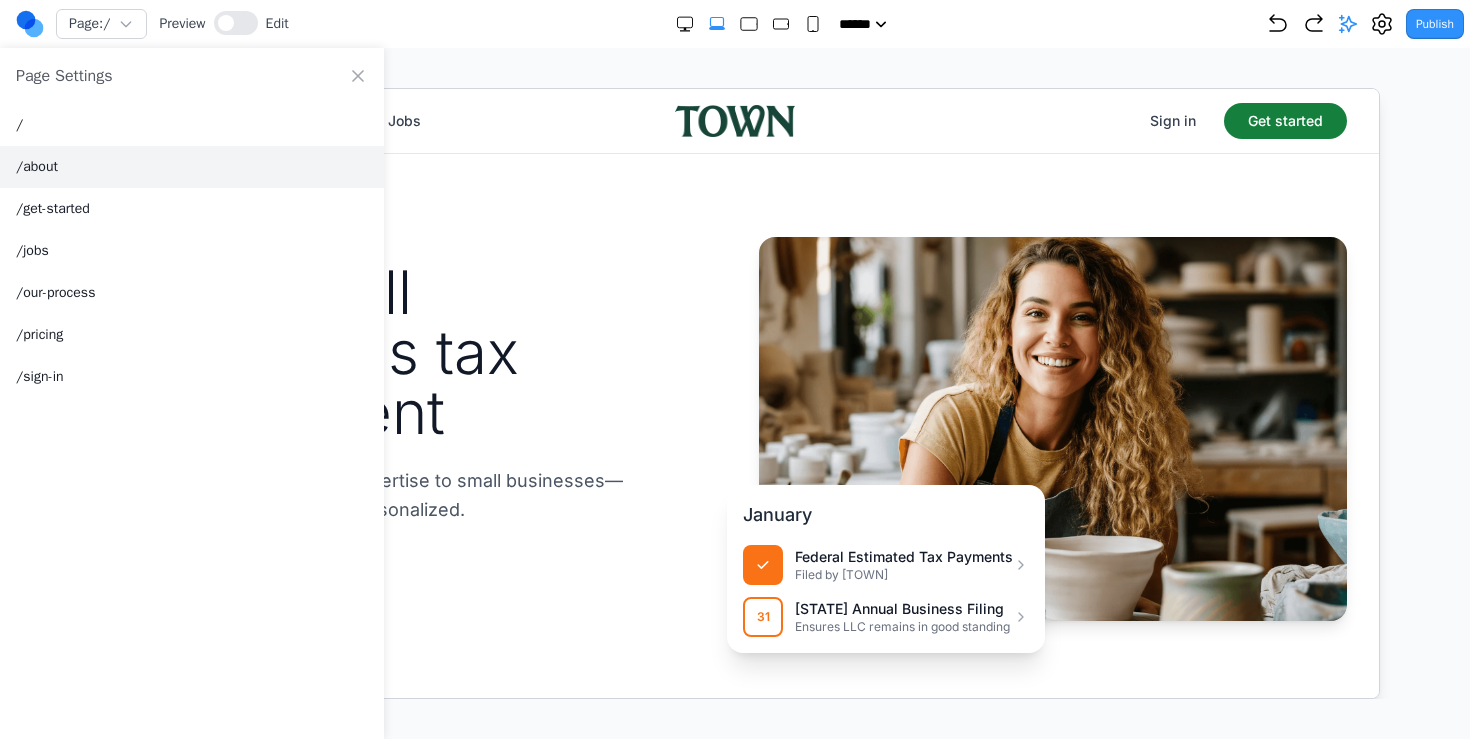 click on "/about" at bounding box center (192, 167) 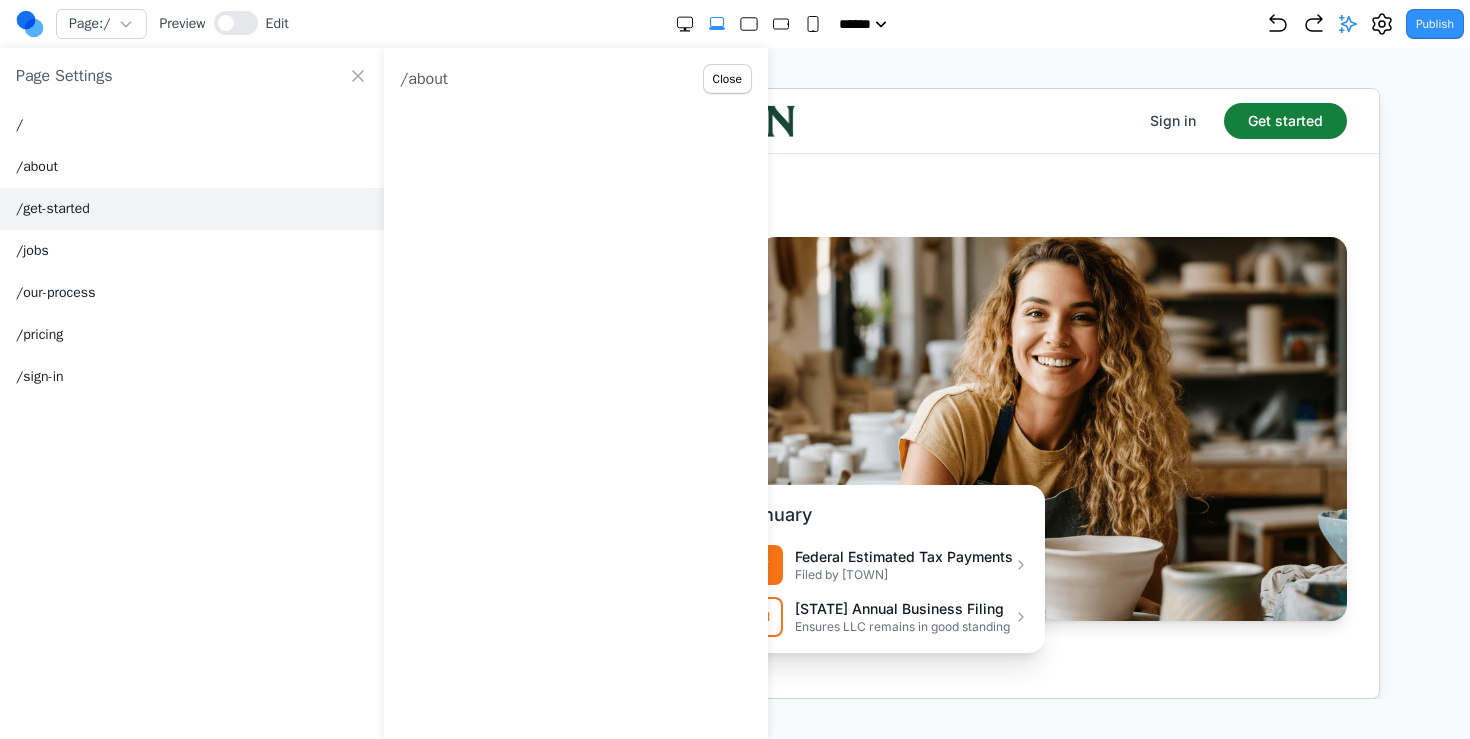 click on "/get-started" at bounding box center [192, 209] 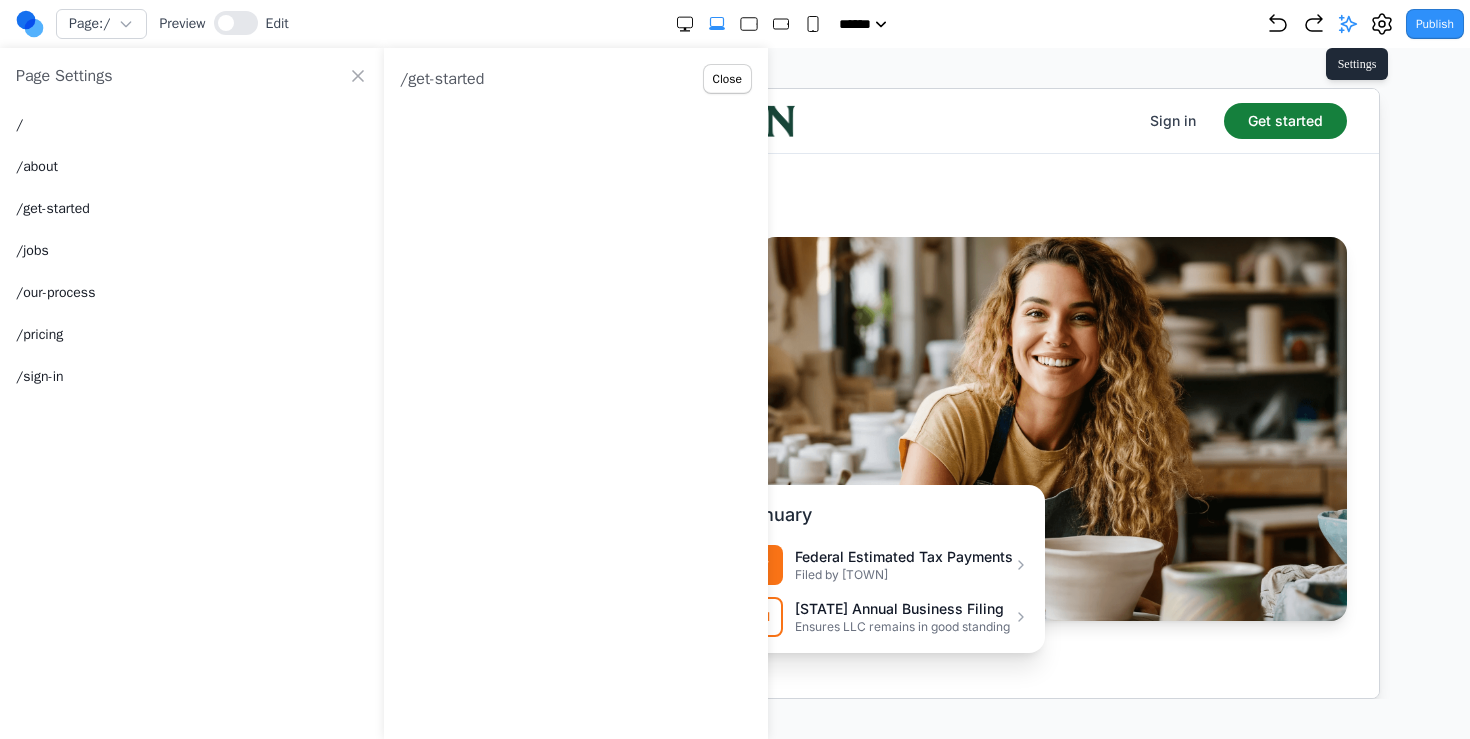 click 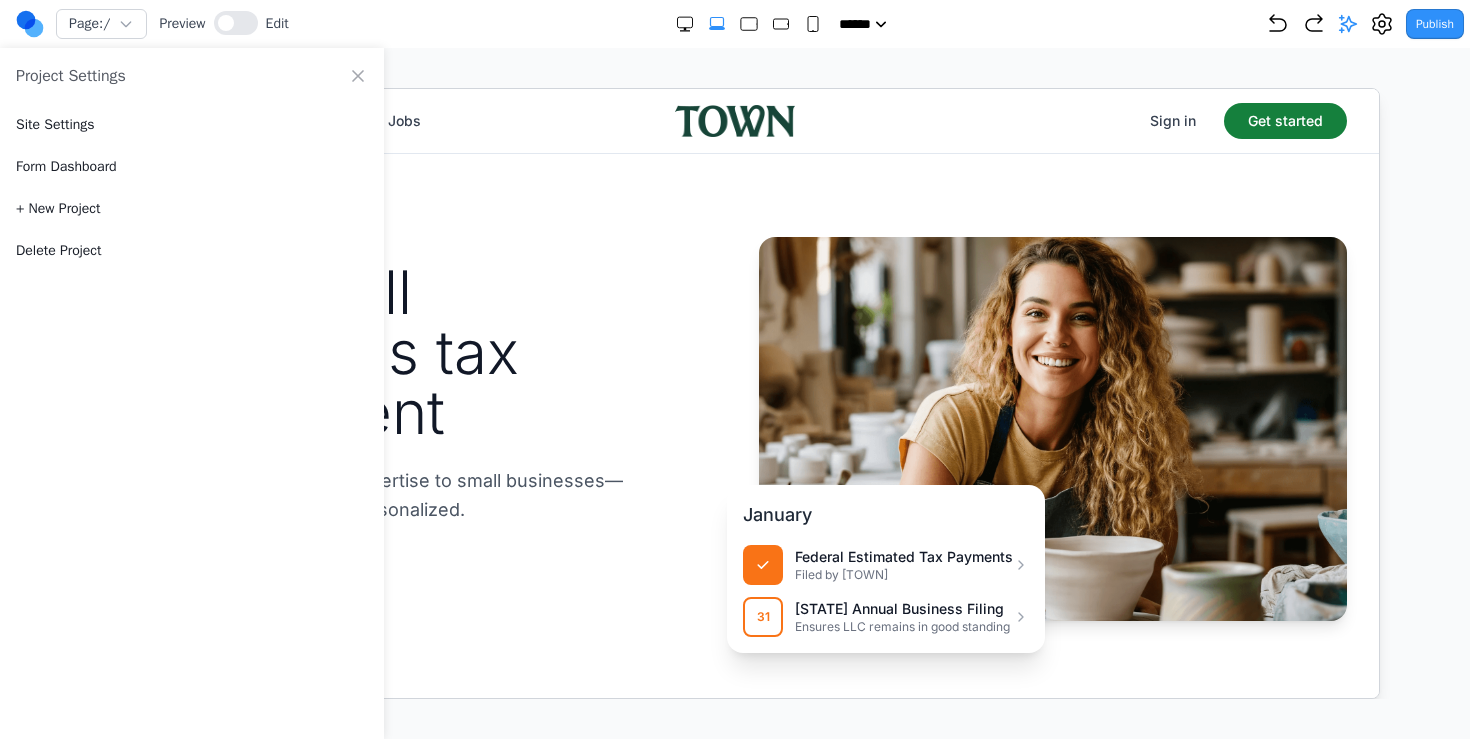 click on "Site Settings" at bounding box center (55, 125) 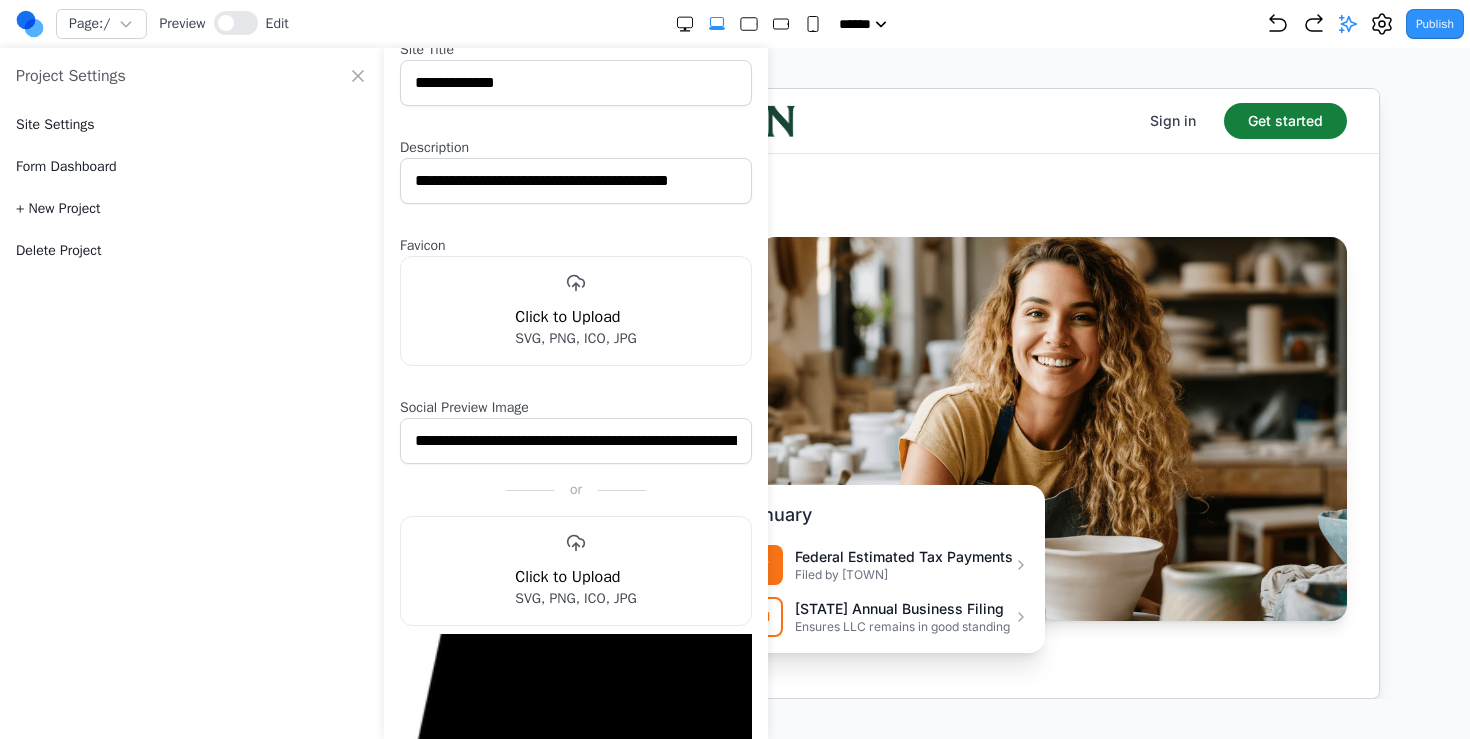 scroll, scrollTop: 0, scrollLeft: 0, axis: both 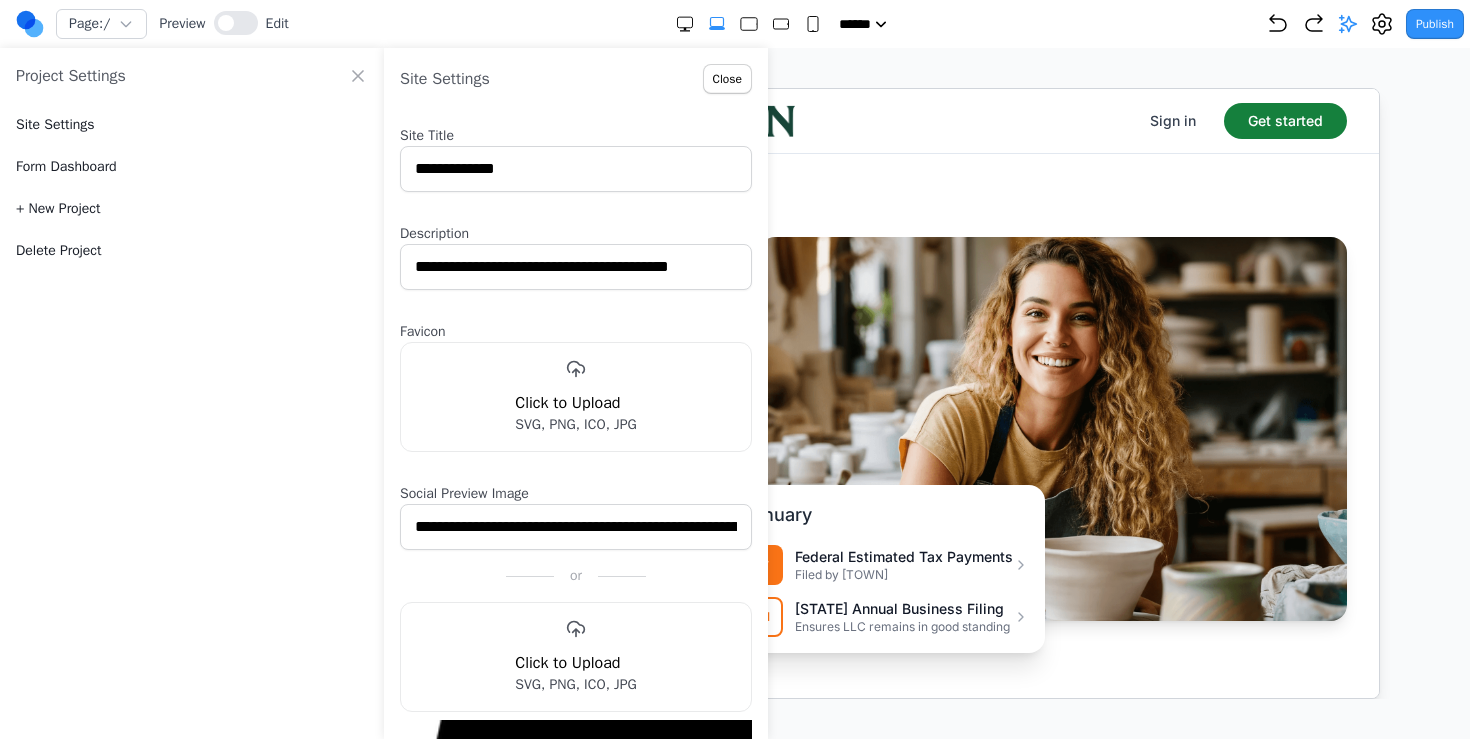 click on "**********" at bounding box center (735, 349) 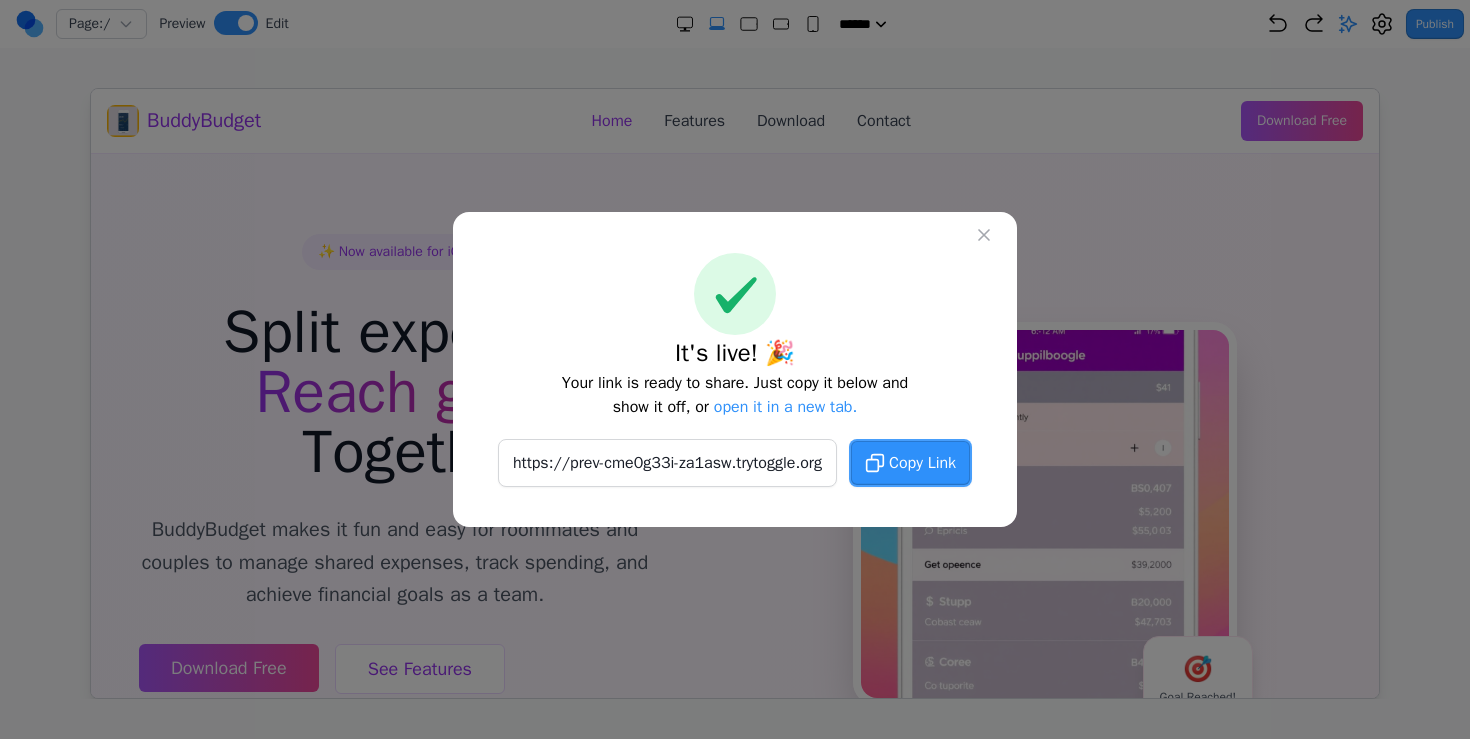 scroll, scrollTop: 0, scrollLeft: 0, axis: both 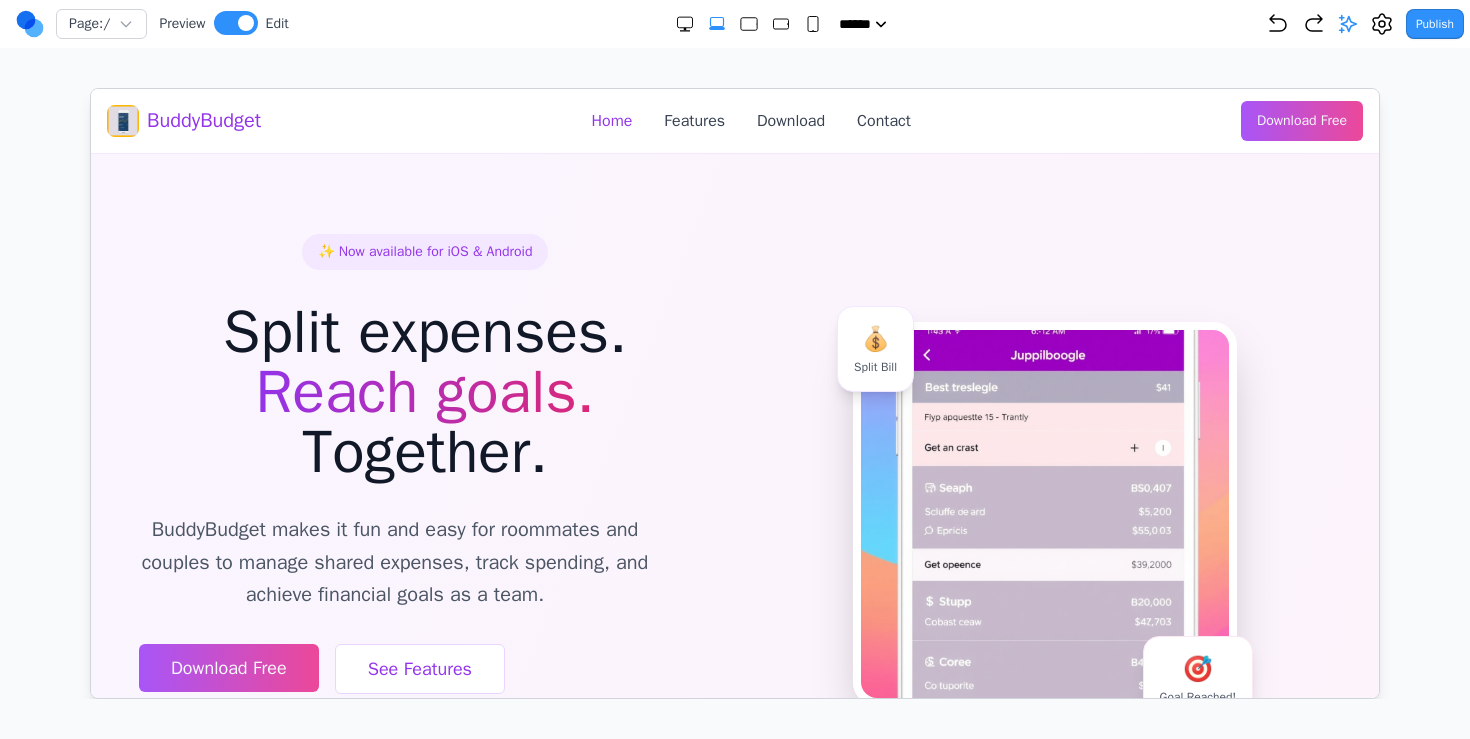 click 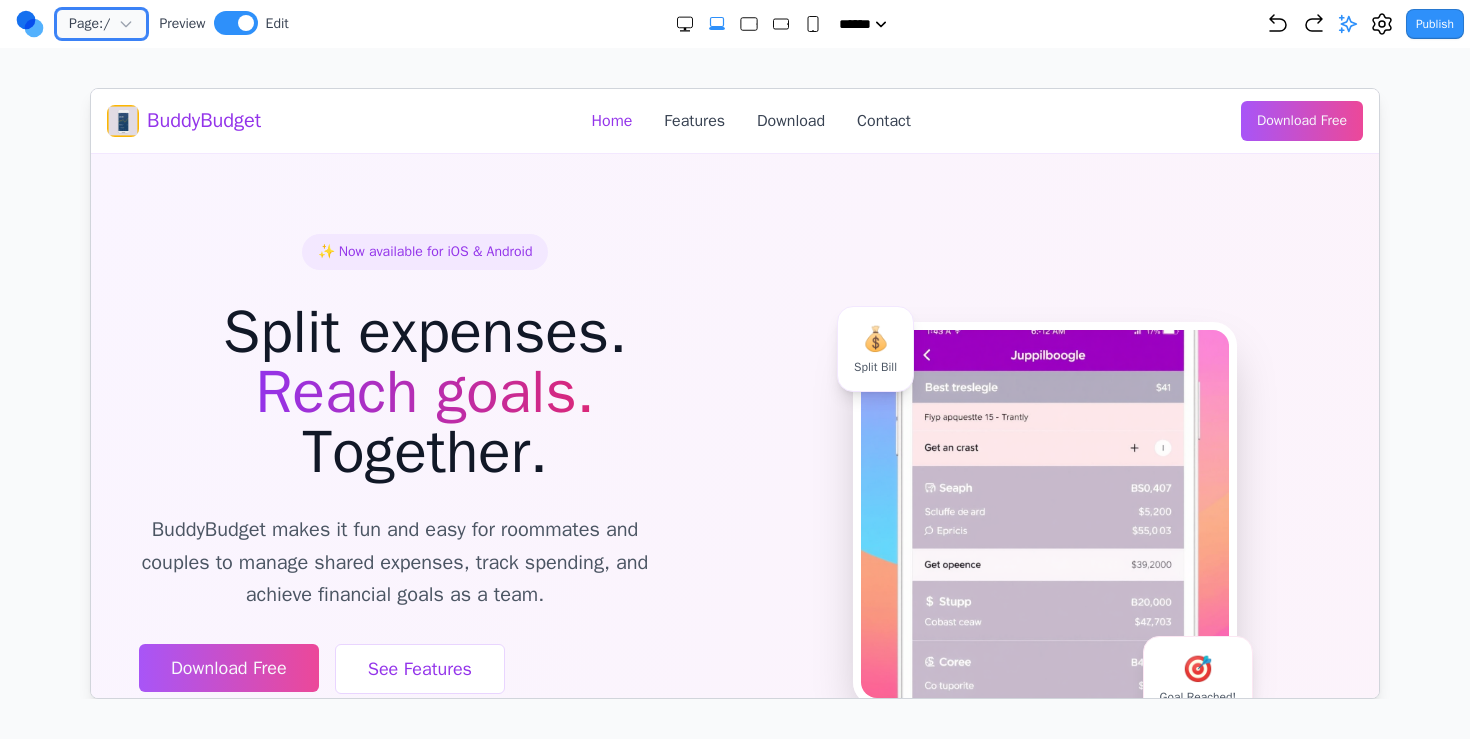 click on "Page:  /" at bounding box center (89, 24) 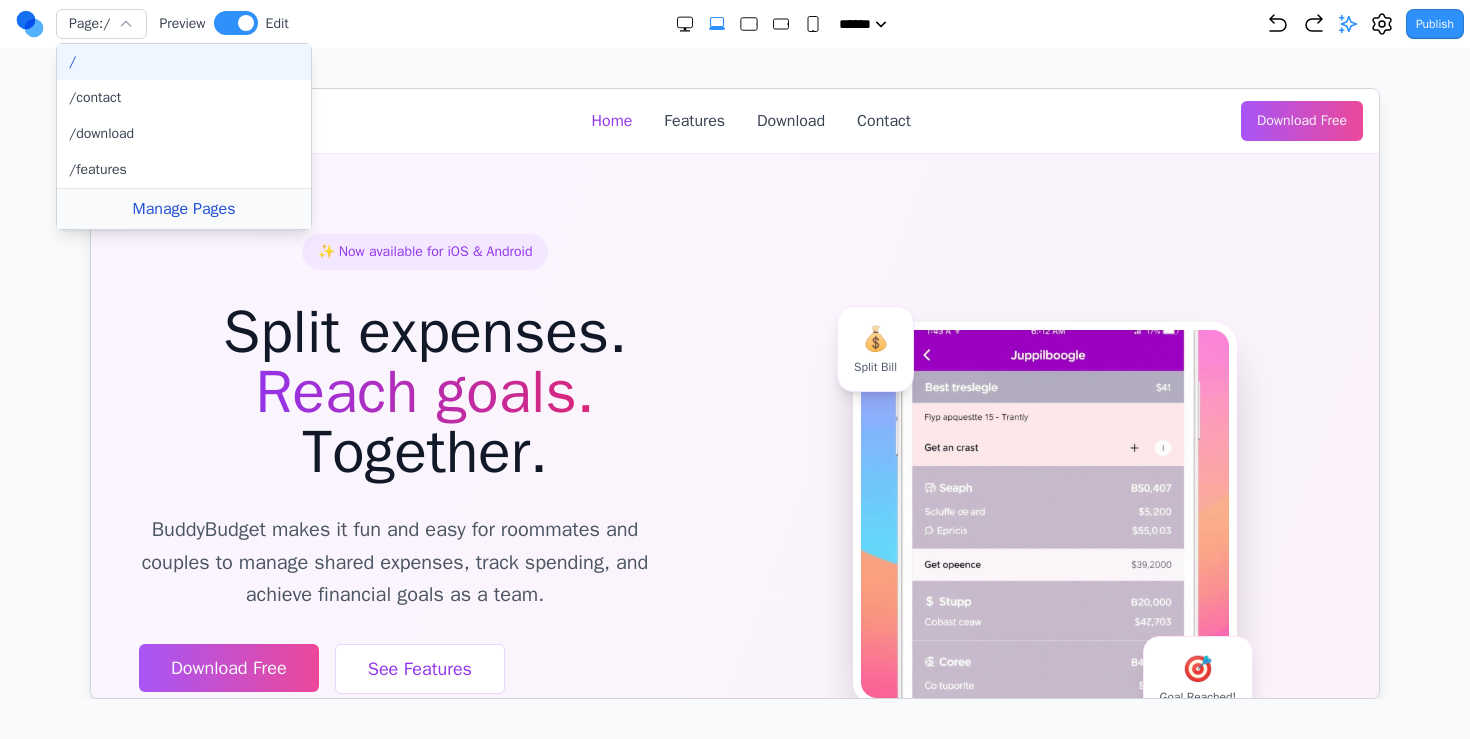 click on "Manage Pages" at bounding box center (184, 209) 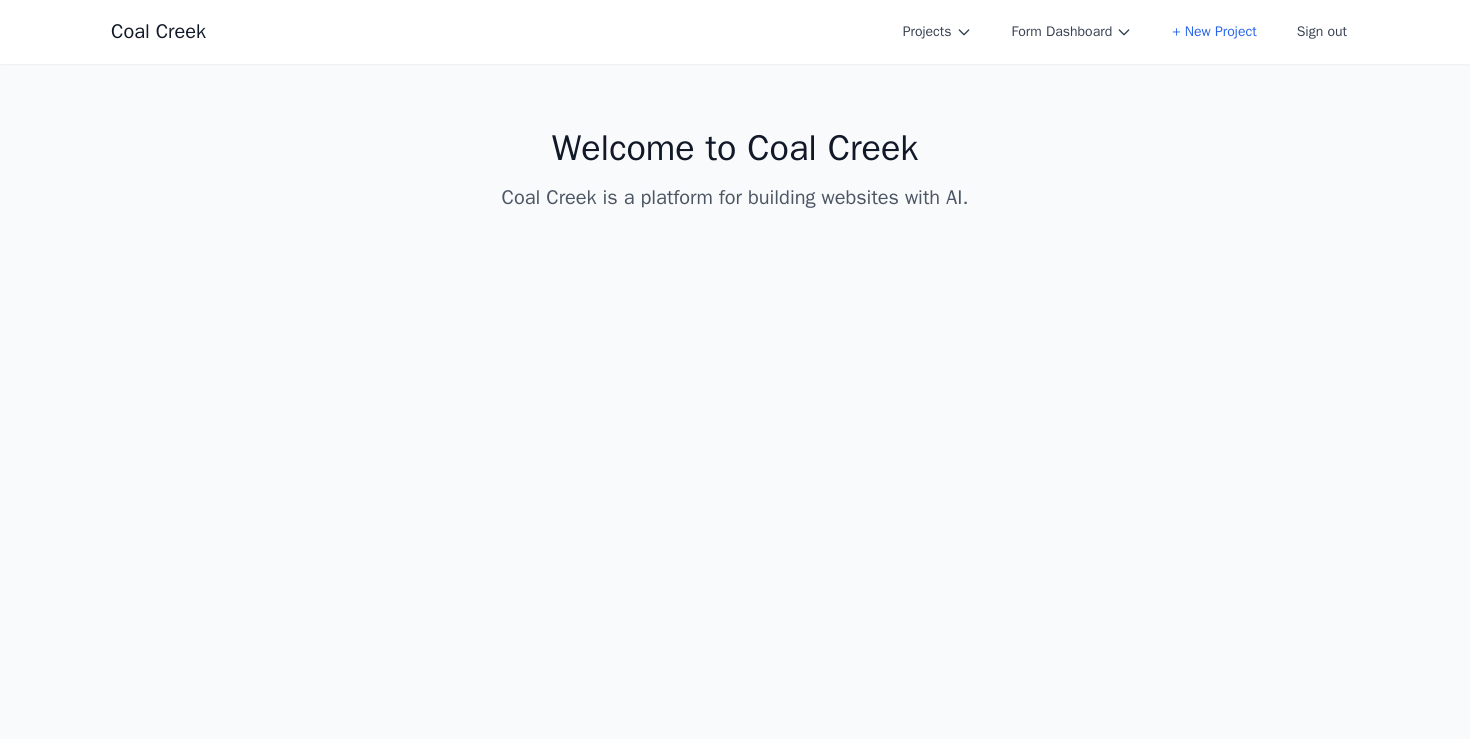 select on "**" 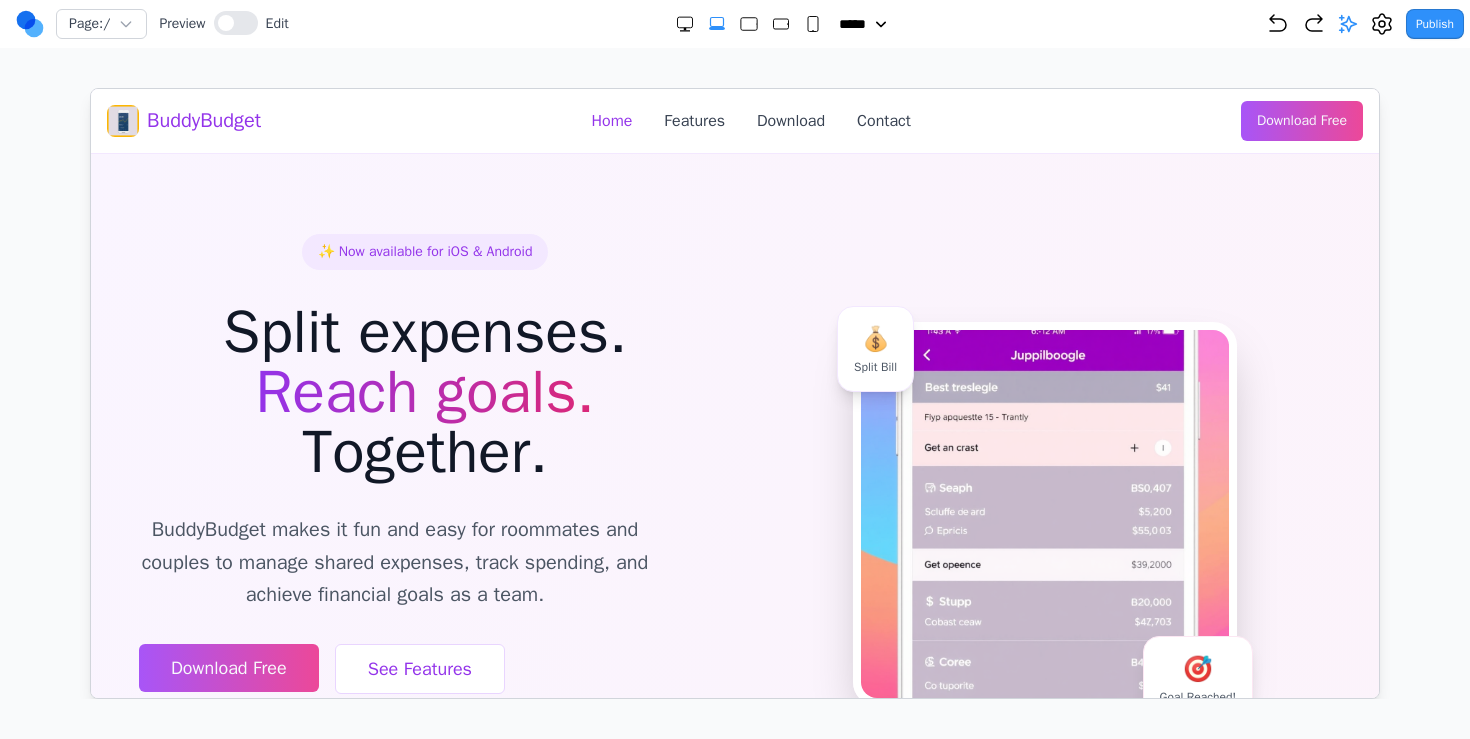 scroll, scrollTop: 0, scrollLeft: 0, axis: both 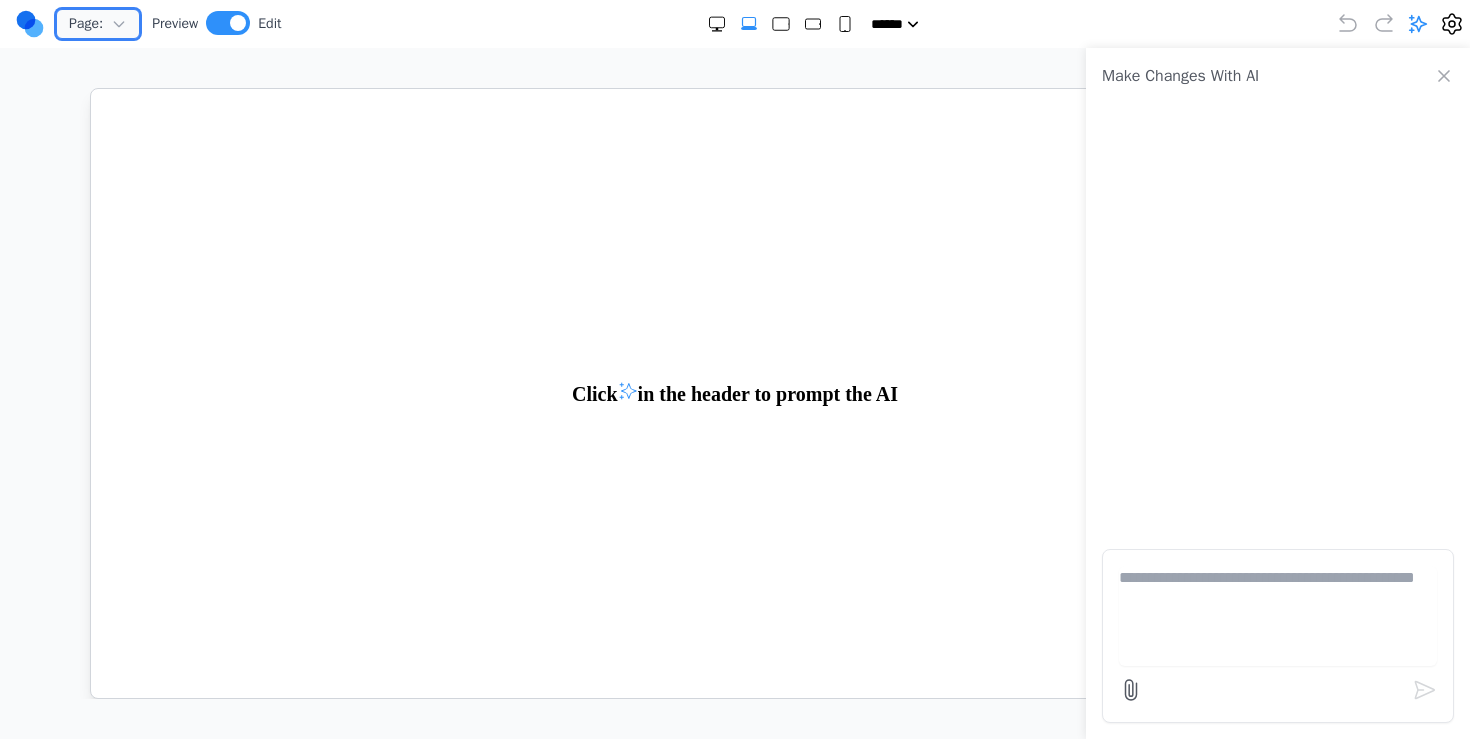 click on "Page:" at bounding box center [86, 24] 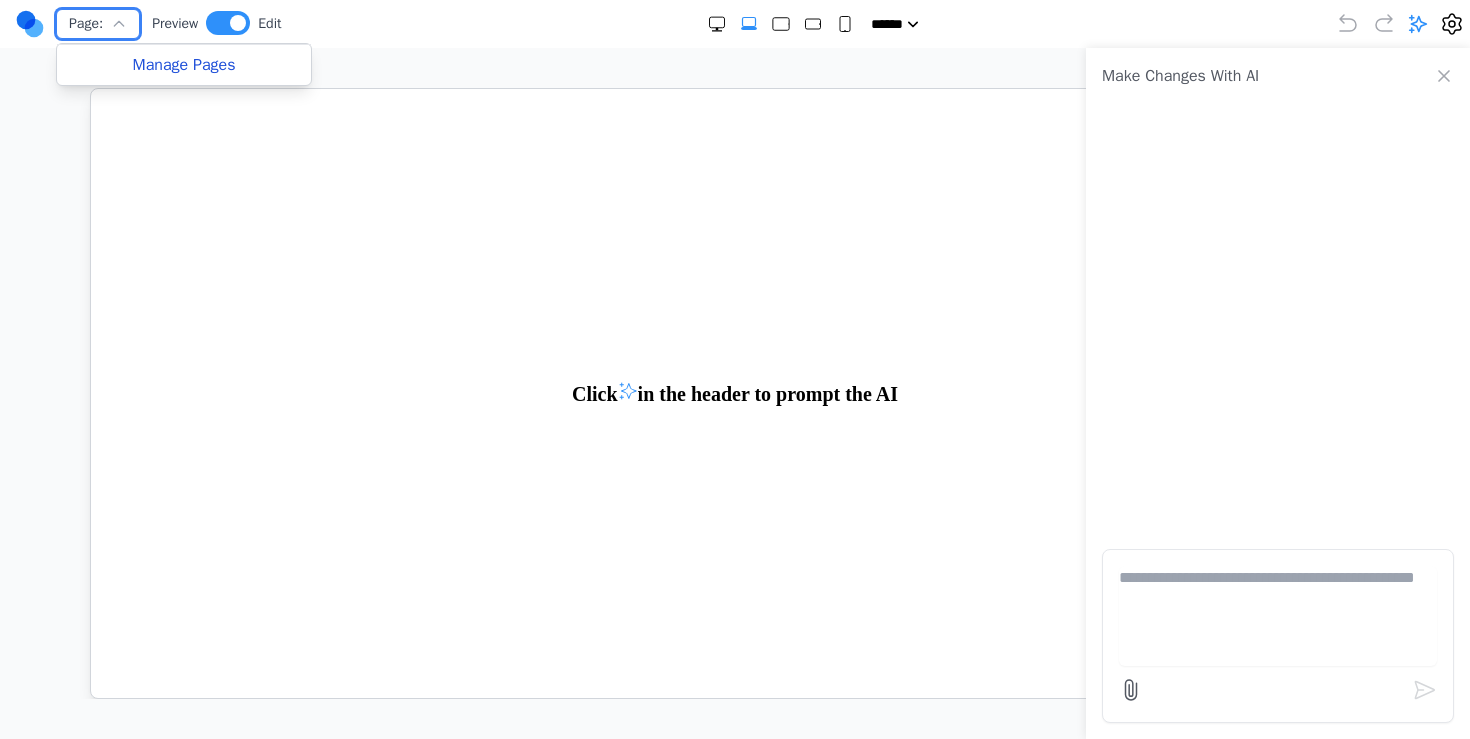 type 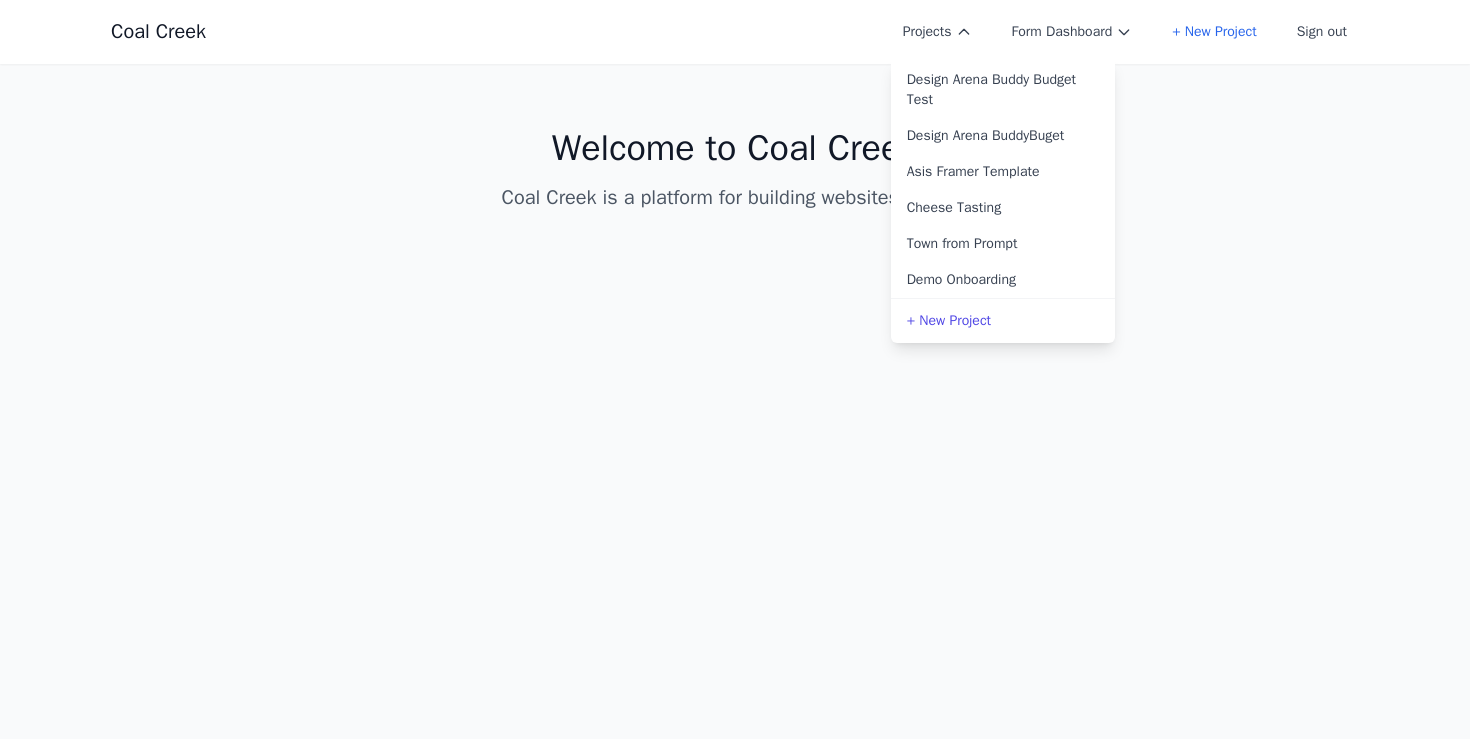 scroll, scrollTop: 0, scrollLeft: 0, axis: both 